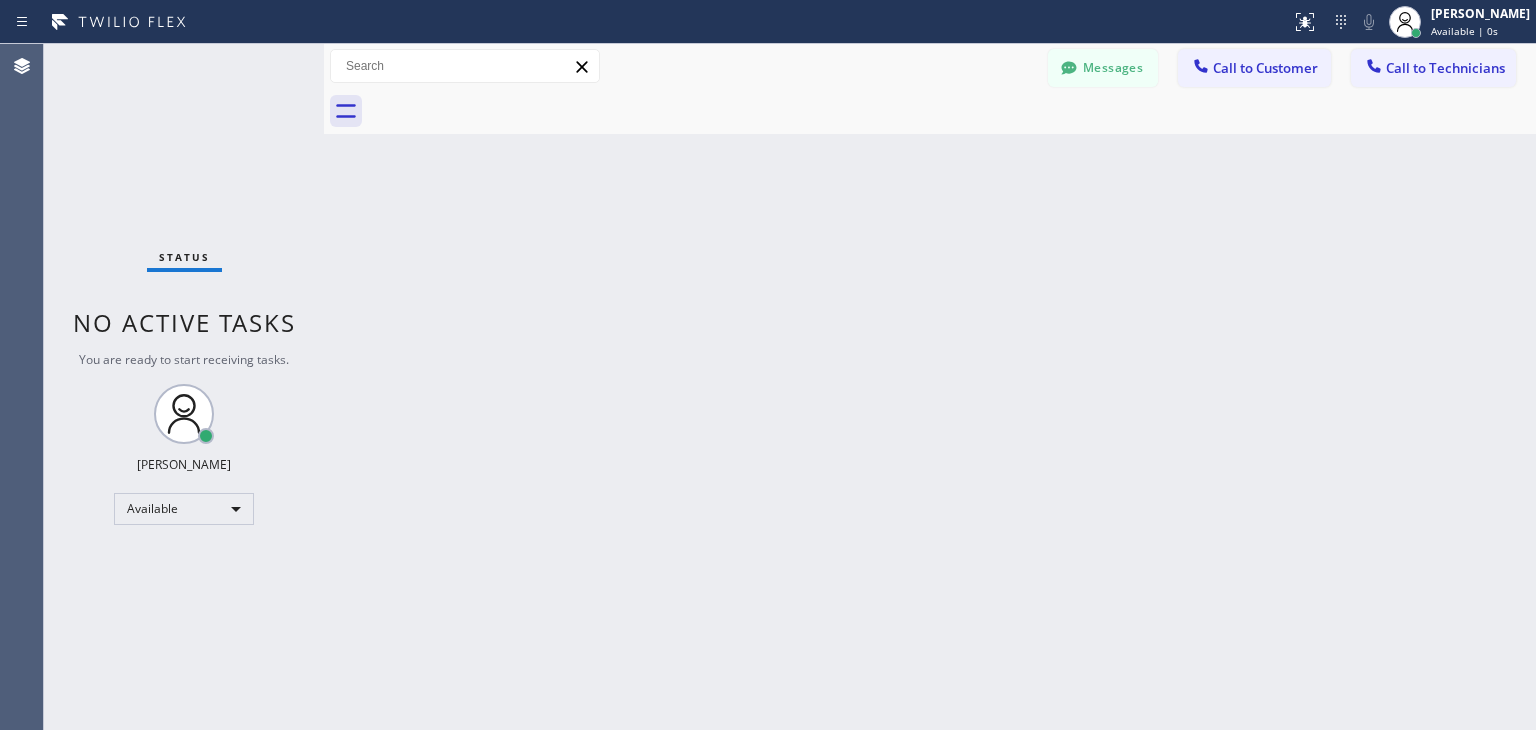 scroll, scrollTop: 0, scrollLeft: 0, axis: both 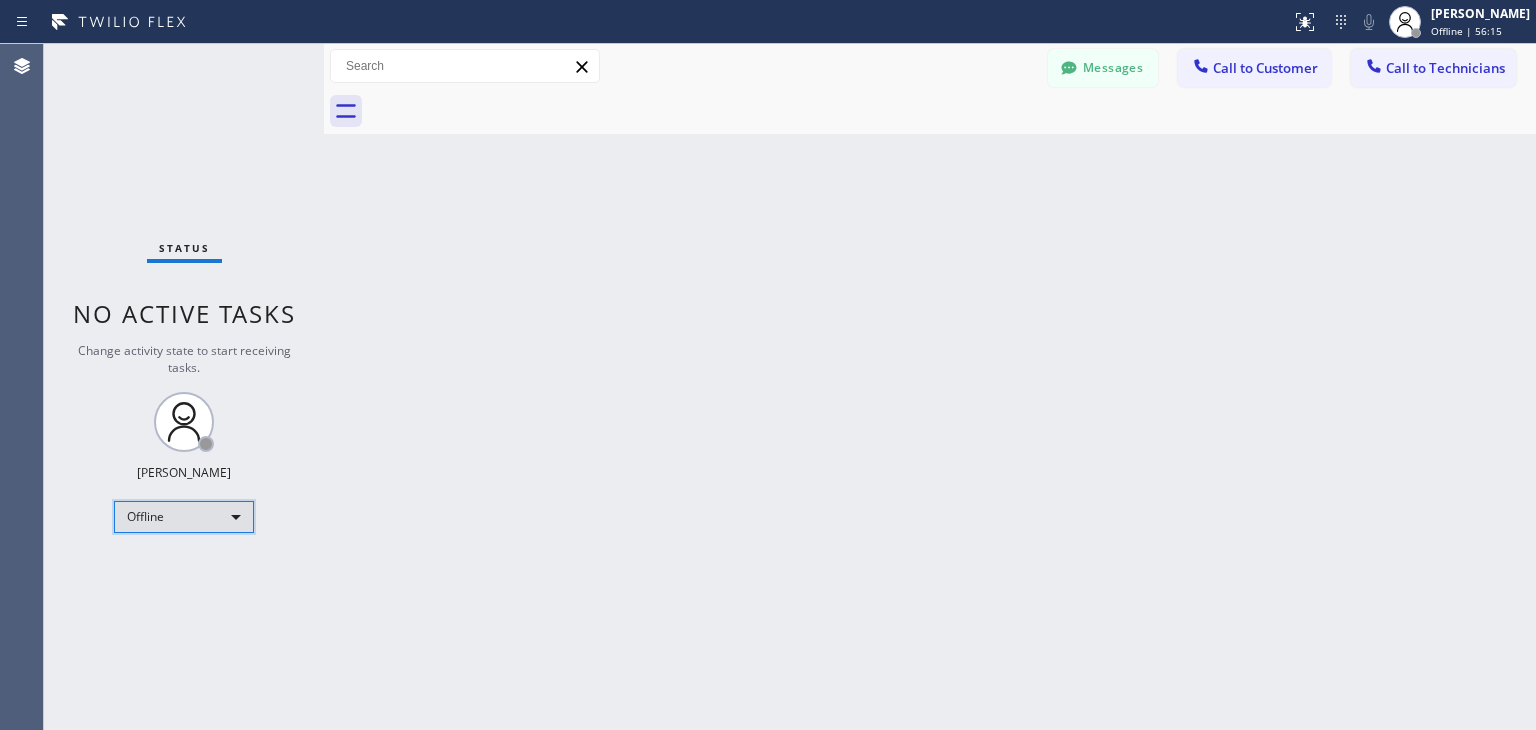 drag, startPoint x: 196, startPoint y: 518, endPoint x: 209, endPoint y: 524, distance: 14.3178215 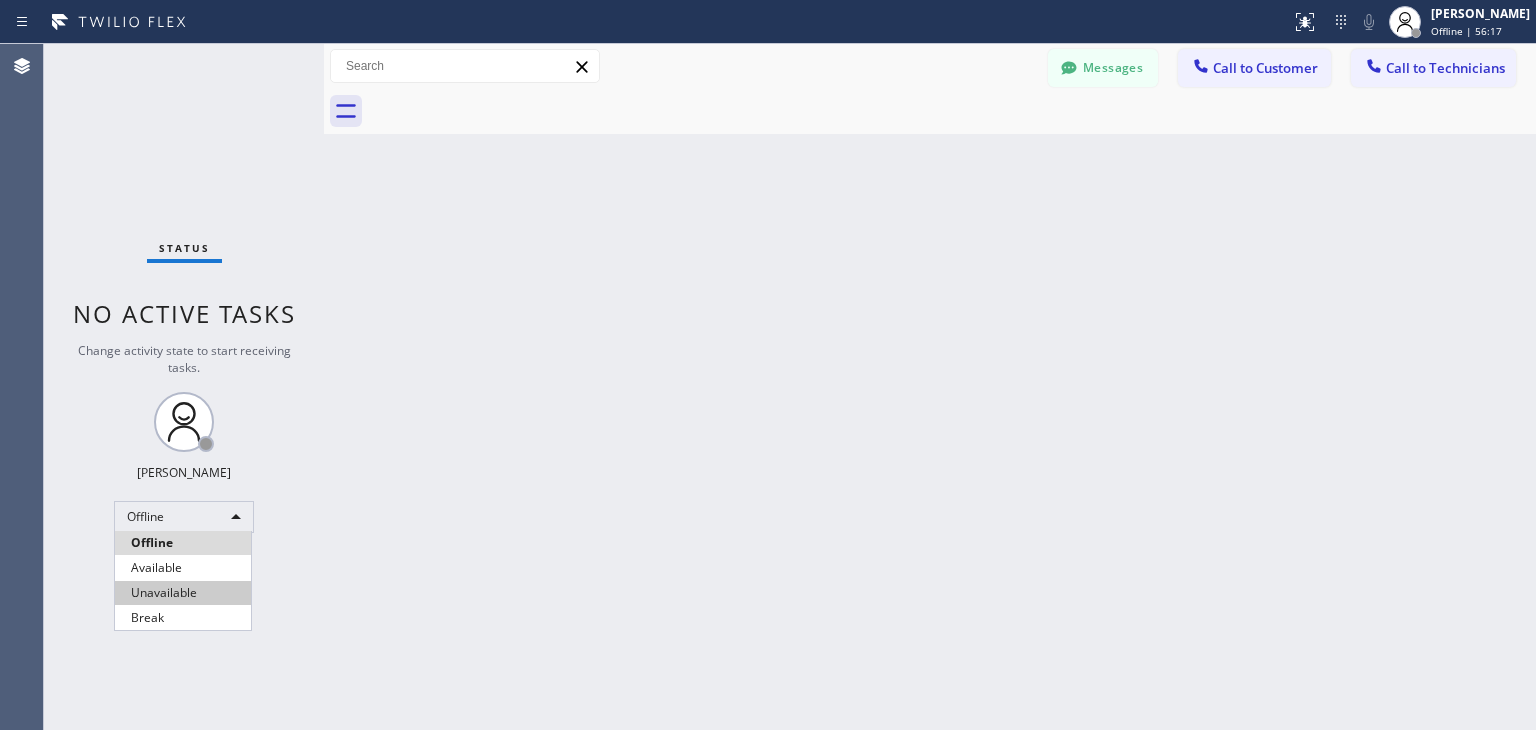 click on "Unavailable" at bounding box center [183, 593] 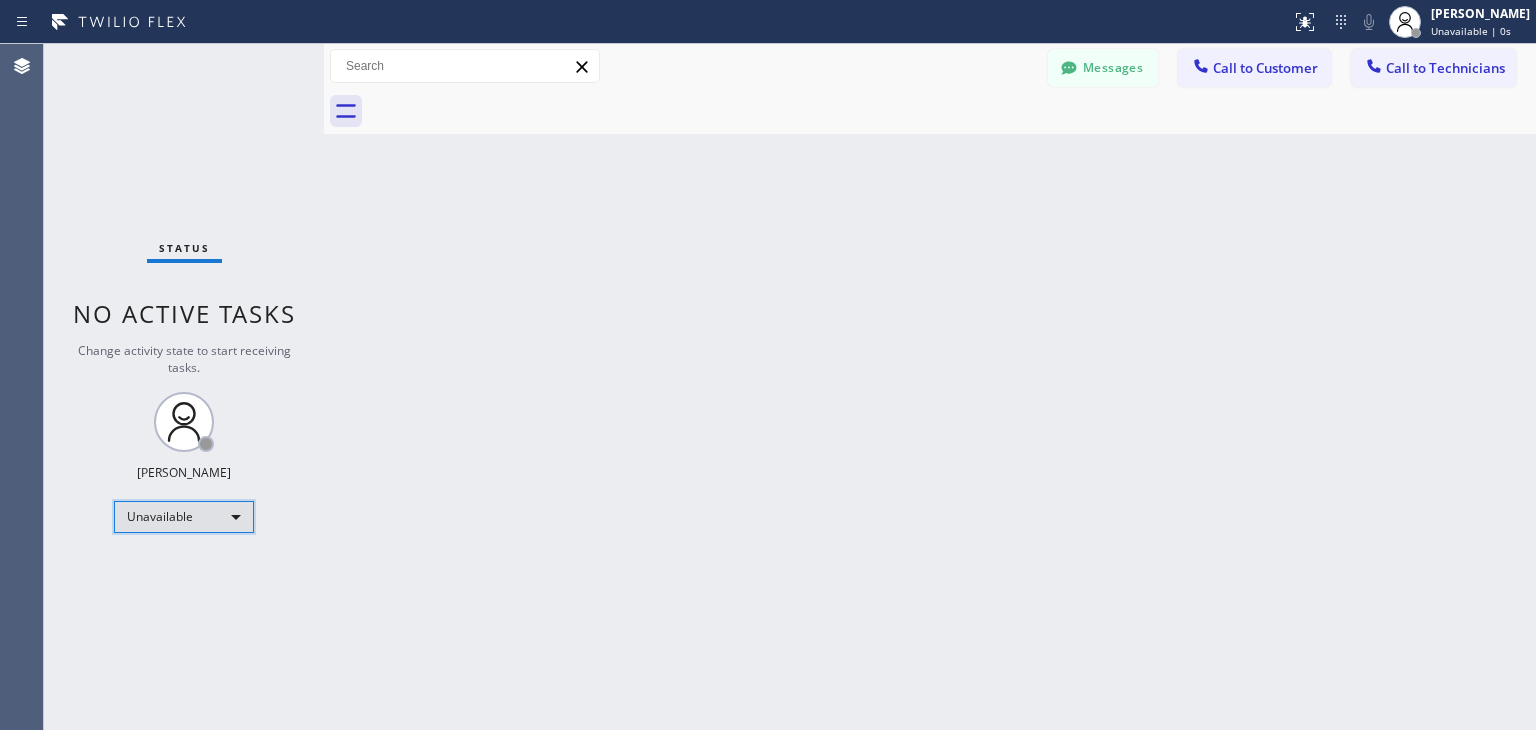 click on "Unavailable" at bounding box center [184, 517] 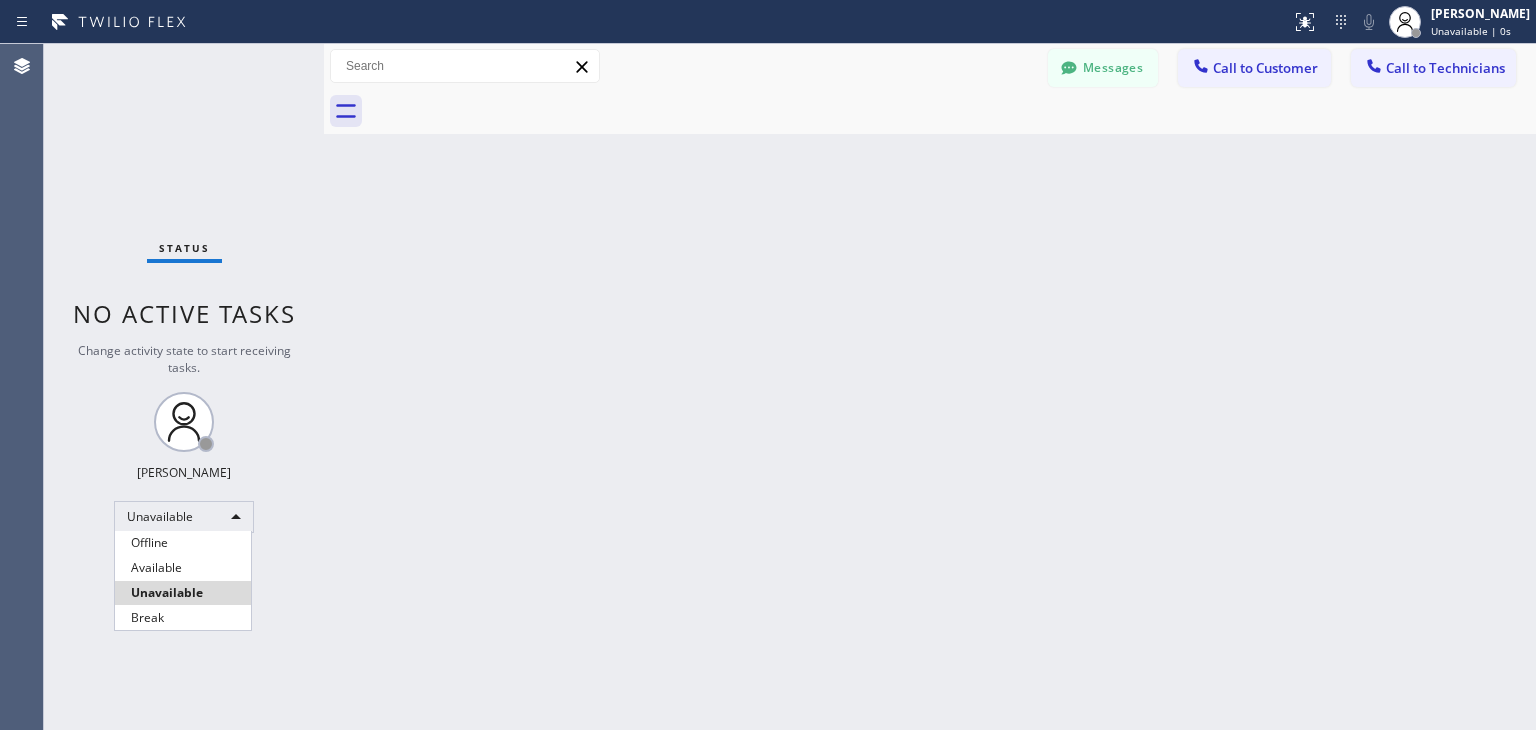 click on "Available" at bounding box center [183, 568] 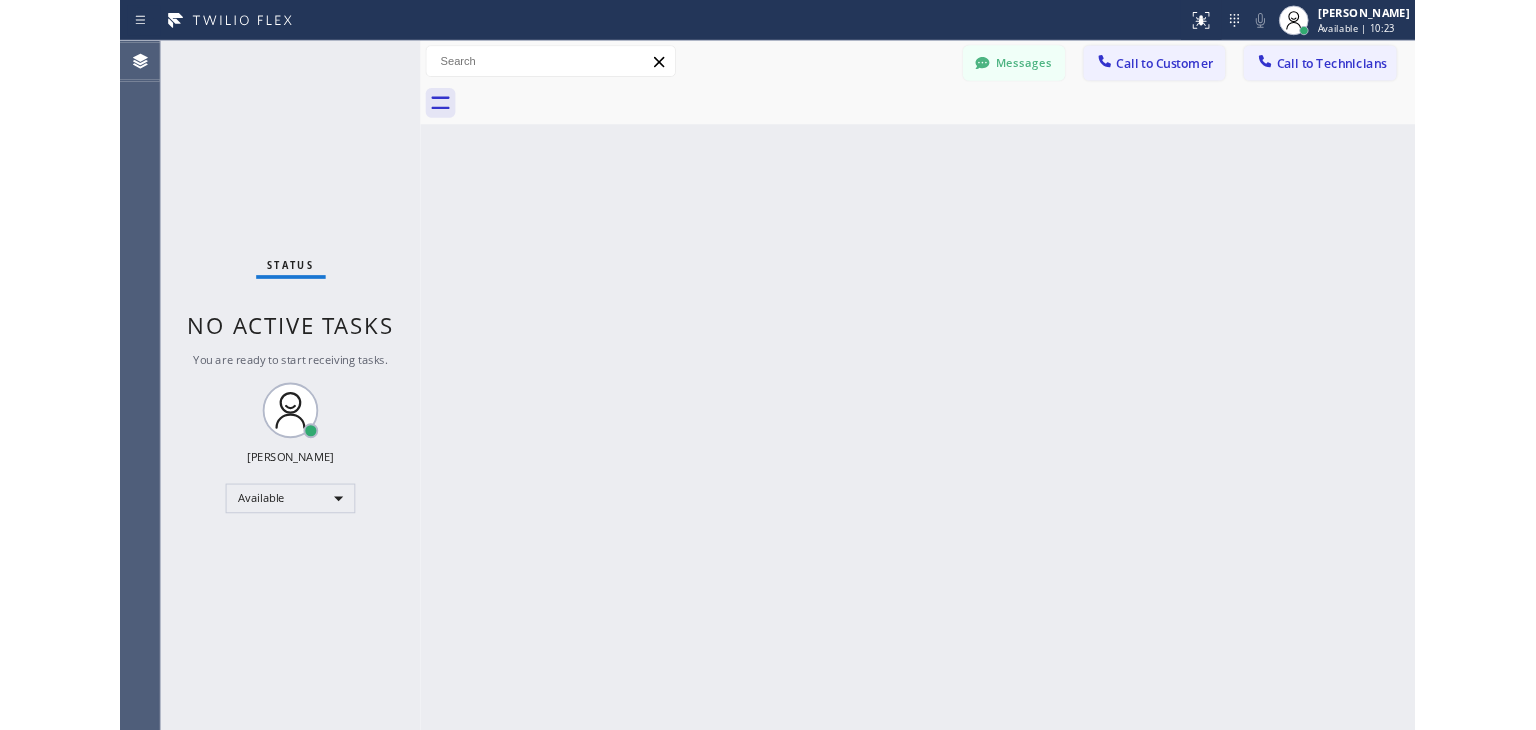 scroll, scrollTop: 0, scrollLeft: 0, axis: both 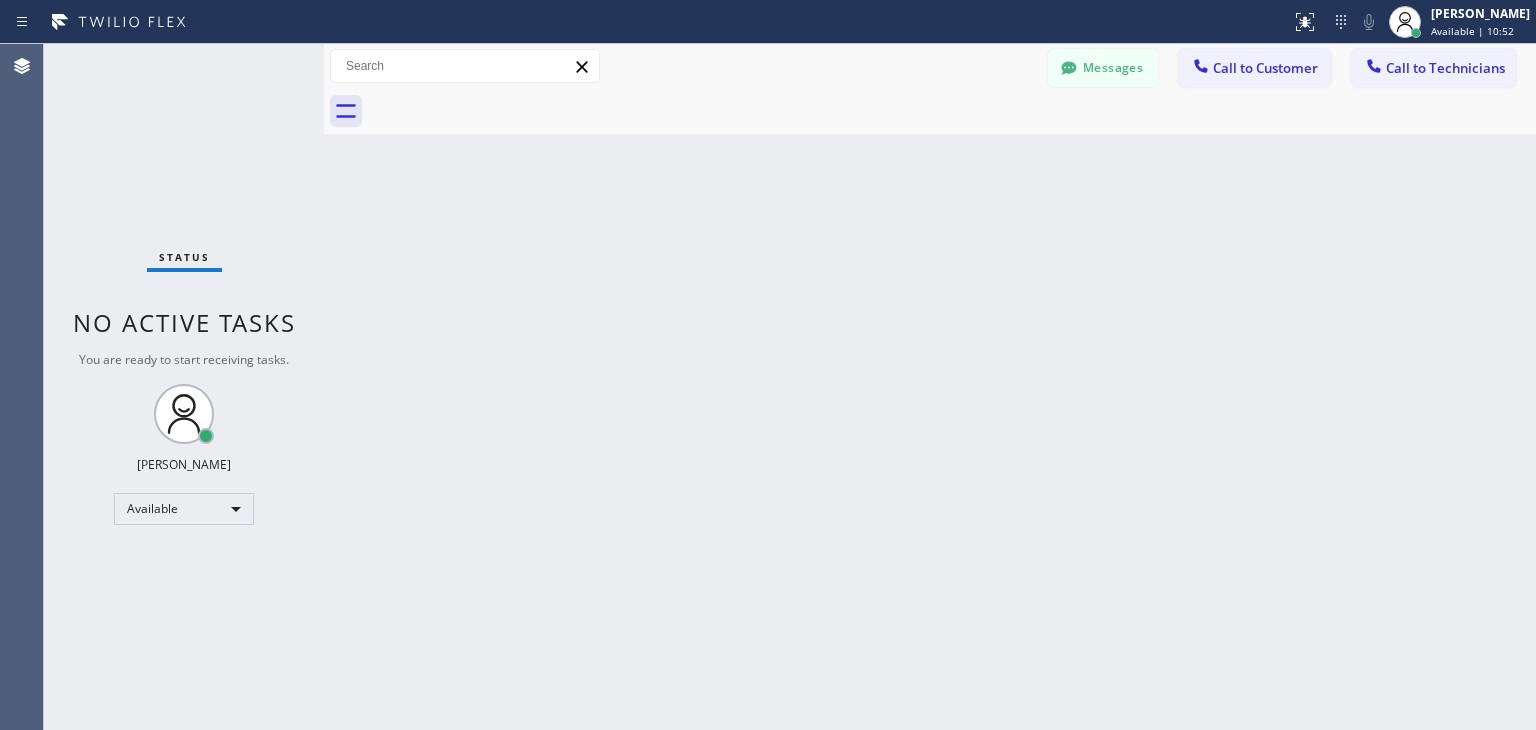 click on "Status   No active tasks     You are ready to start receiving tasks.   Kudratillo Abdullaev Available" at bounding box center (184, 387) 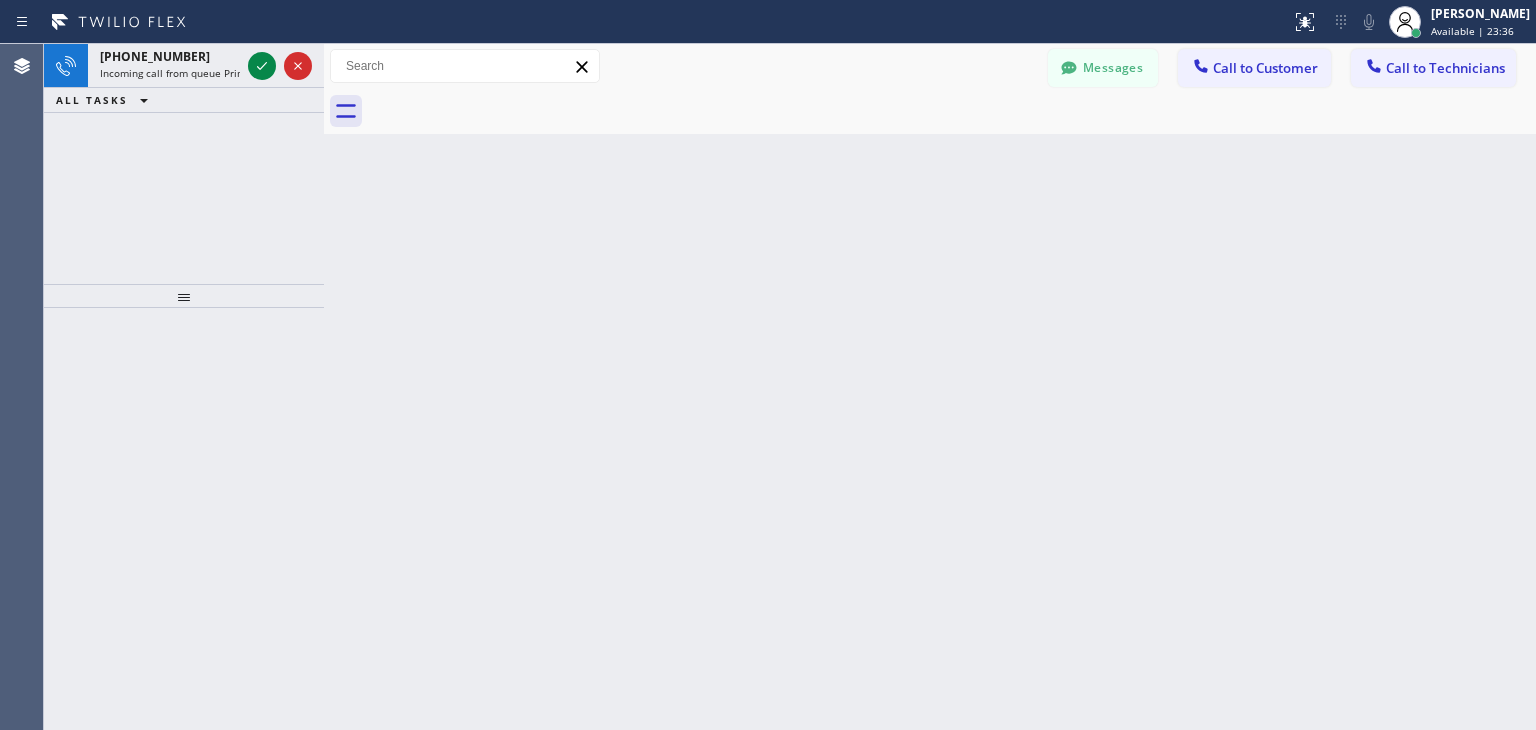 drag, startPoint x: 92, startPoint y: 148, endPoint x: 107, endPoint y: 130, distance: 23.43075 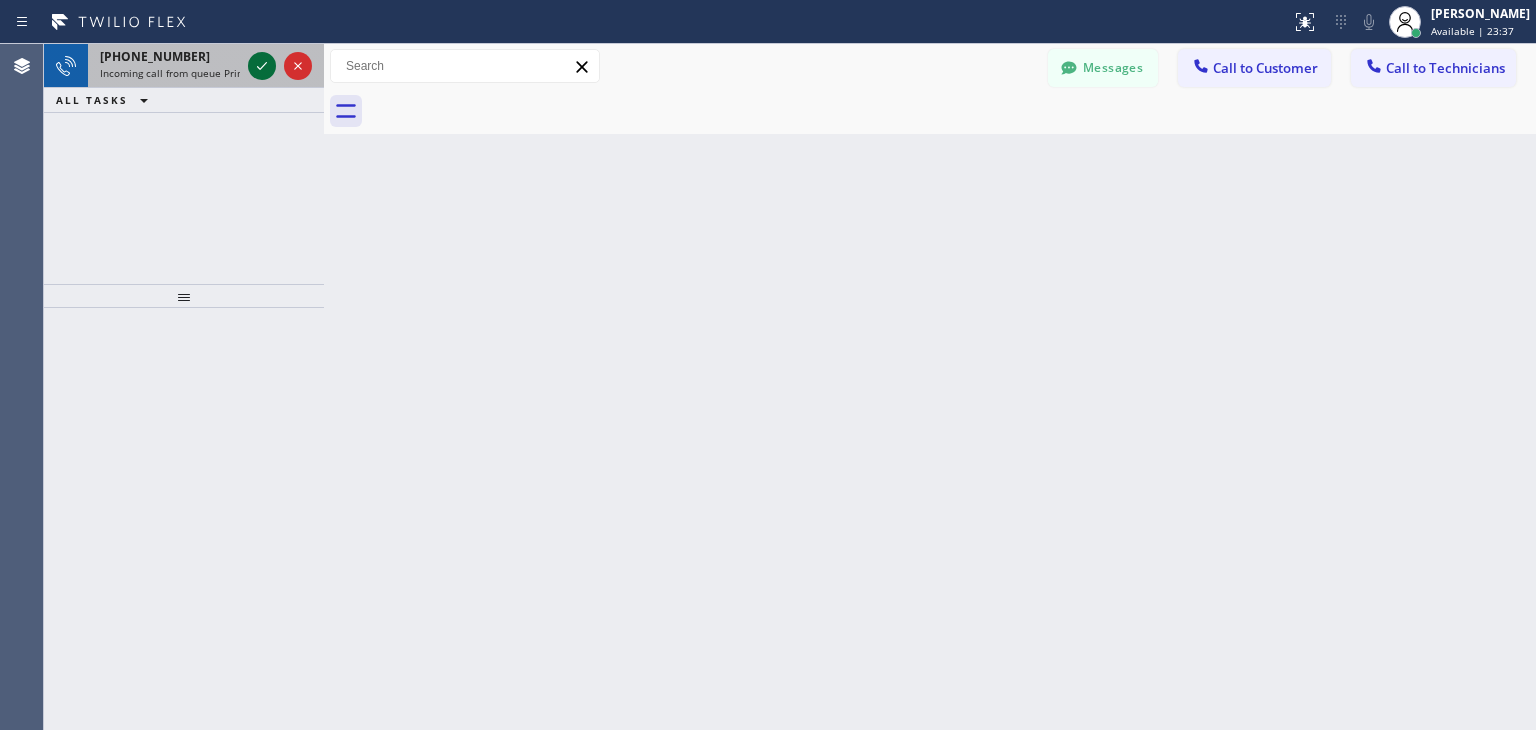 click 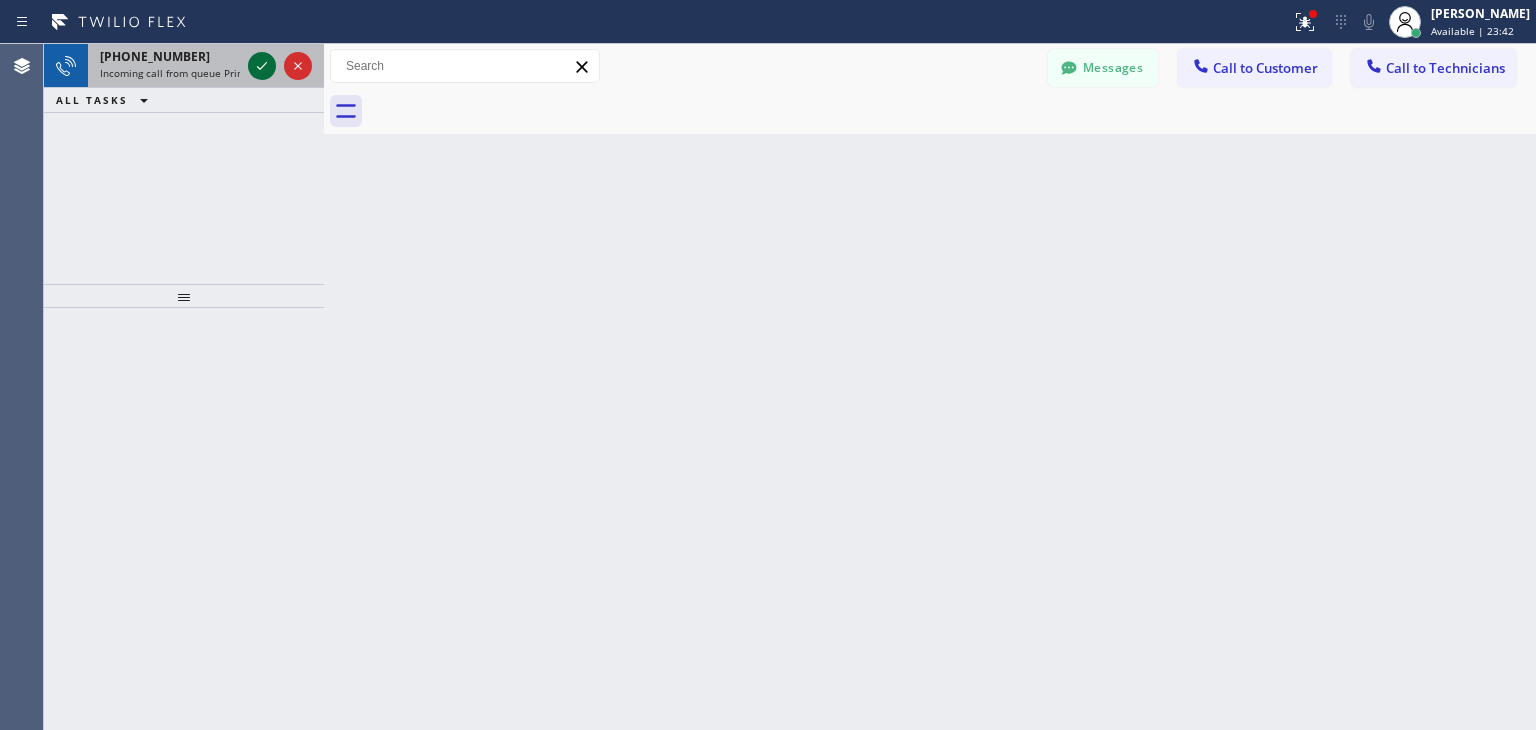 click 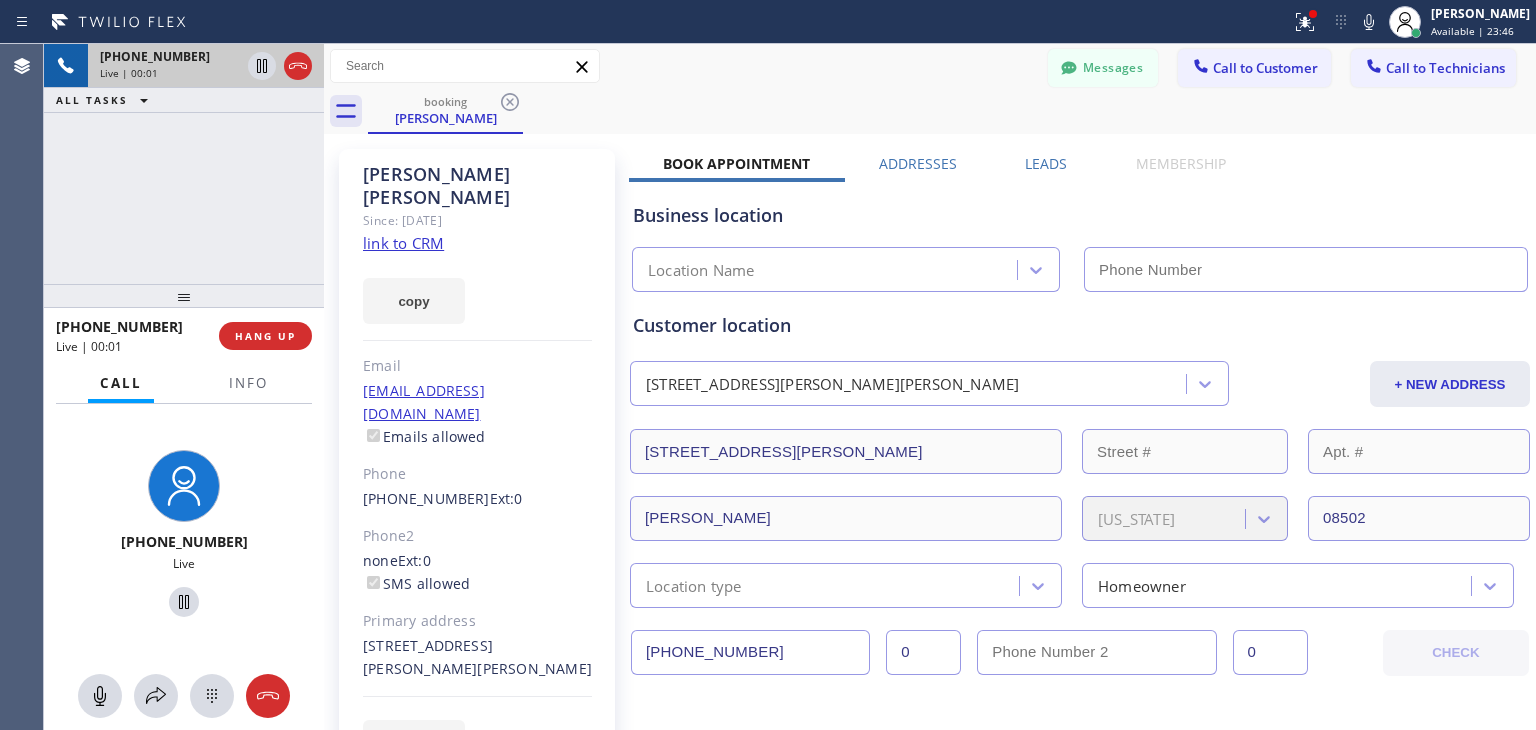 type on "(848) 292-9748" 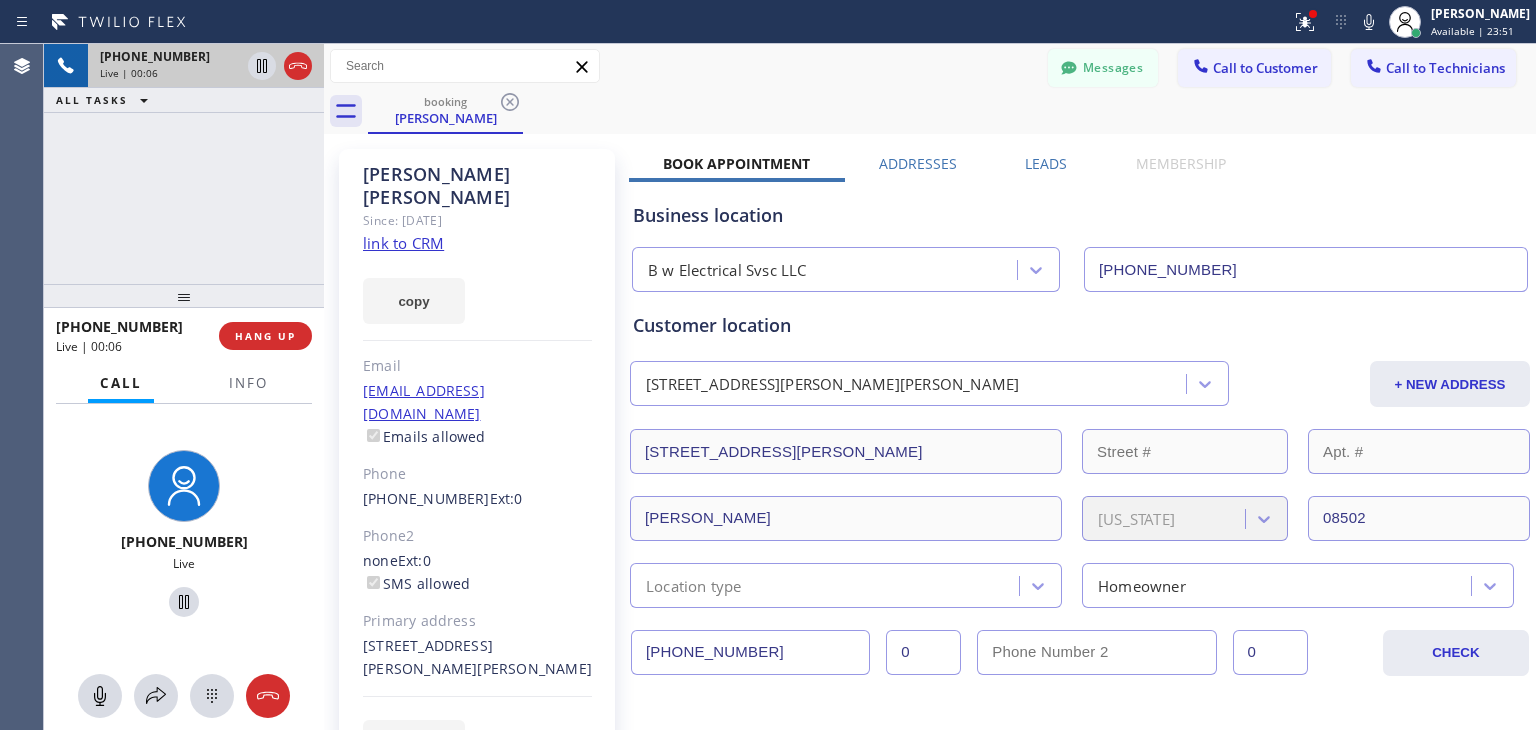 click on "link to CRM" 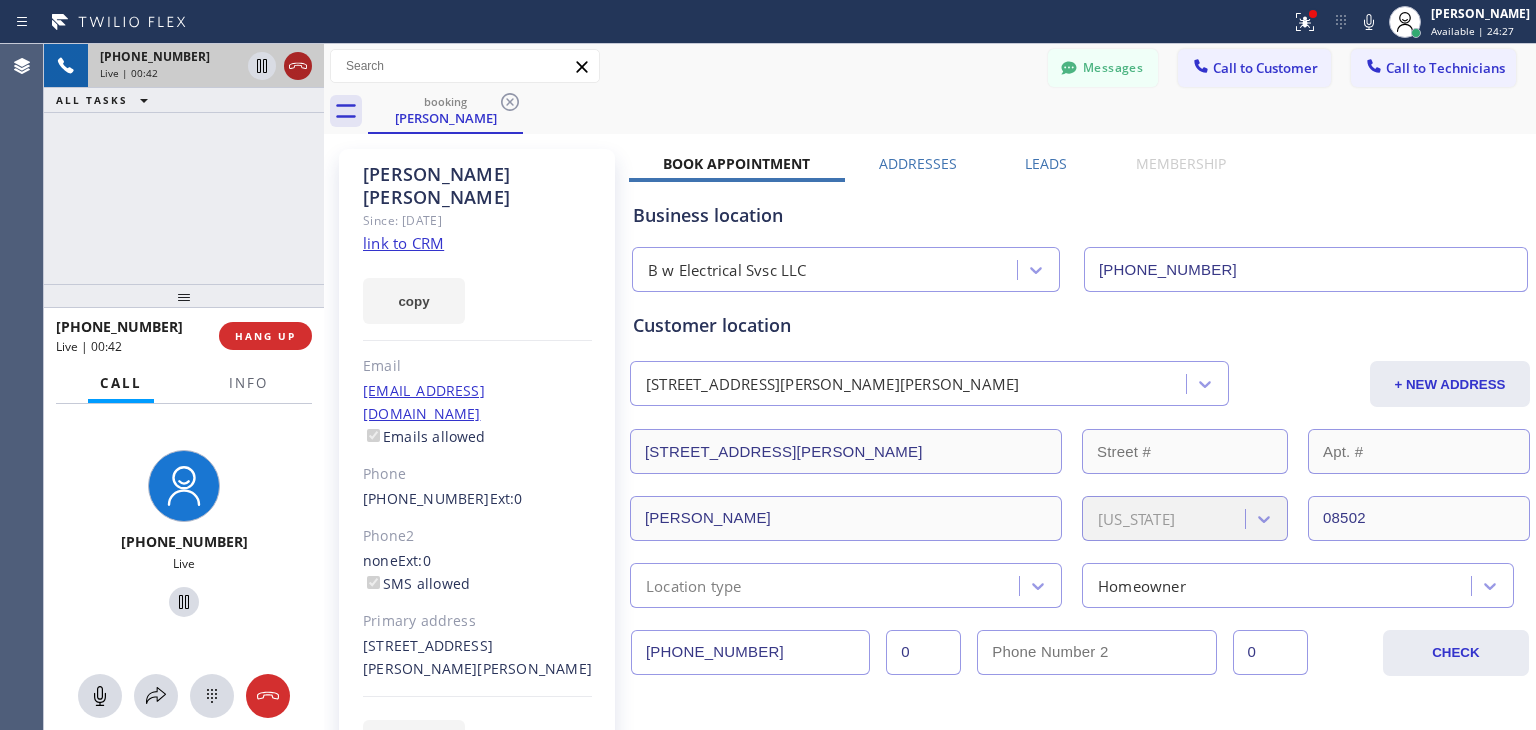 click 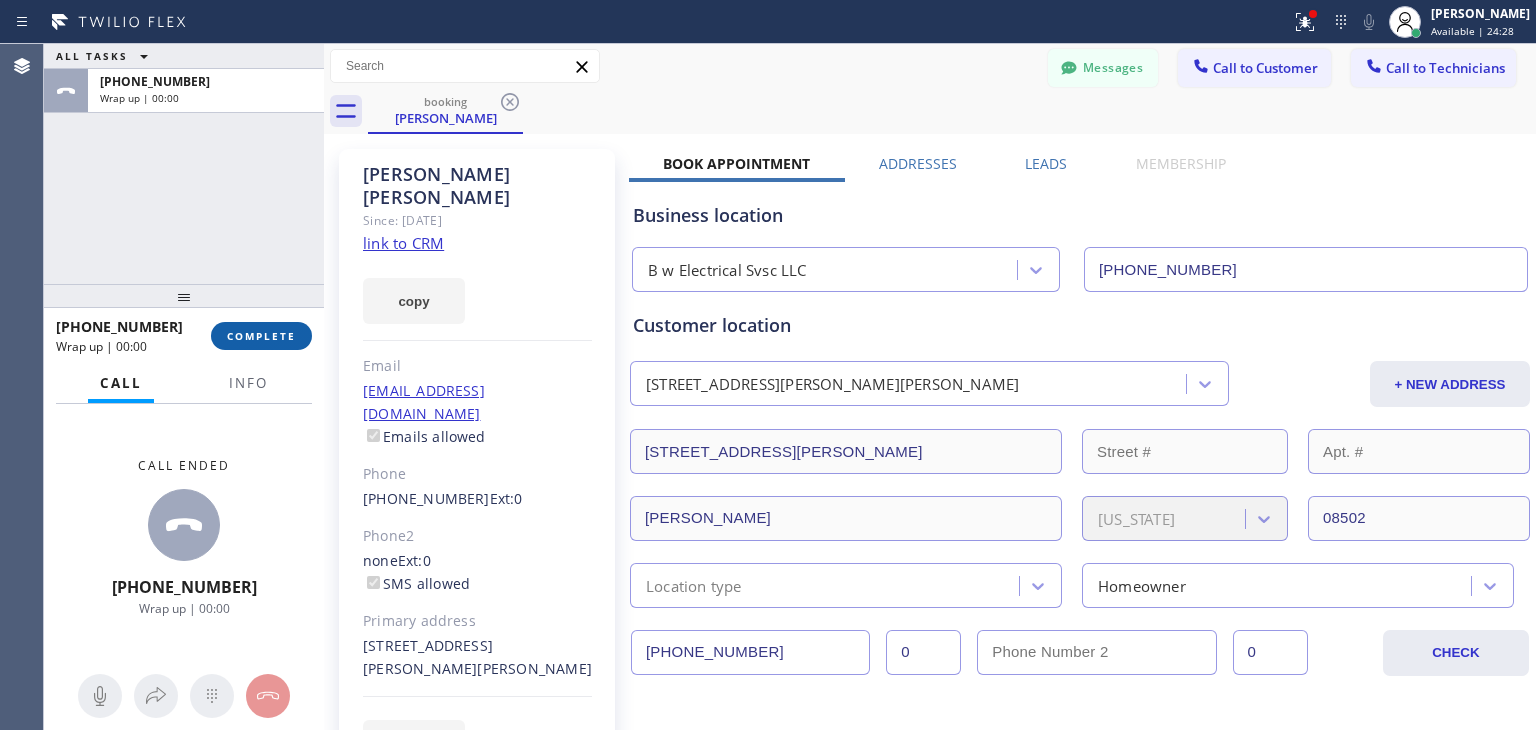 click on "COMPLETE" at bounding box center [261, 336] 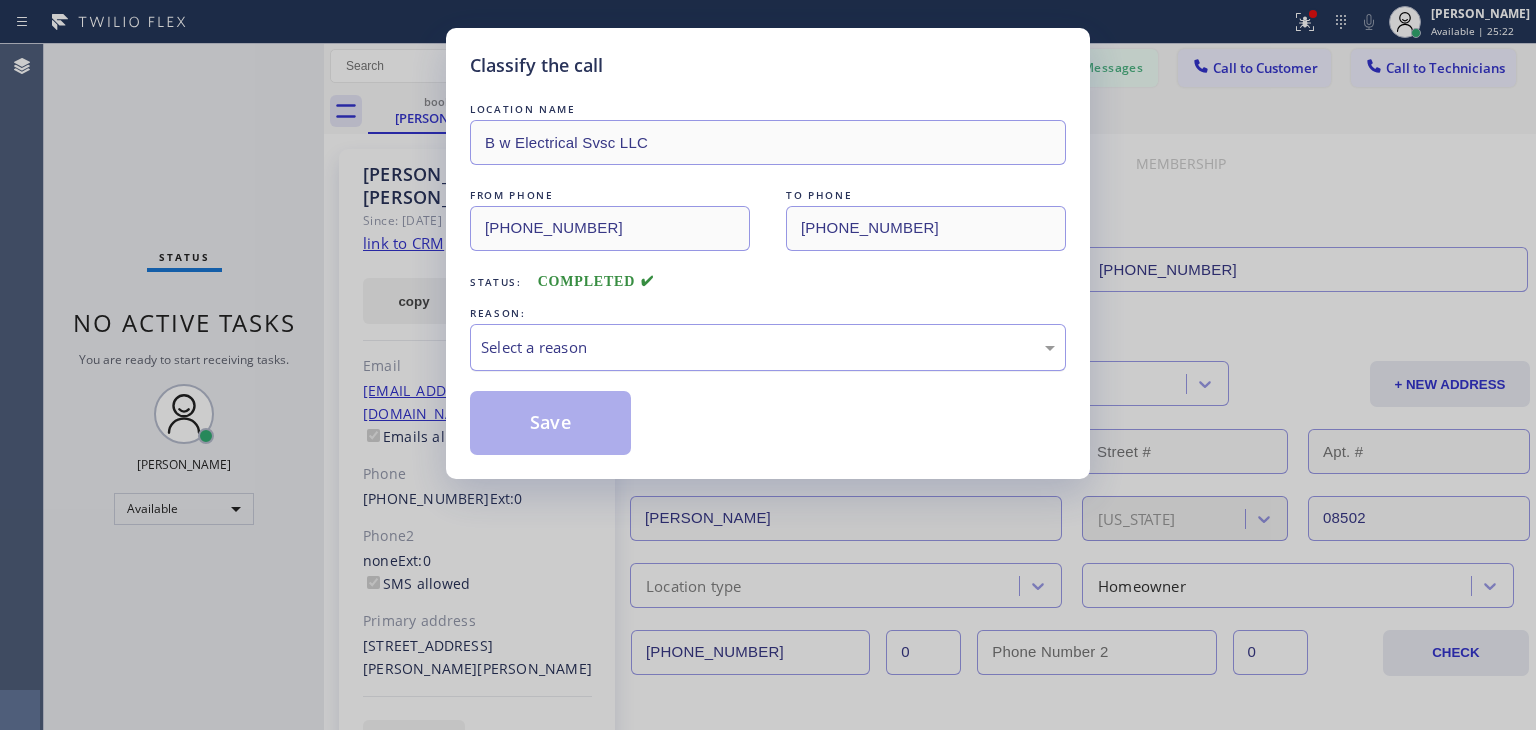 drag, startPoint x: 518, startPoint y: 319, endPoint x: 542, endPoint y: 333, distance: 27.784887 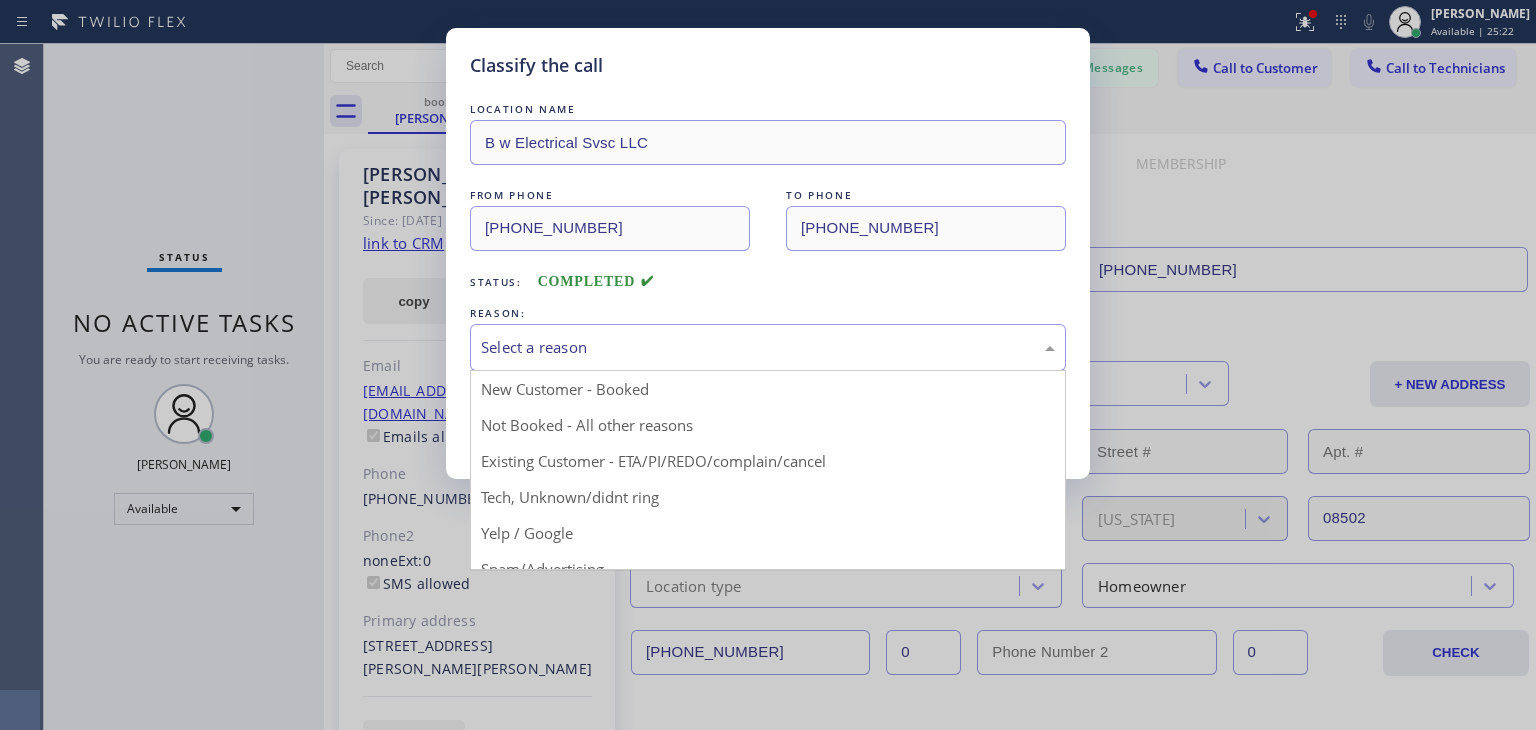 click on "Select a reason" at bounding box center [768, 347] 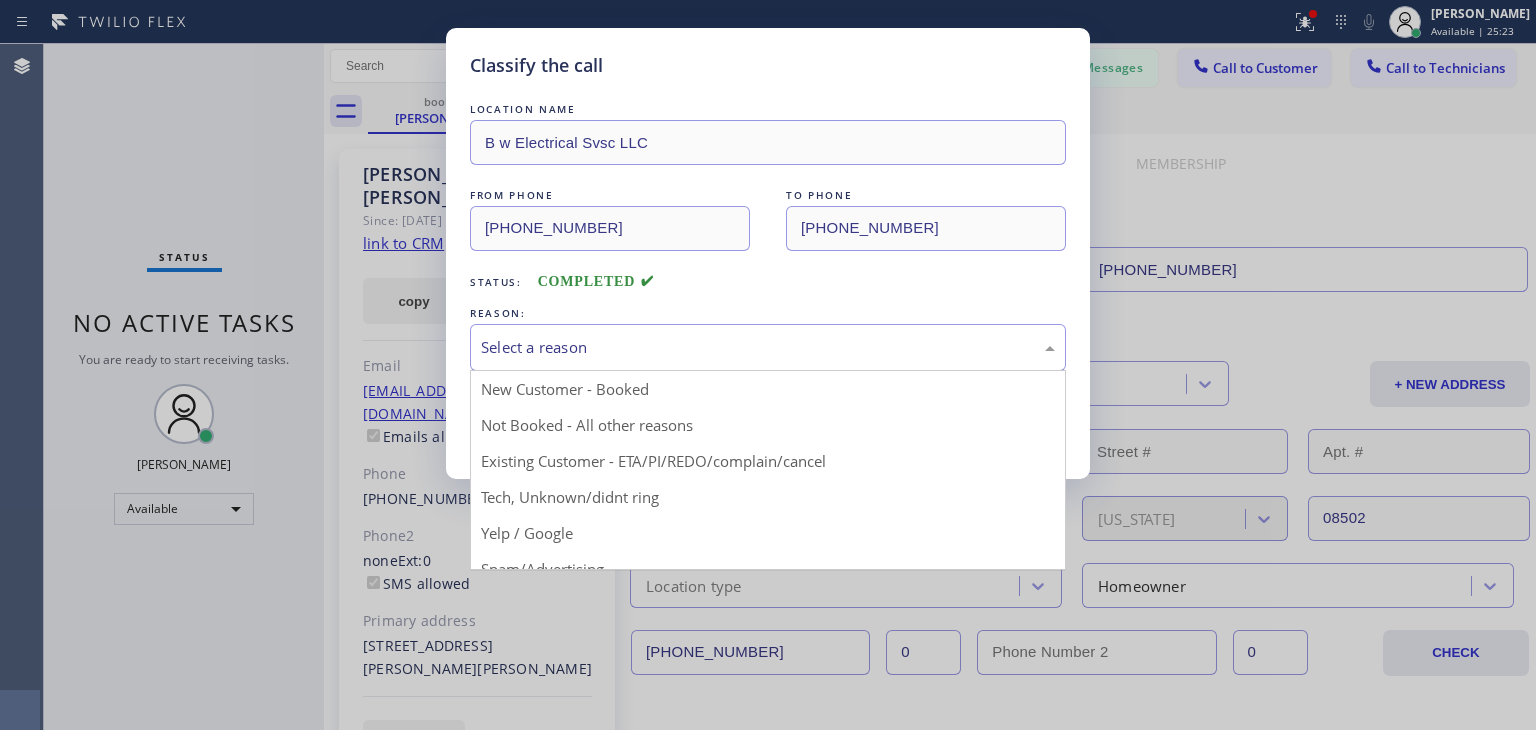drag, startPoint x: 597, startPoint y: 452, endPoint x: 586, endPoint y: 447, distance: 12.083046 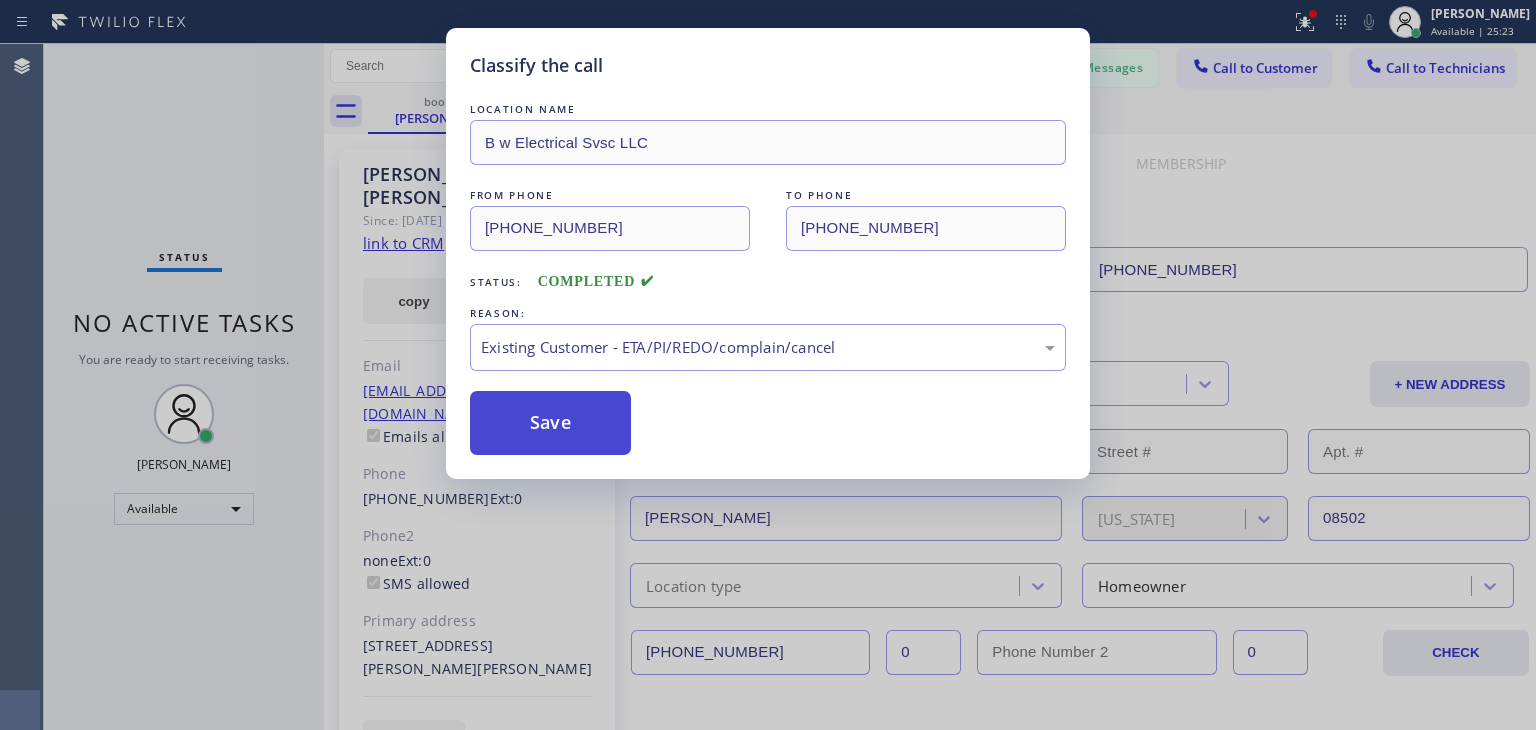click on "Save" at bounding box center (550, 423) 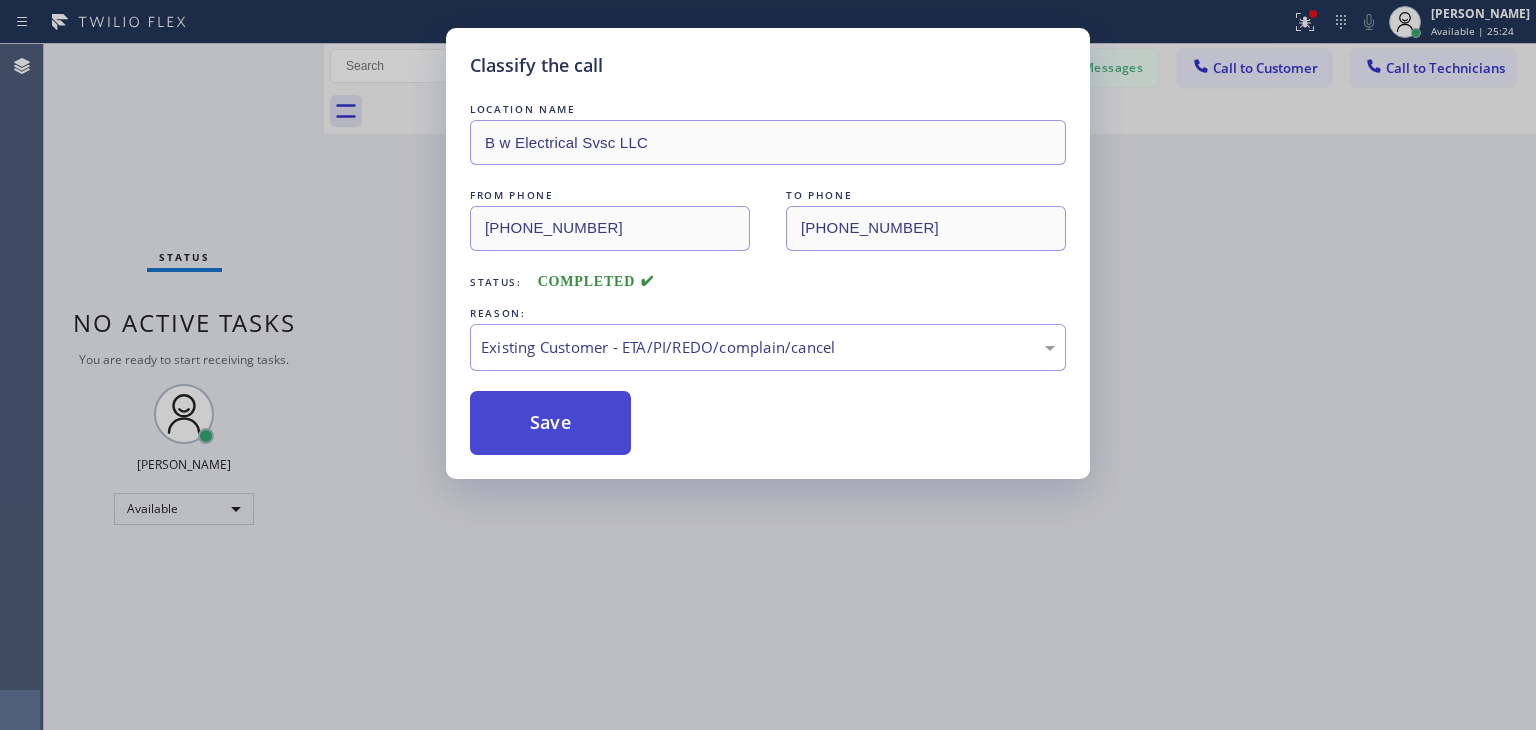 click on "Save" at bounding box center (550, 423) 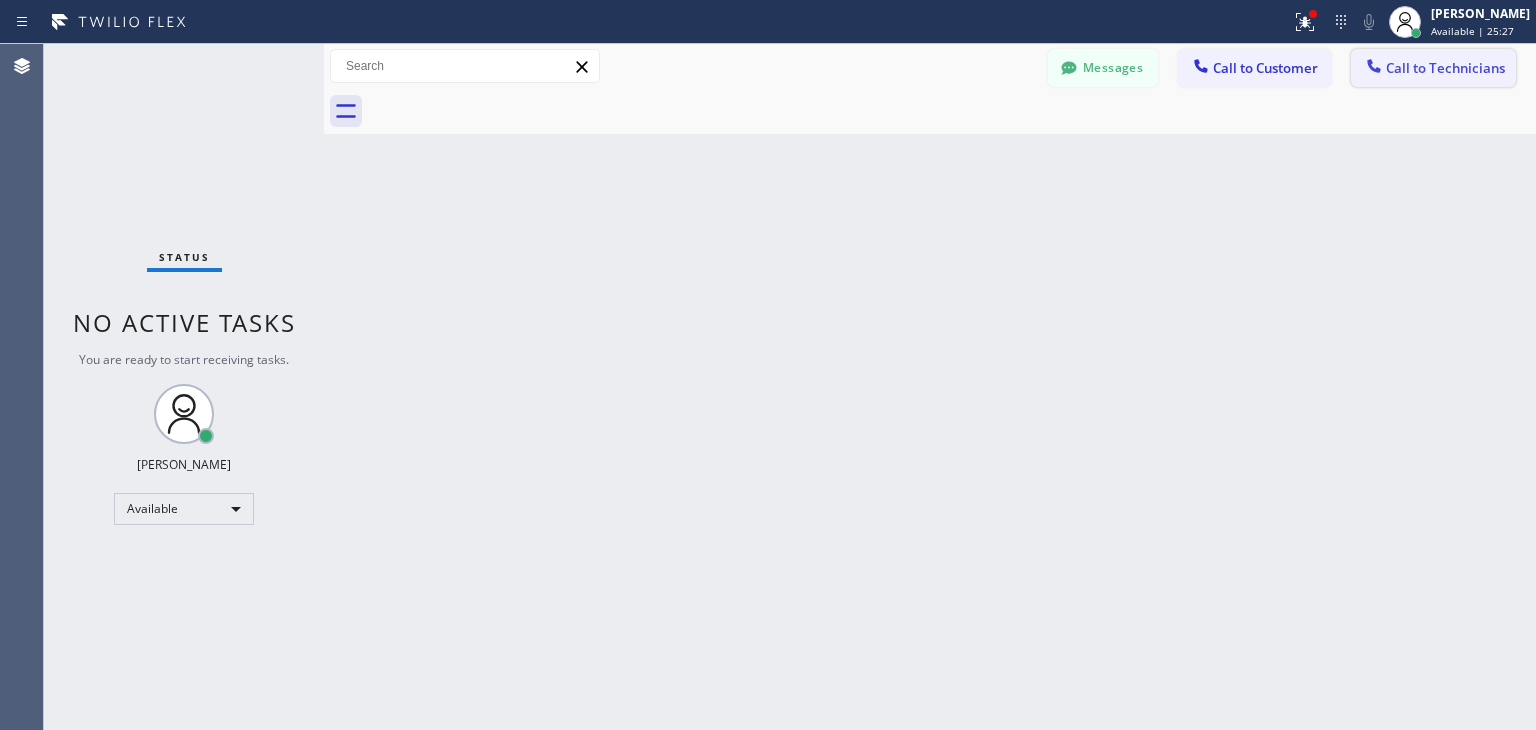 click on "Call to Technicians" at bounding box center (1445, 68) 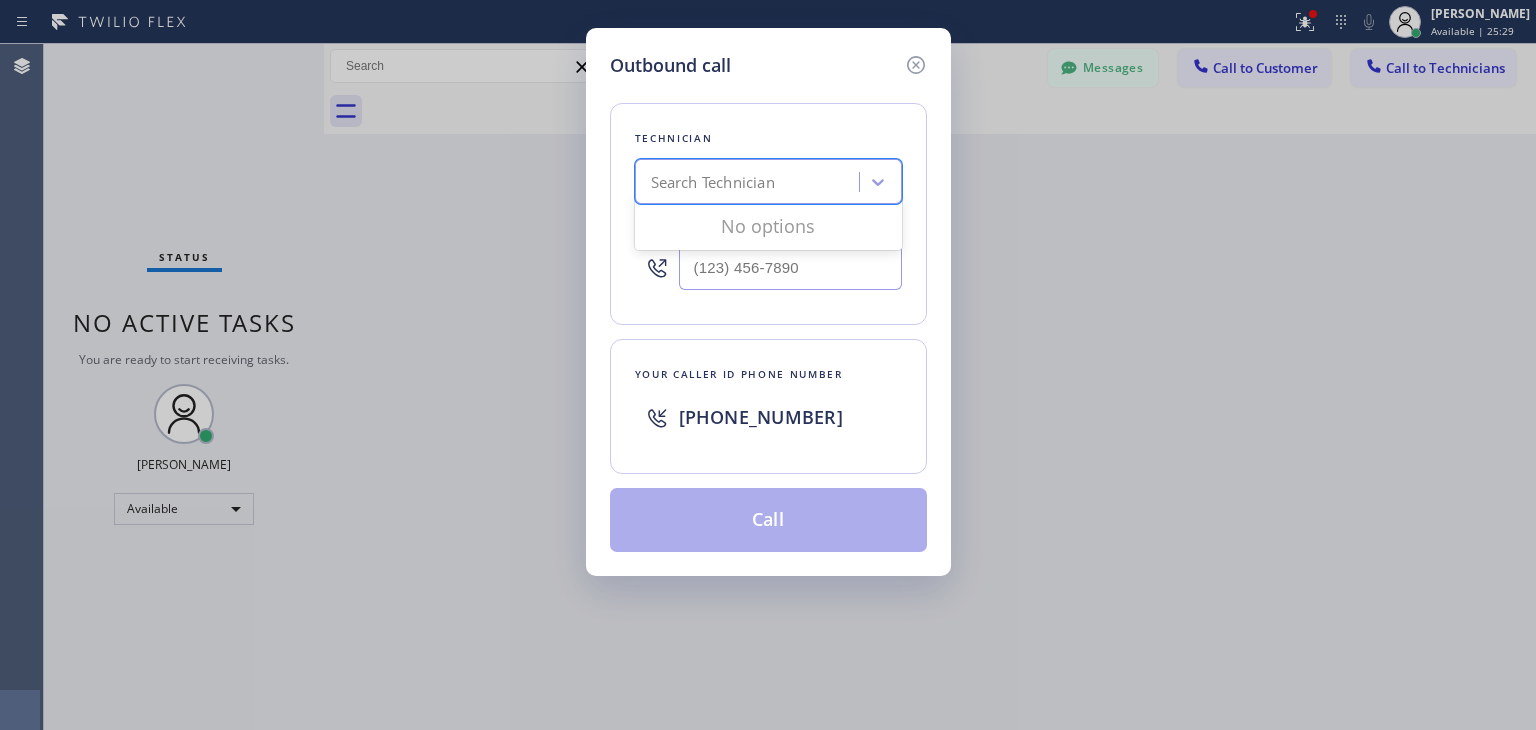 click on "Search Technician" at bounding box center (713, 182) 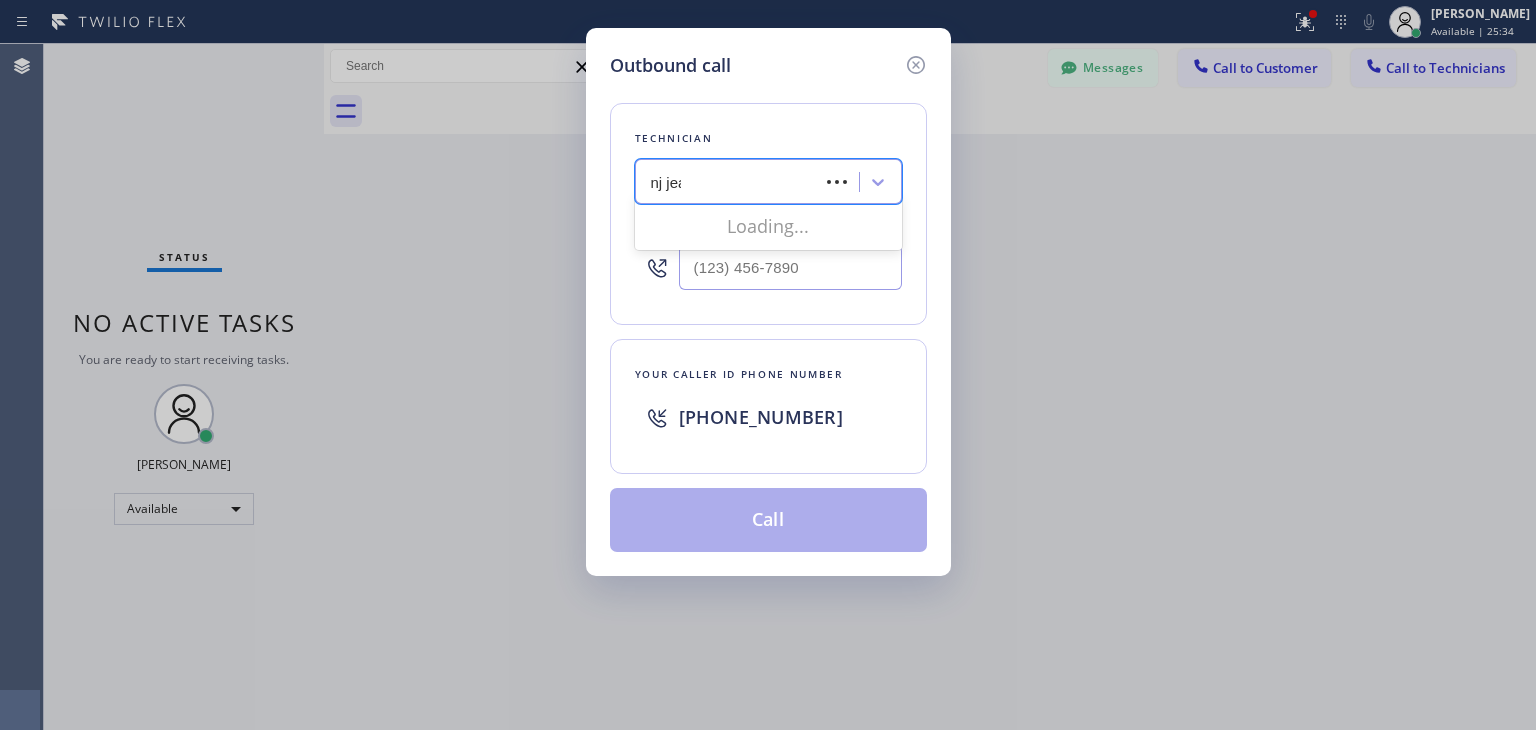 type on "nj jean" 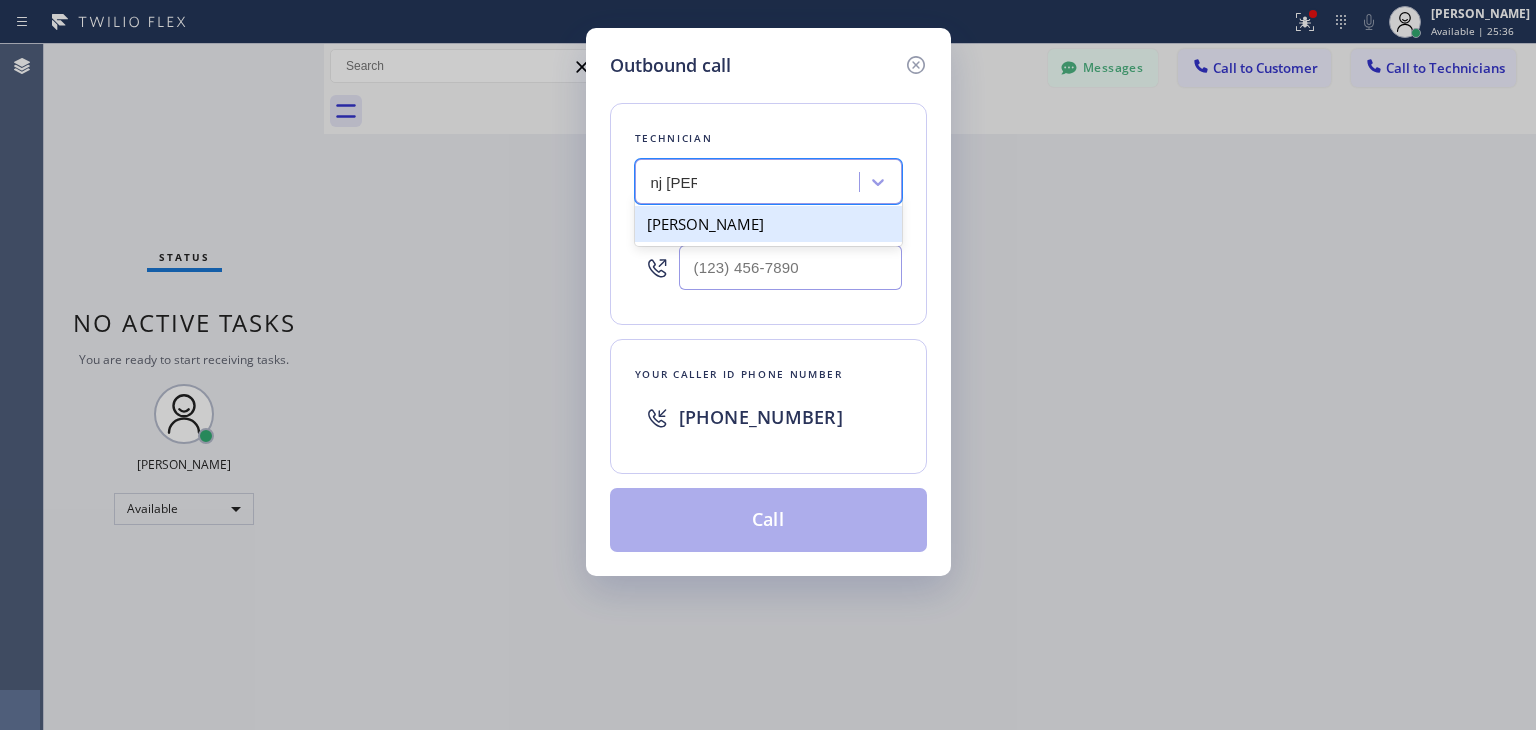 click on "Jean  Parra" at bounding box center (768, 224) 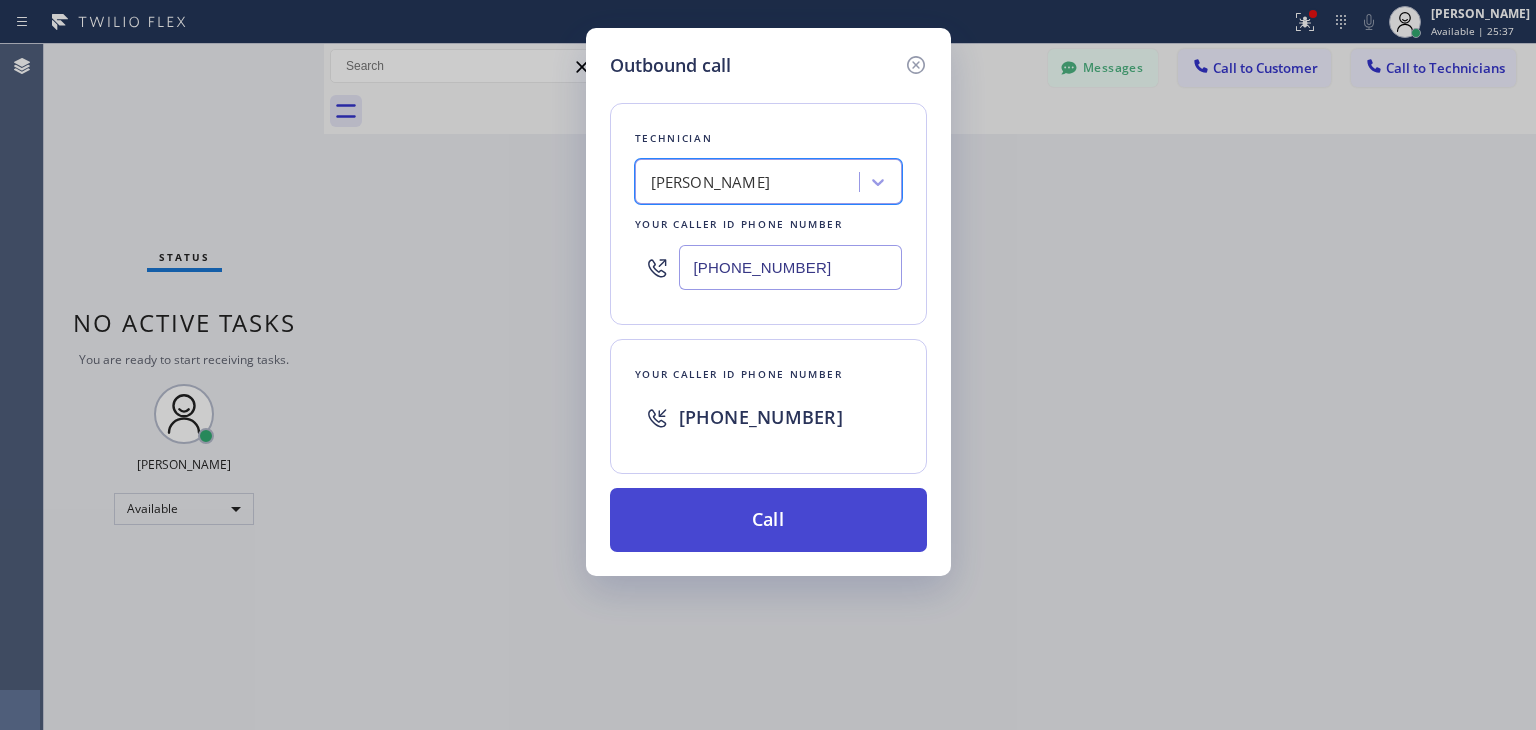 click on "Call" at bounding box center (768, 520) 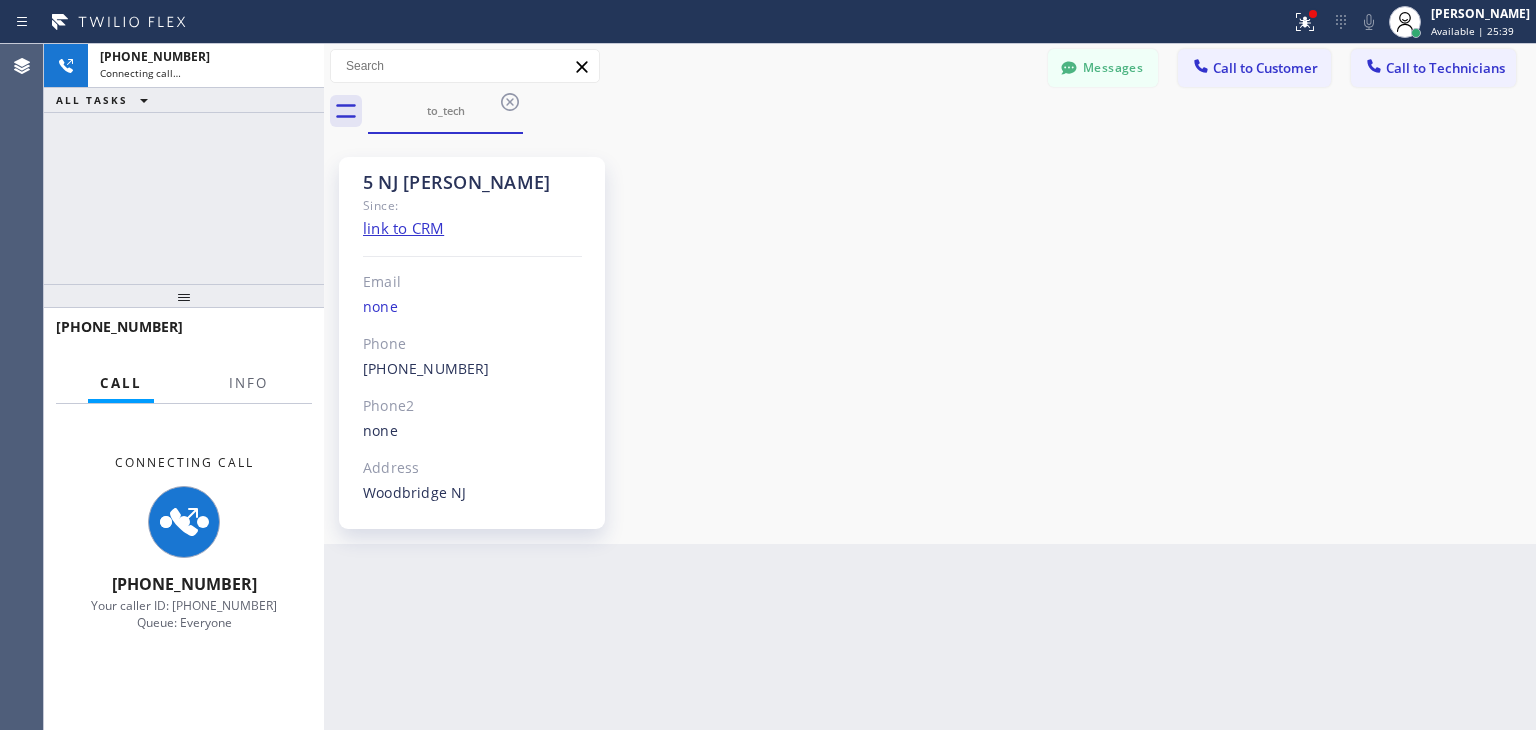 scroll, scrollTop: 966, scrollLeft: 0, axis: vertical 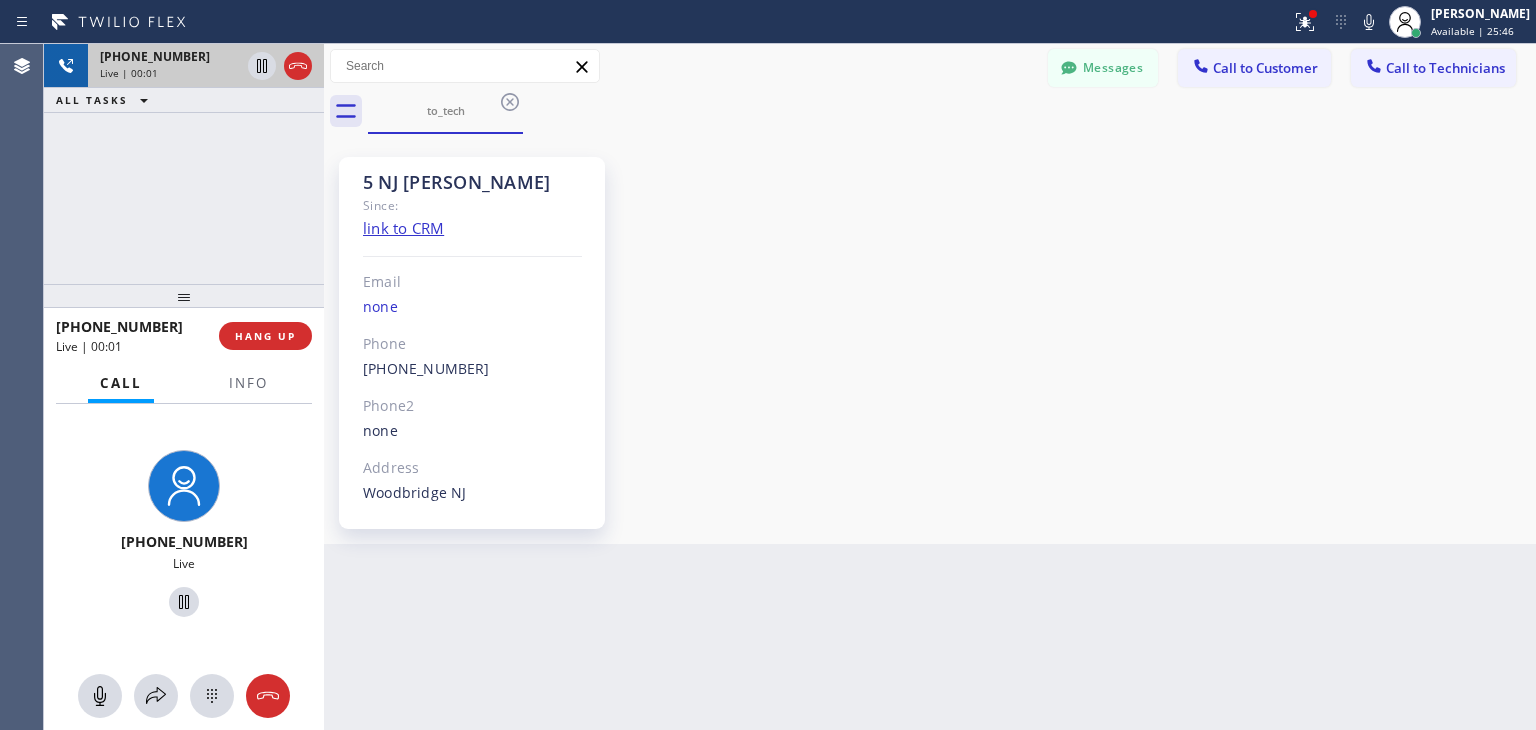 drag, startPoint x: 296, startPoint y: 59, endPoint x: 304, endPoint y: 81, distance: 23.409399 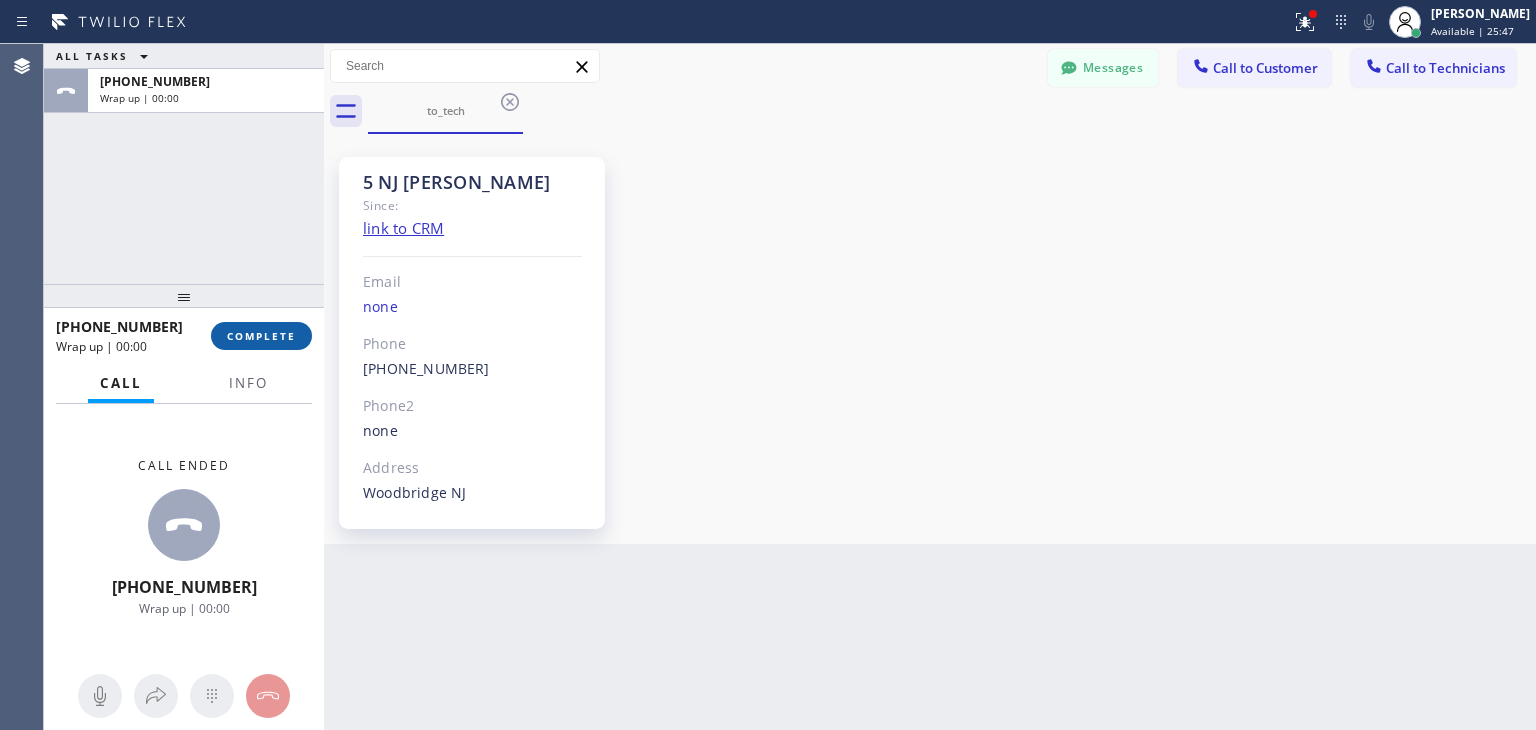 click on "COMPLETE" at bounding box center (261, 336) 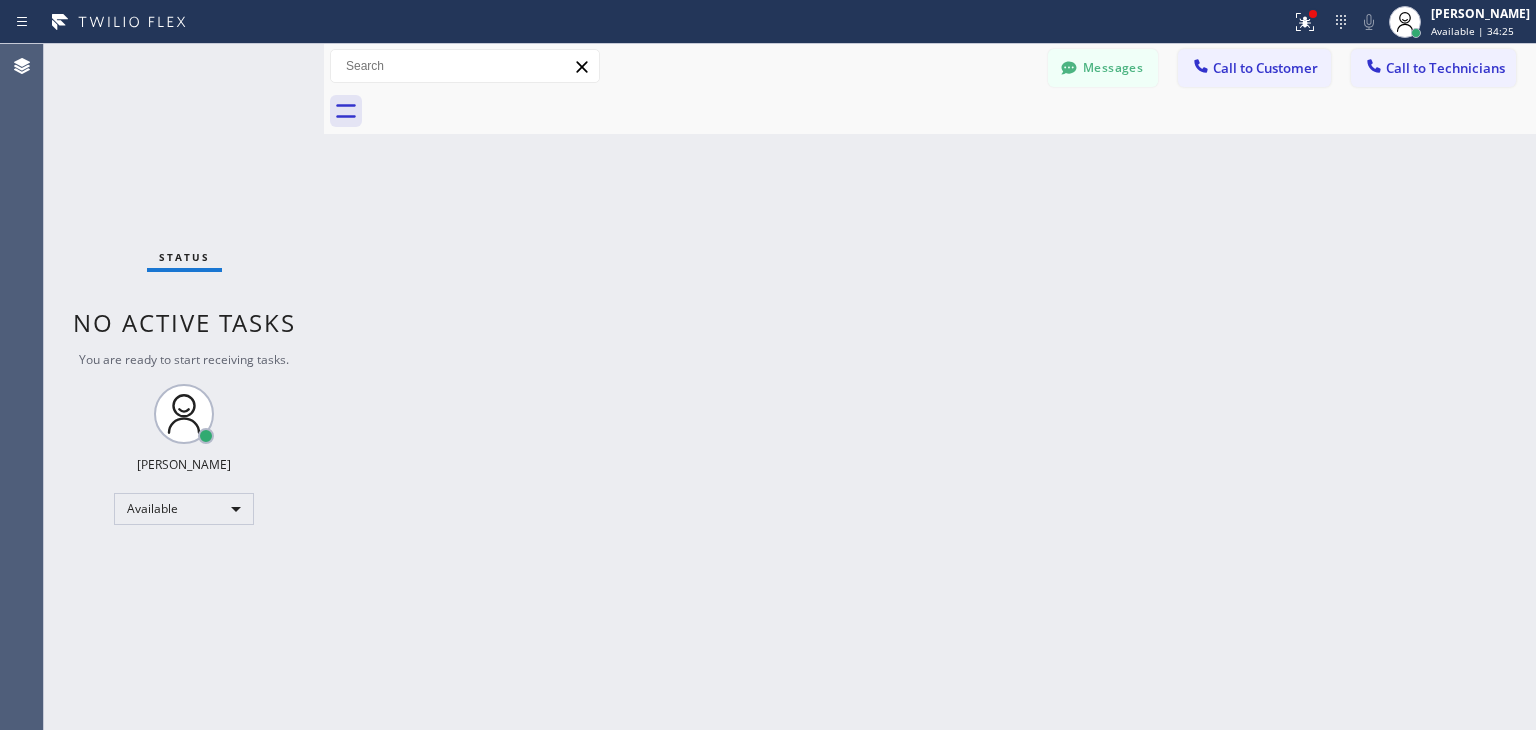 click on "Call to Customer" at bounding box center [1265, 68] 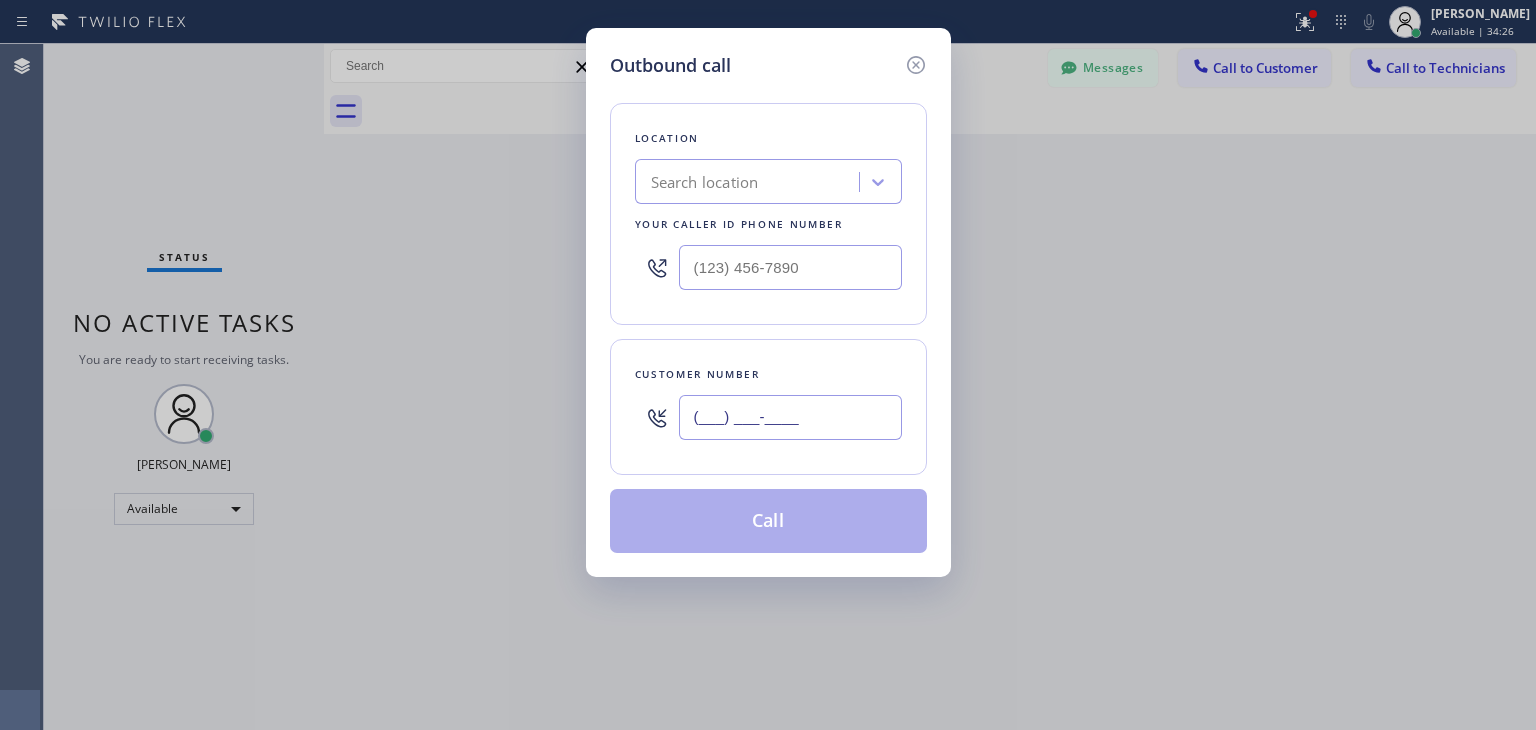 click on "(___) ___-____" at bounding box center [790, 417] 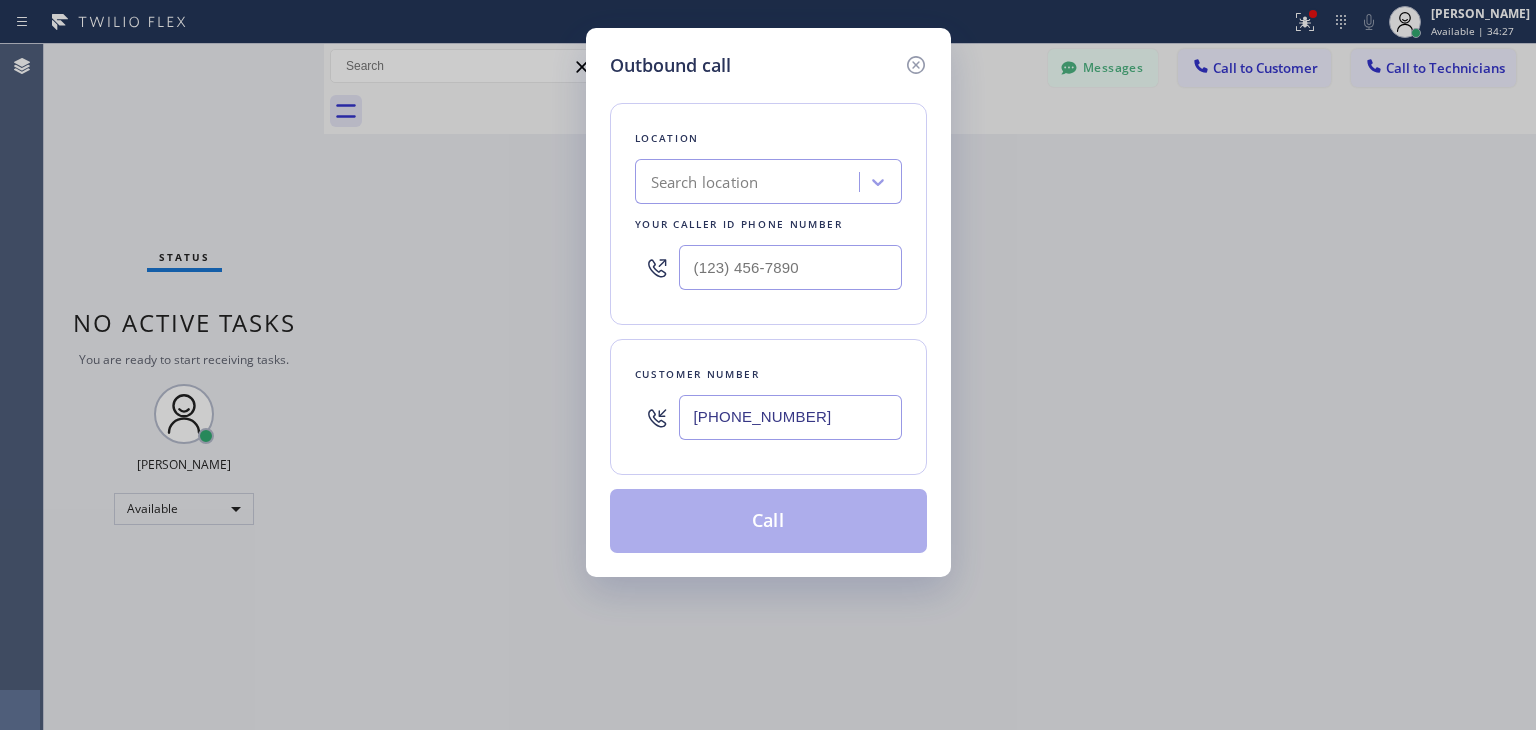 type on "(908) 295-1380" 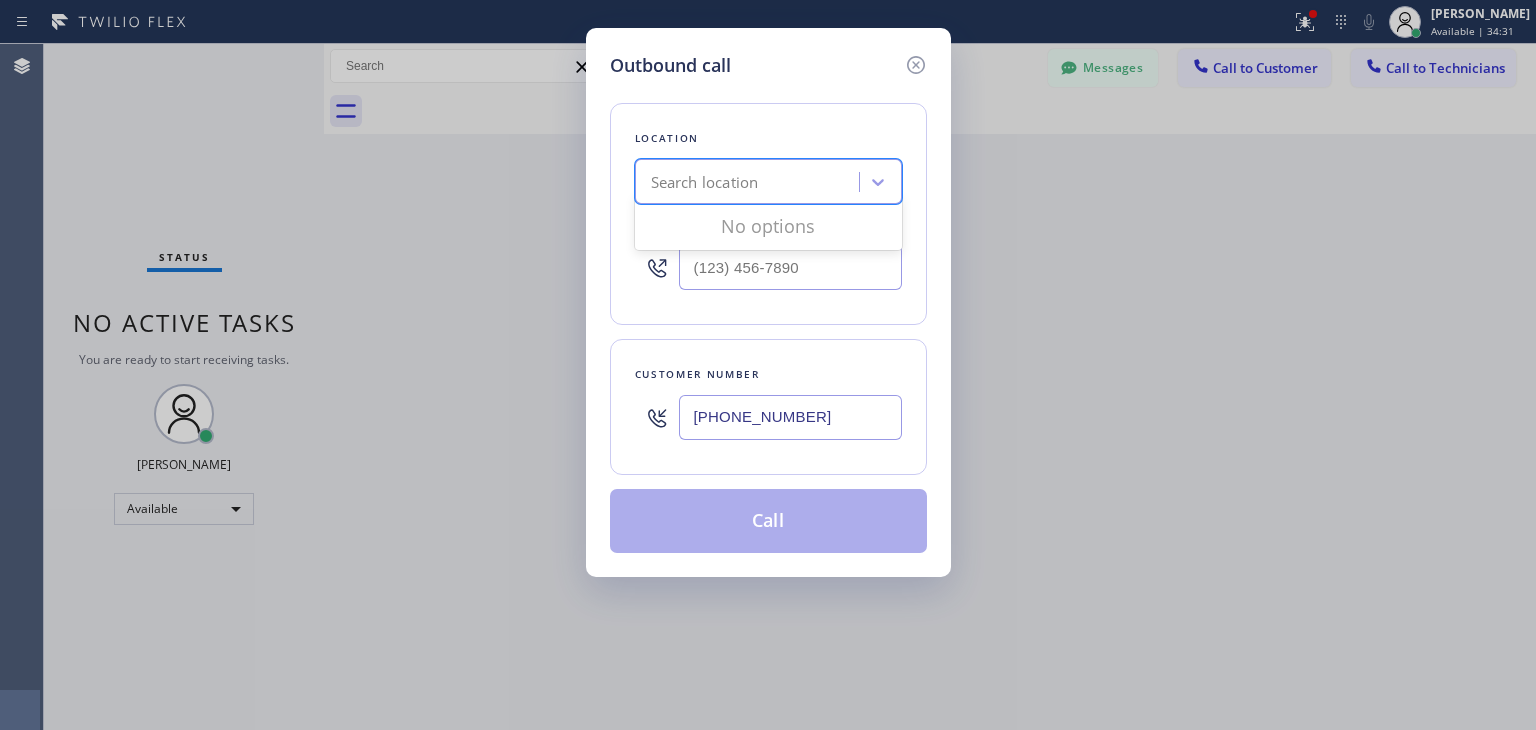 click on "Search location" at bounding box center [705, 182] 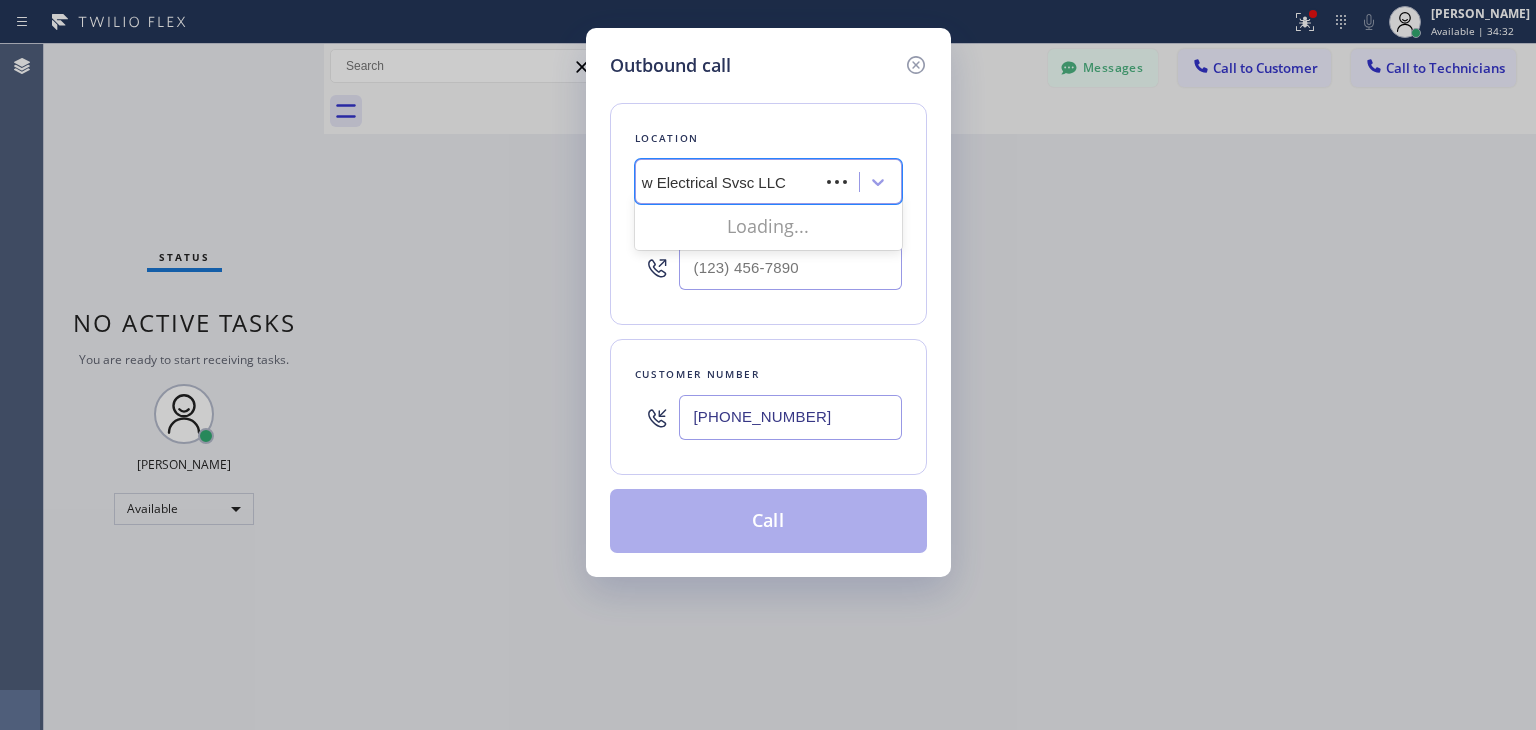 scroll, scrollTop: 0, scrollLeft: 0, axis: both 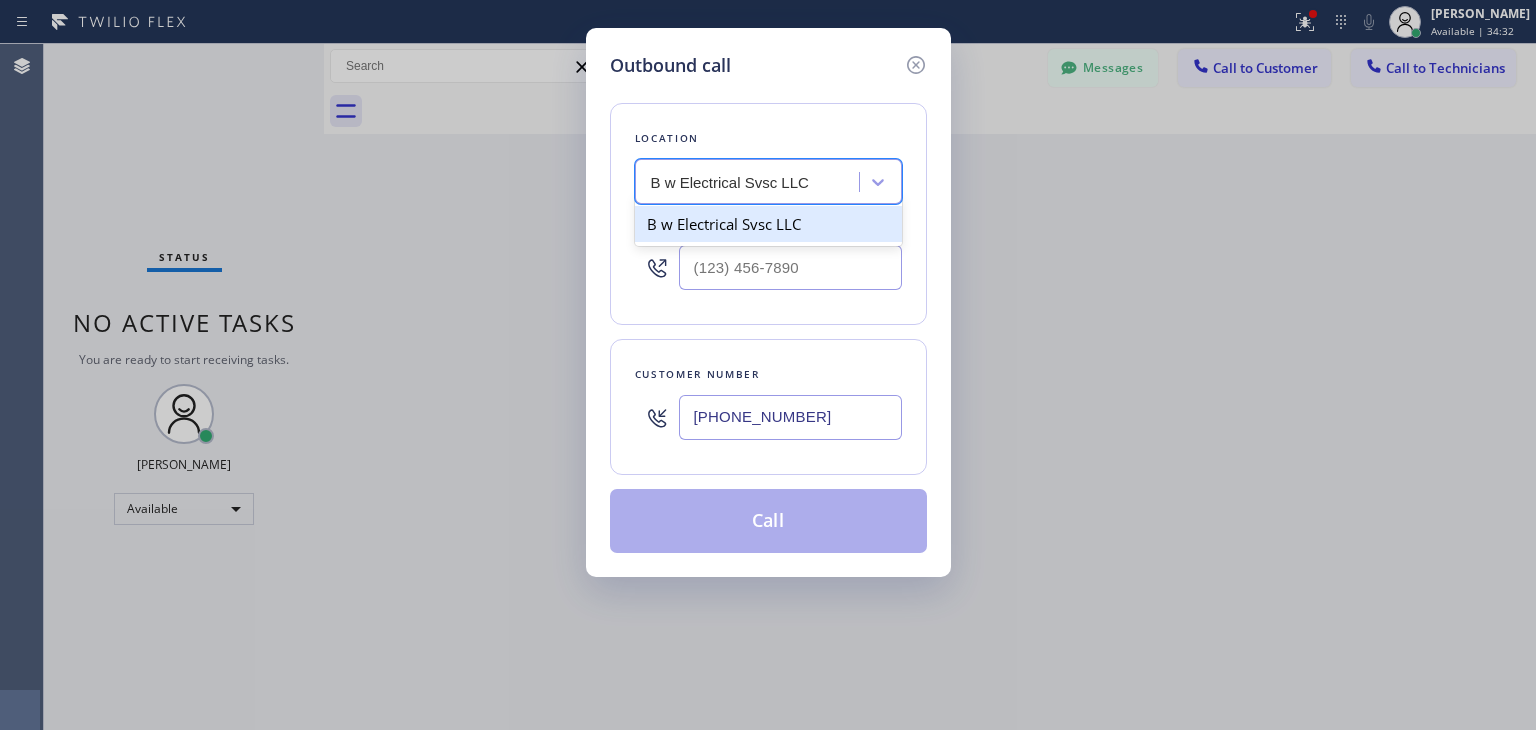 click on "B w Electrical Svsc LLC" at bounding box center (768, 224) 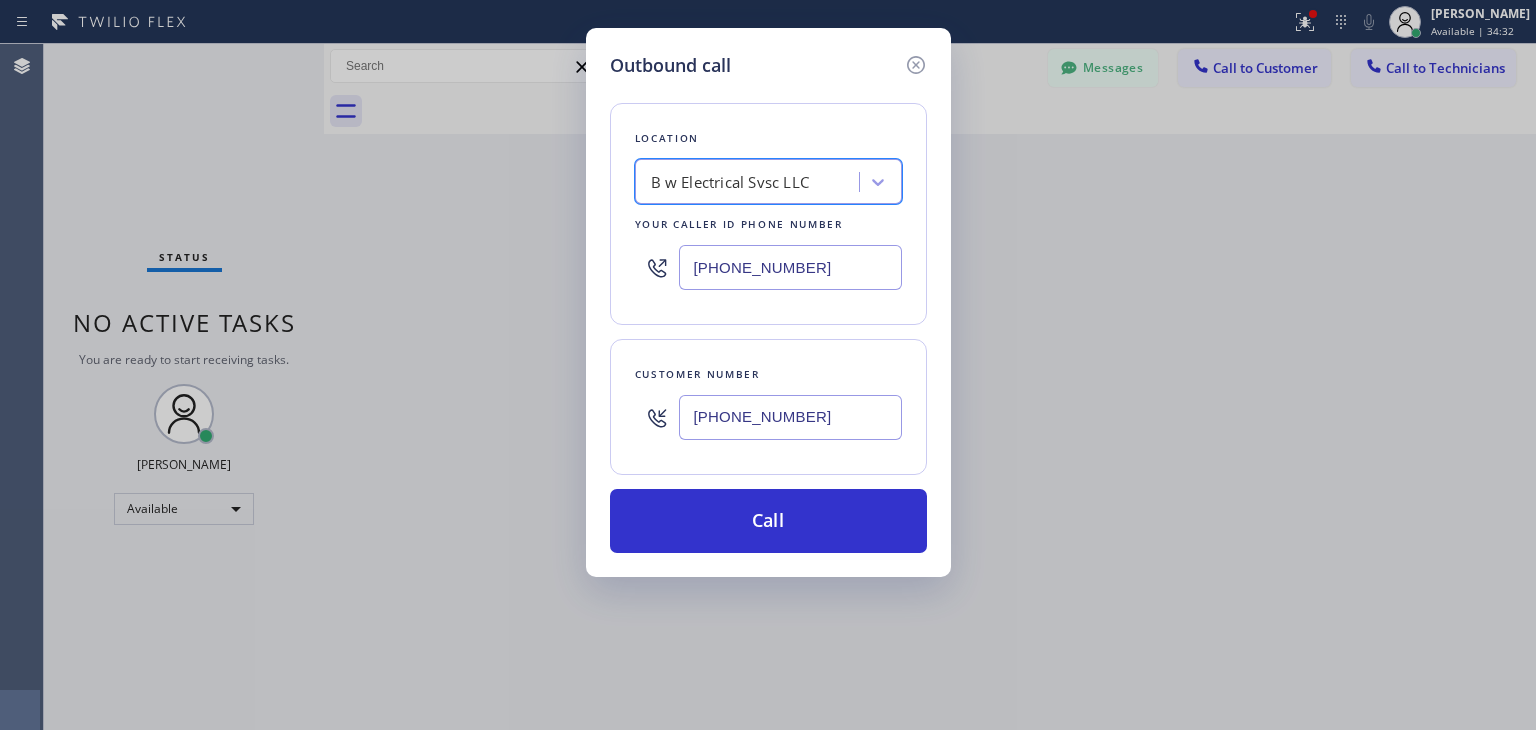 type 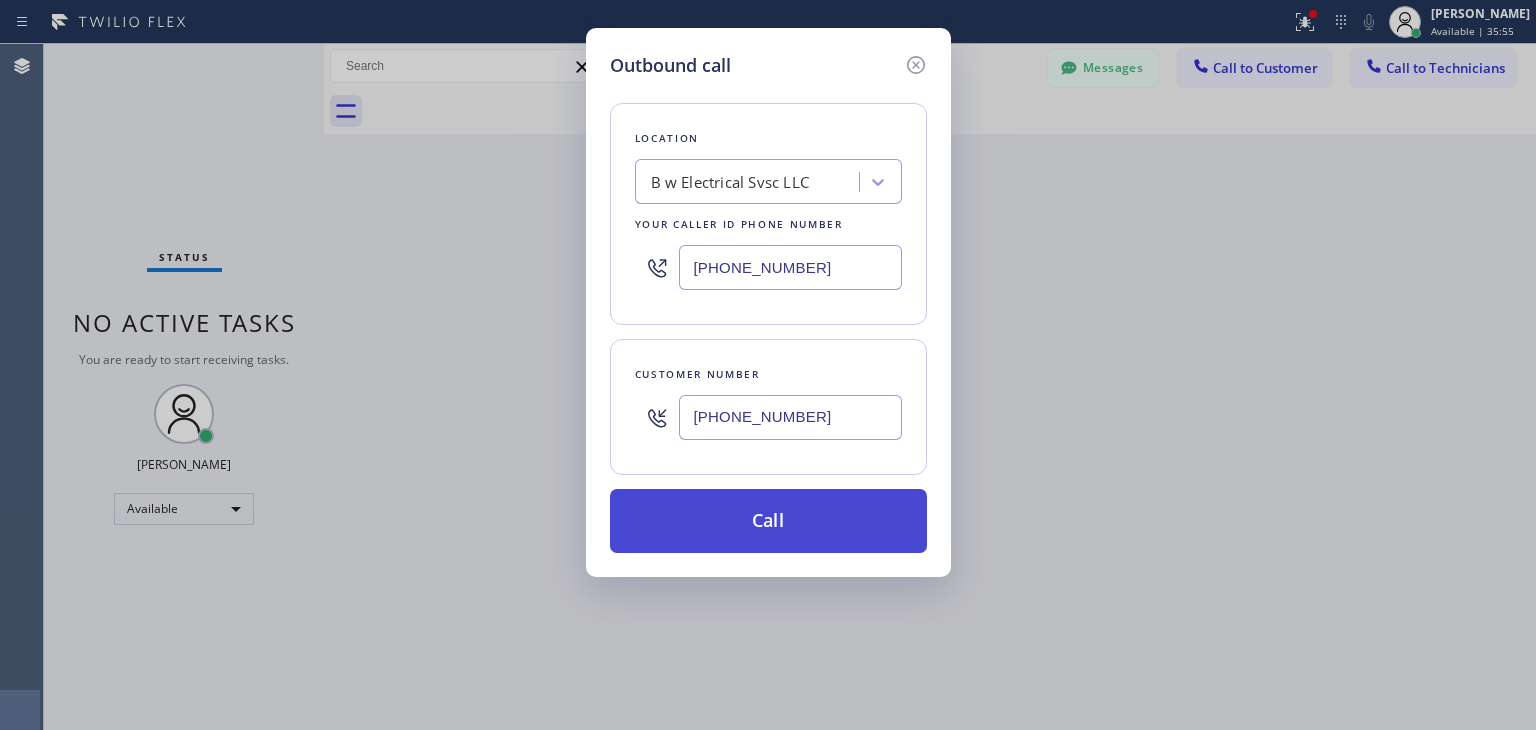 click on "Call" at bounding box center (768, 521) 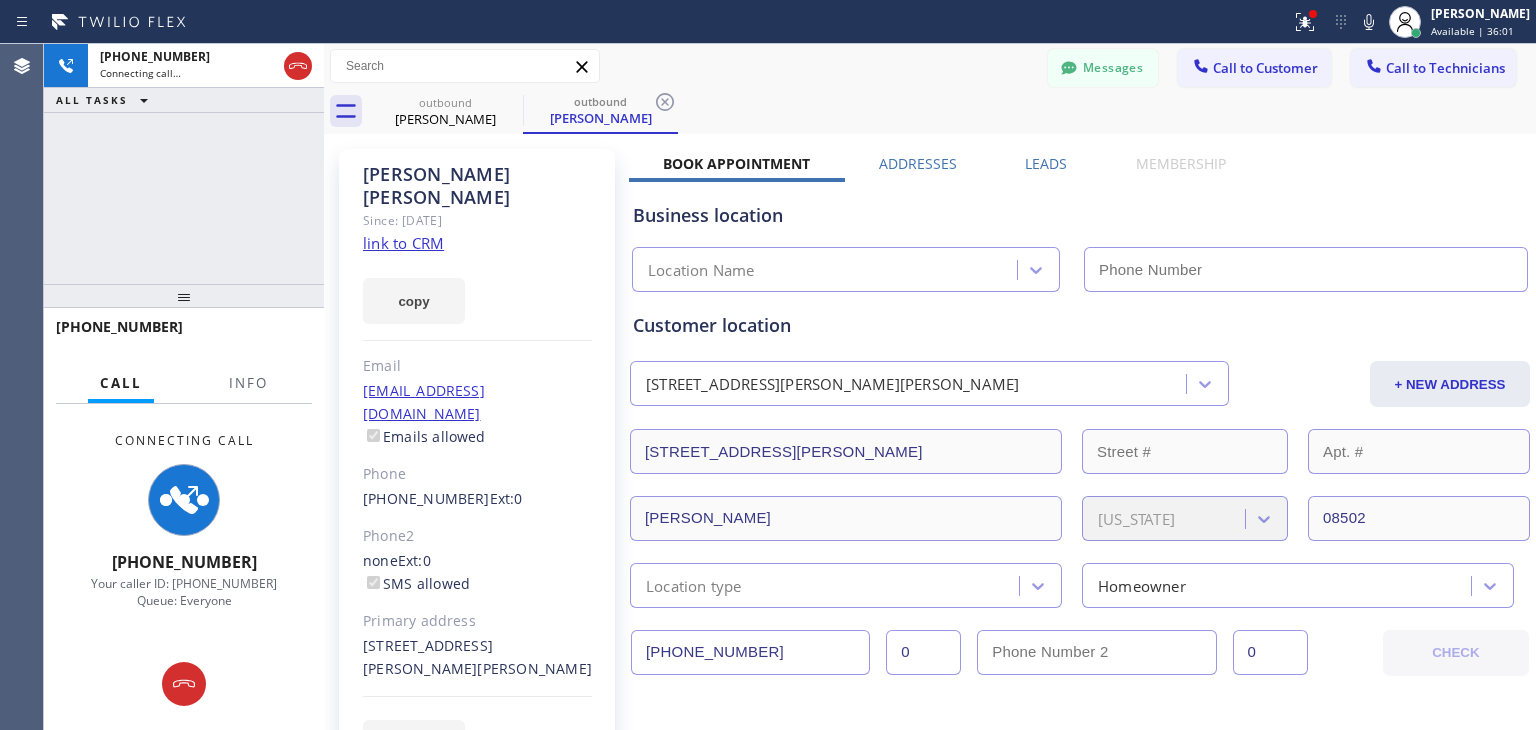 type on "(848) 292-9748" 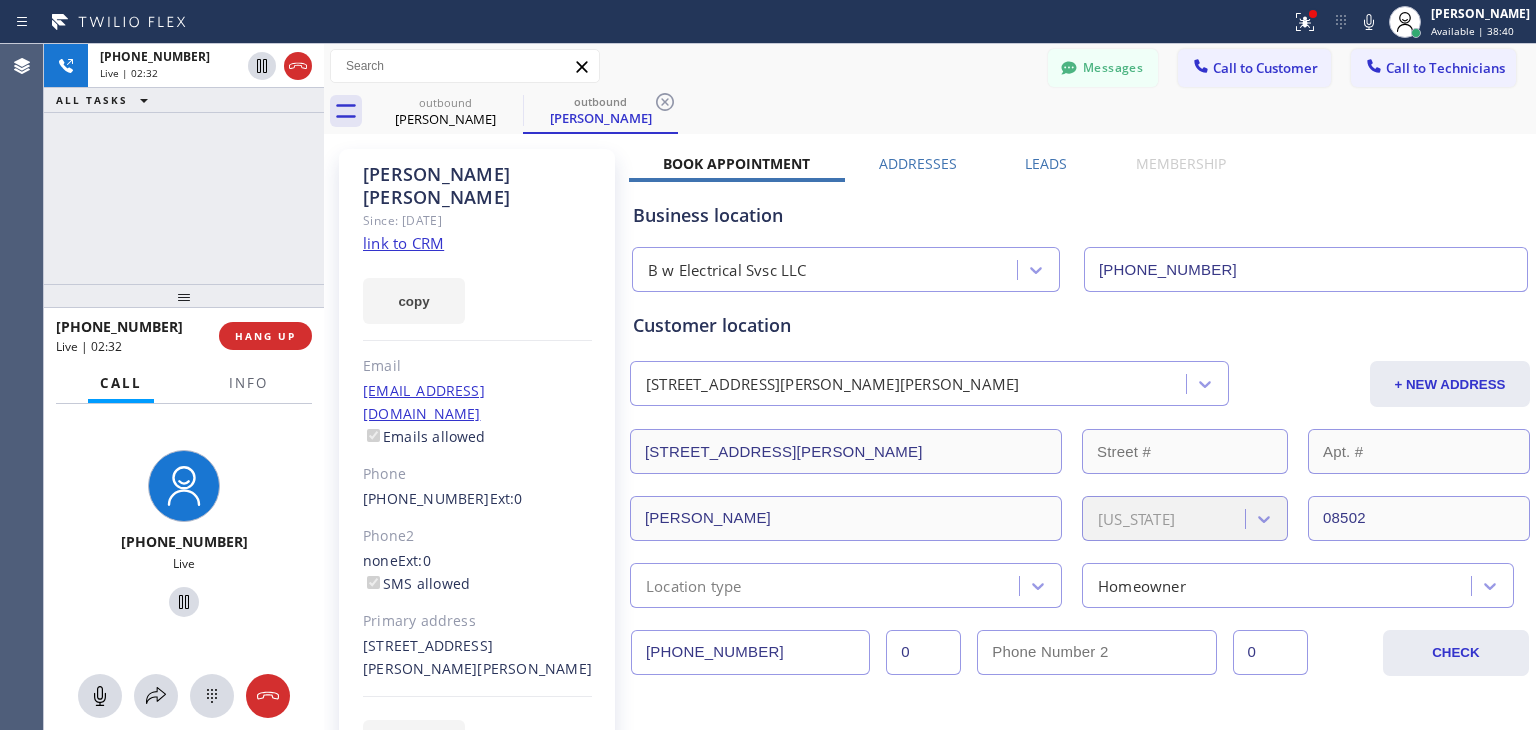 drag, startPoint x: 152, startPoint y: 180, endPoint x: 142, endPoint y: 176, distance: 10.770329 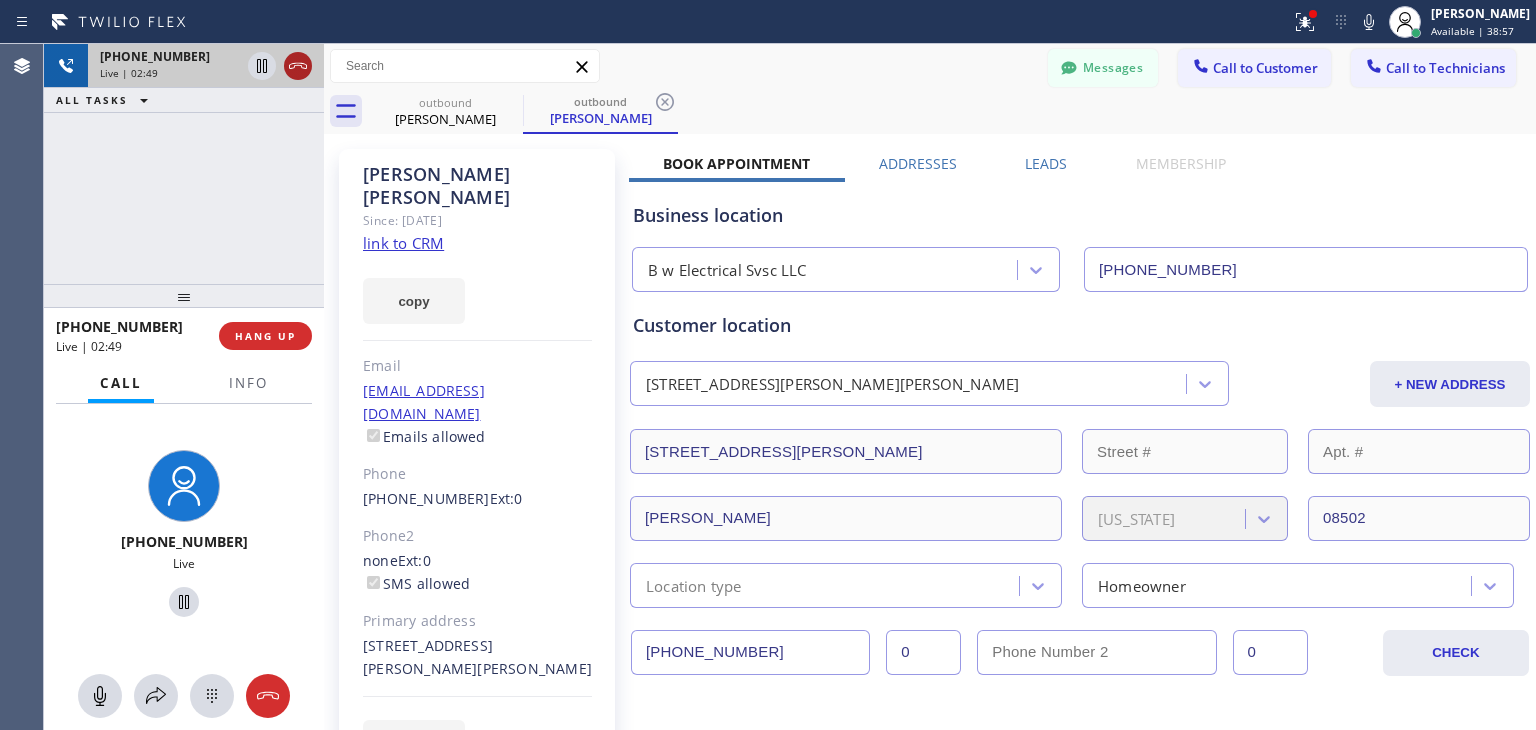 click 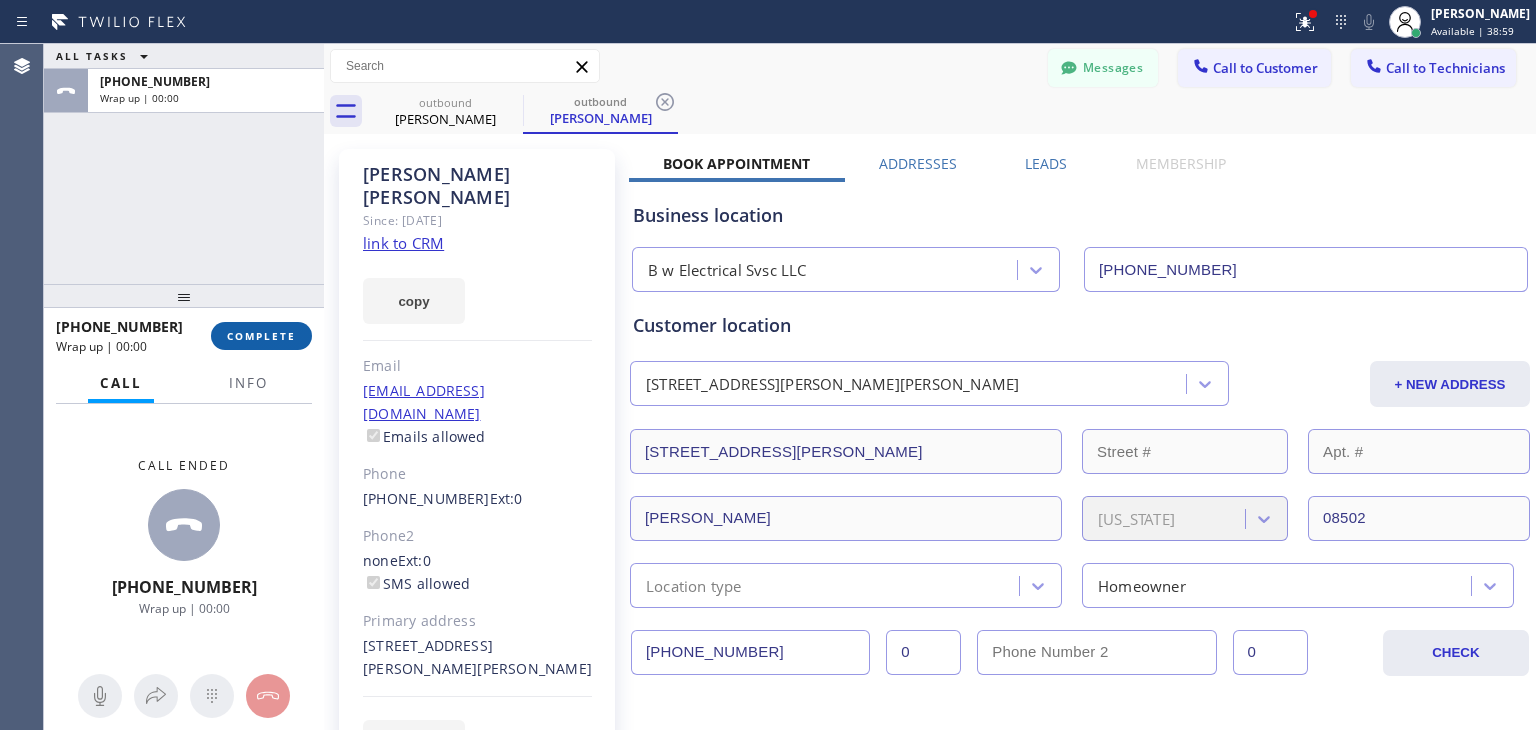 drag, startPoint x: 274, startPoint y: 317, endPoint x: 266, endPoint y: 325, distance: 11.313708 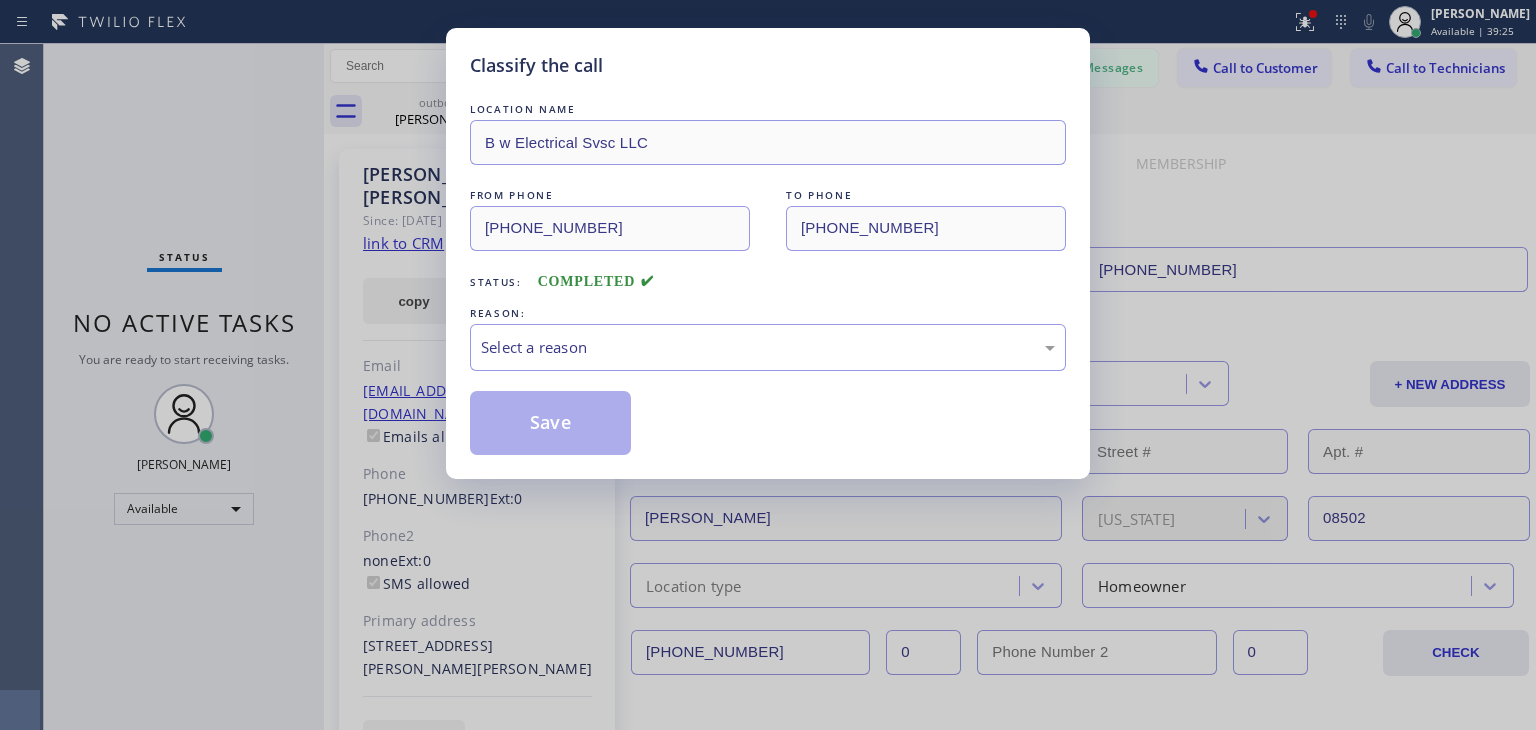 click on "Classify the call LOCATION NAME B w Electrical Svsc LLC FROM PHONE (848) 292-9748 TO PHONE (908) 295-1380 Status: COMPLETED REASON: Select a reason Save" at bounding box center [768, 365] 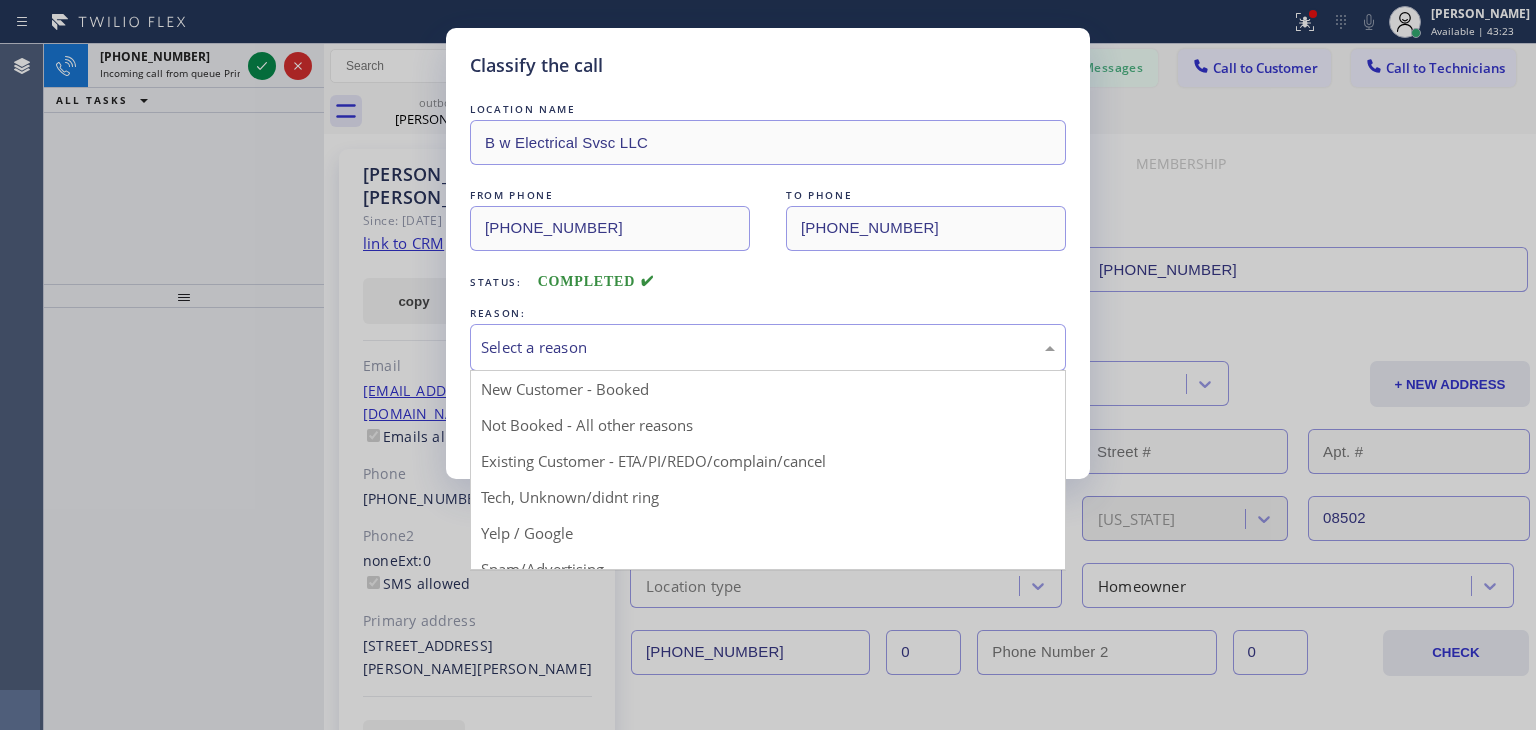 drag, startPoint x: 548, startPoint y: 346, endPoint x: 570, endPoint y: 383, distance: 43.046486 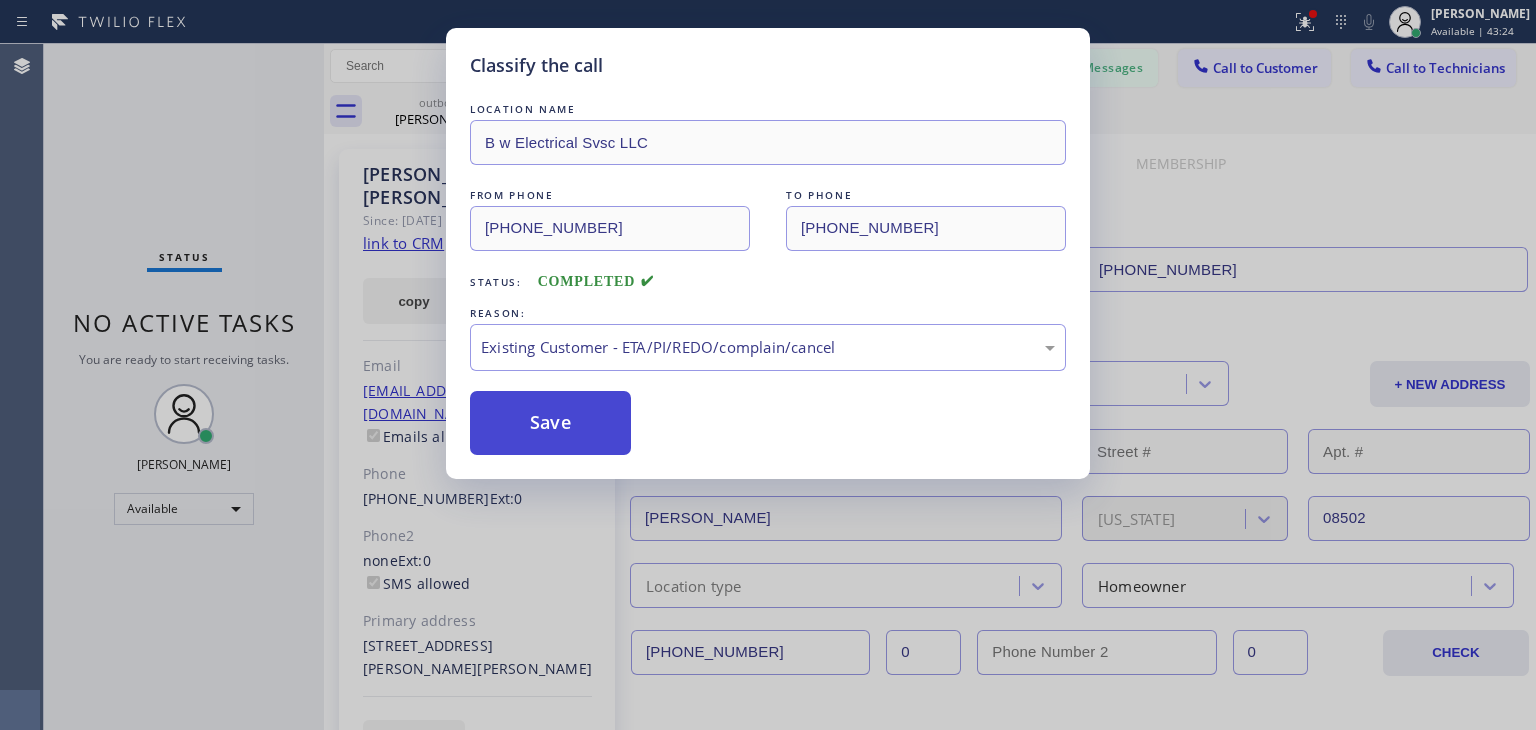 drag, startPoint x: 597, startPoint y: 451, endPoint x: 554, endPoint y: 417, distance: 54.81788 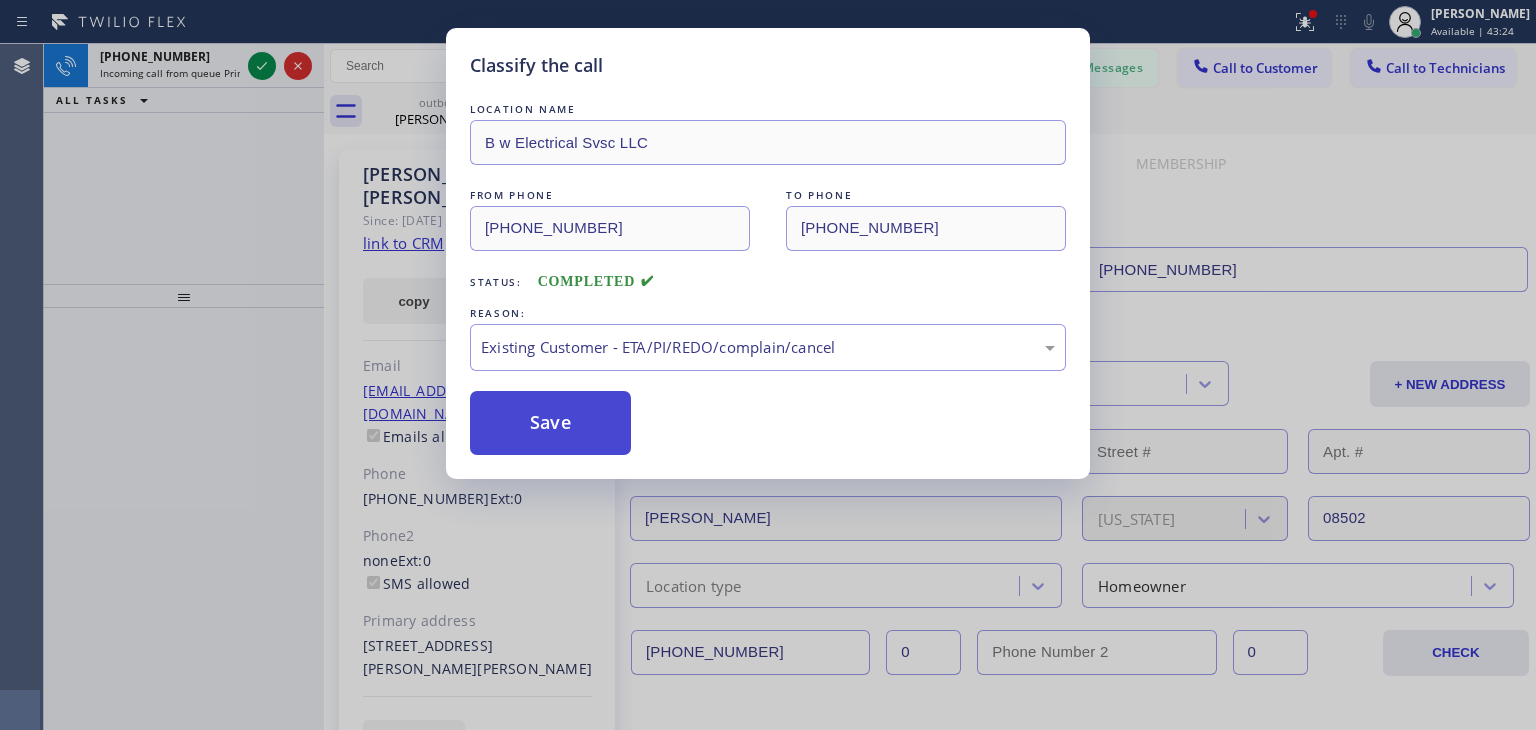 click on "Save" at bounding box center [550, 423] 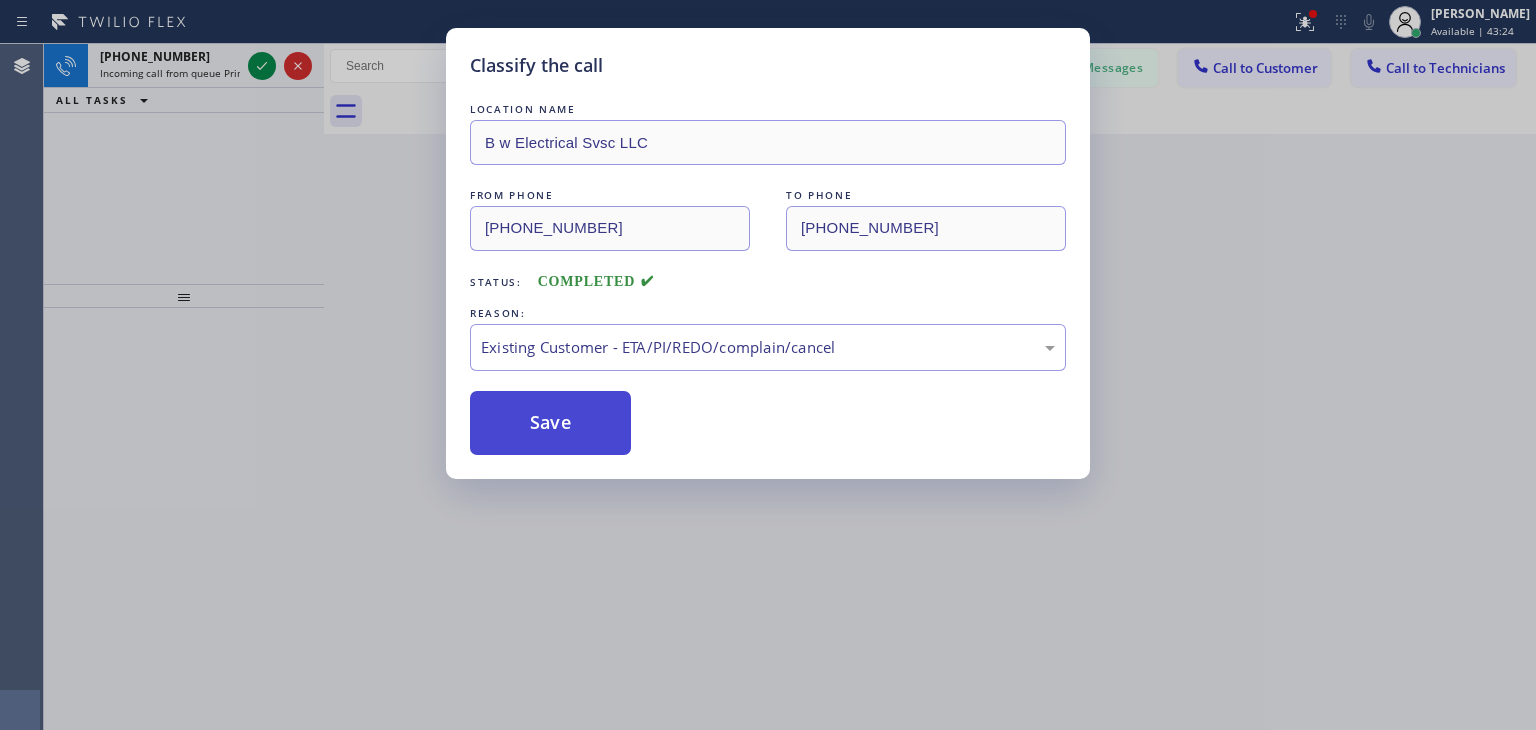 click on "Save" at bounding box center [550, 423] 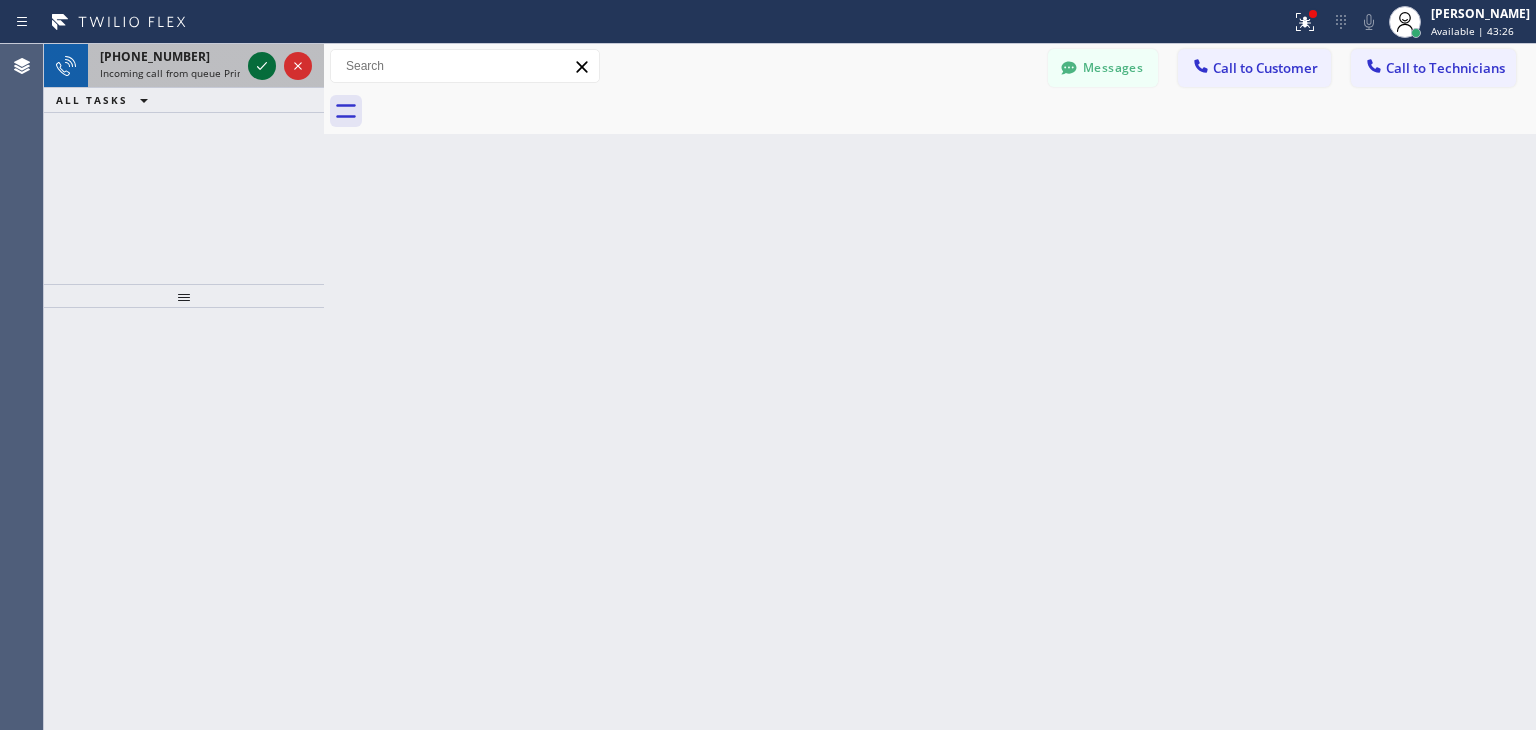 click 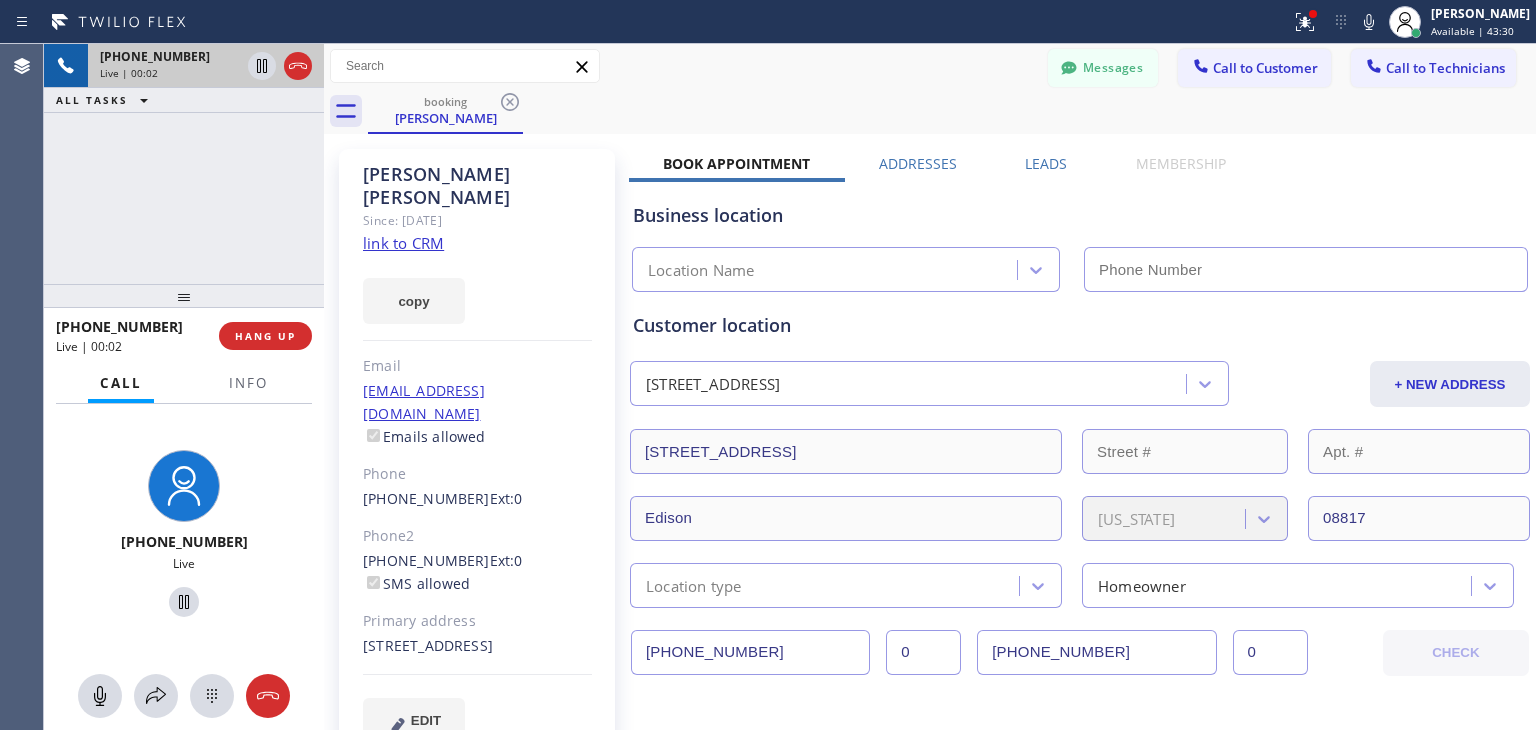 type on "(551) 525-8799" 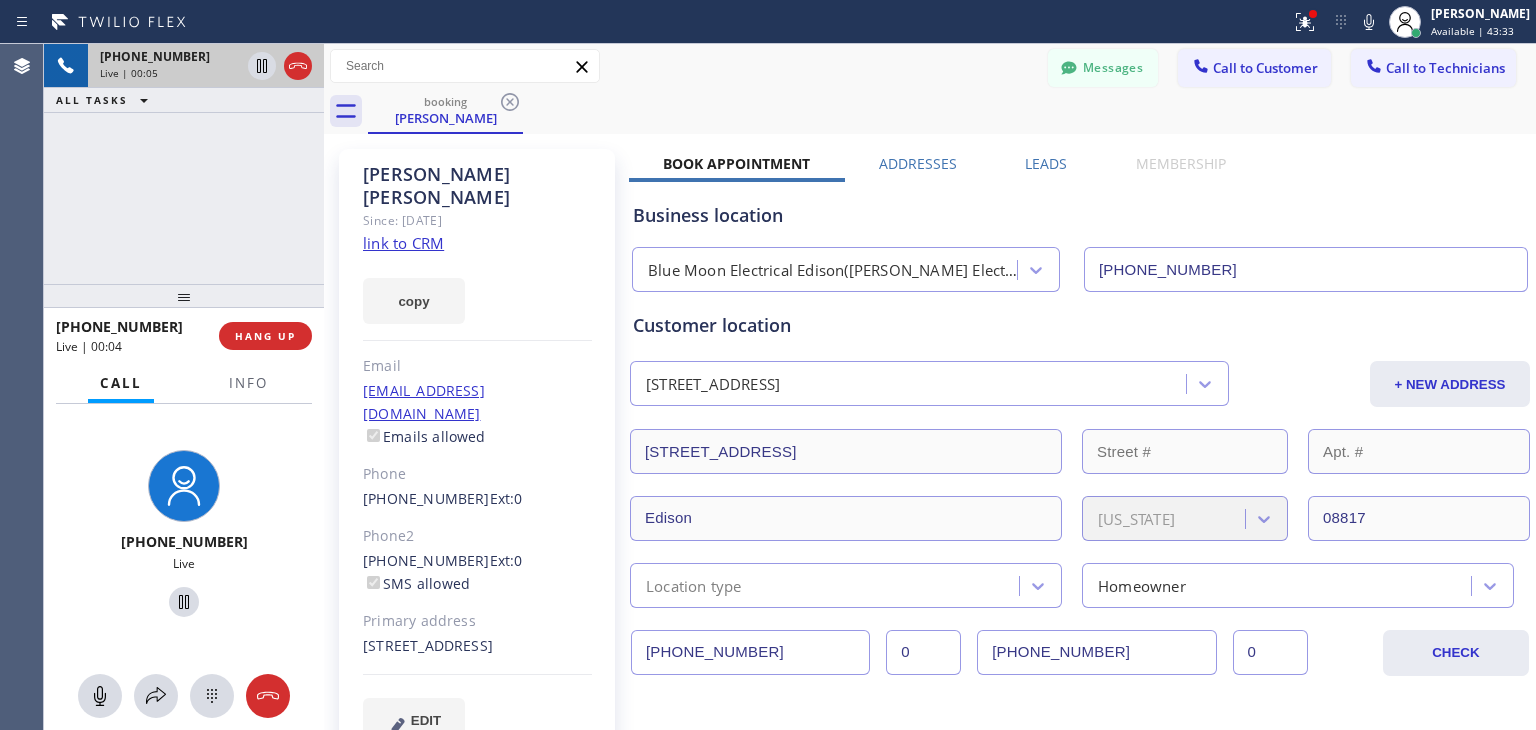 click on "link to CRM" 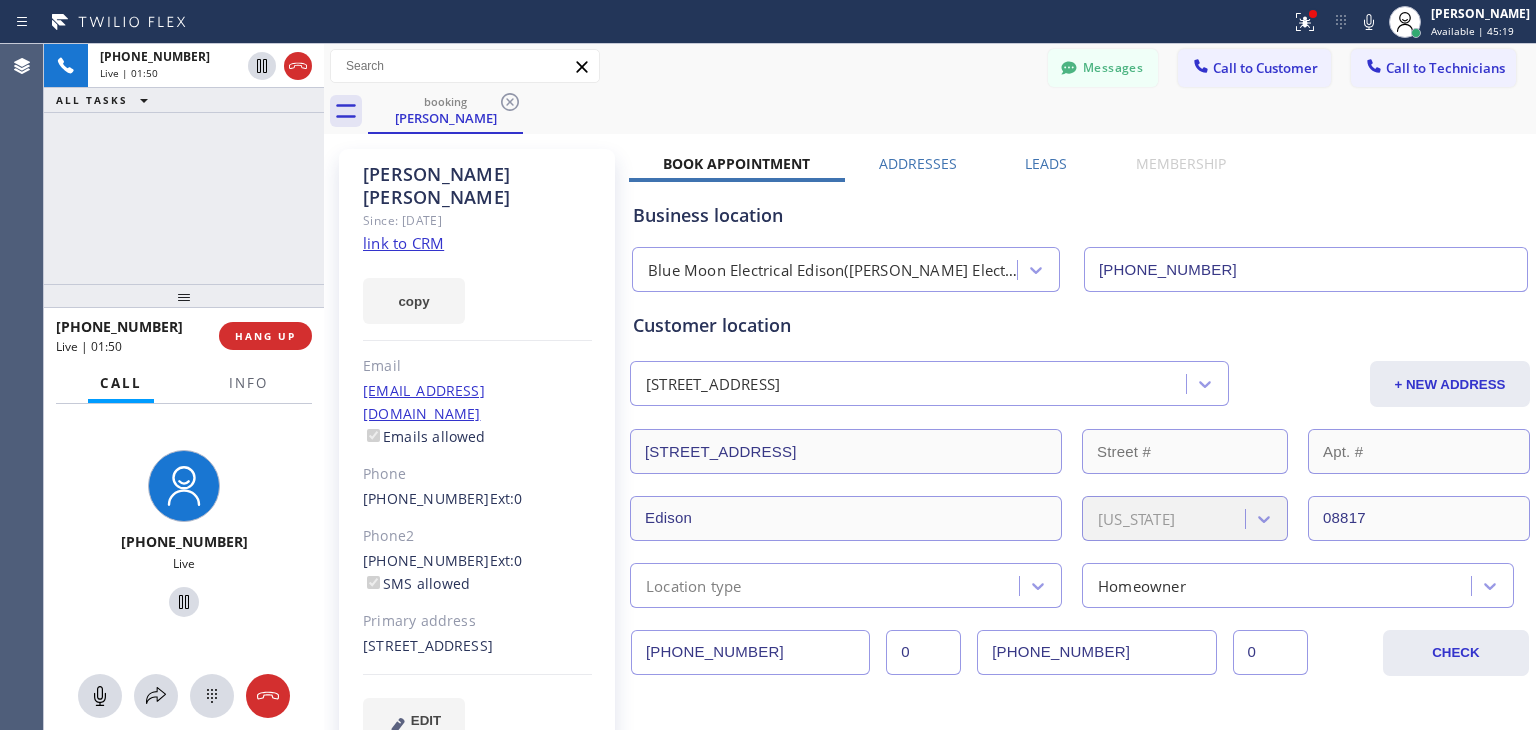 drag, startPoint x: 299, startPoint y: 62, endPoint x: 293, endPoint y: 99, distance: 37.48333 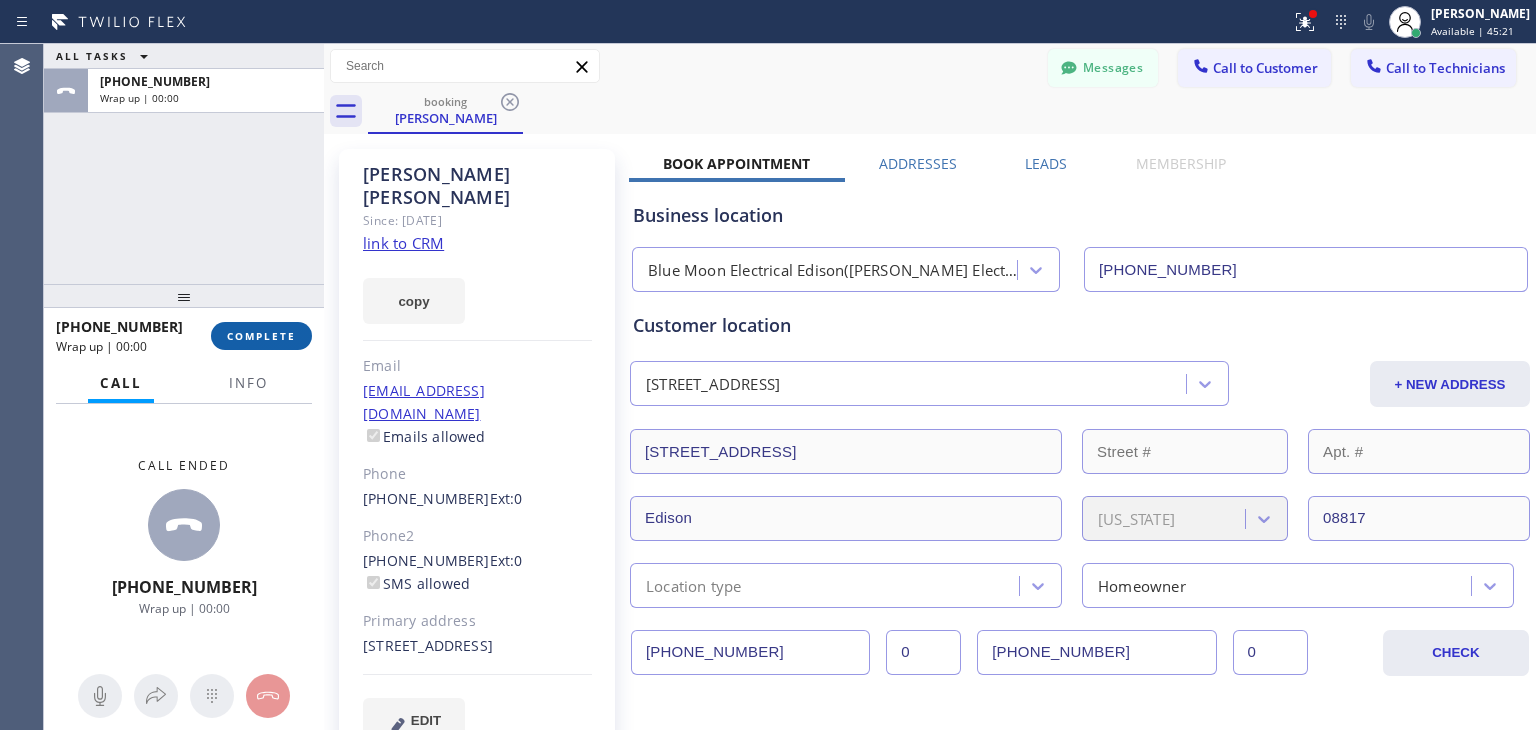 click on "COMPLETE" at bounding box center [261, 336] 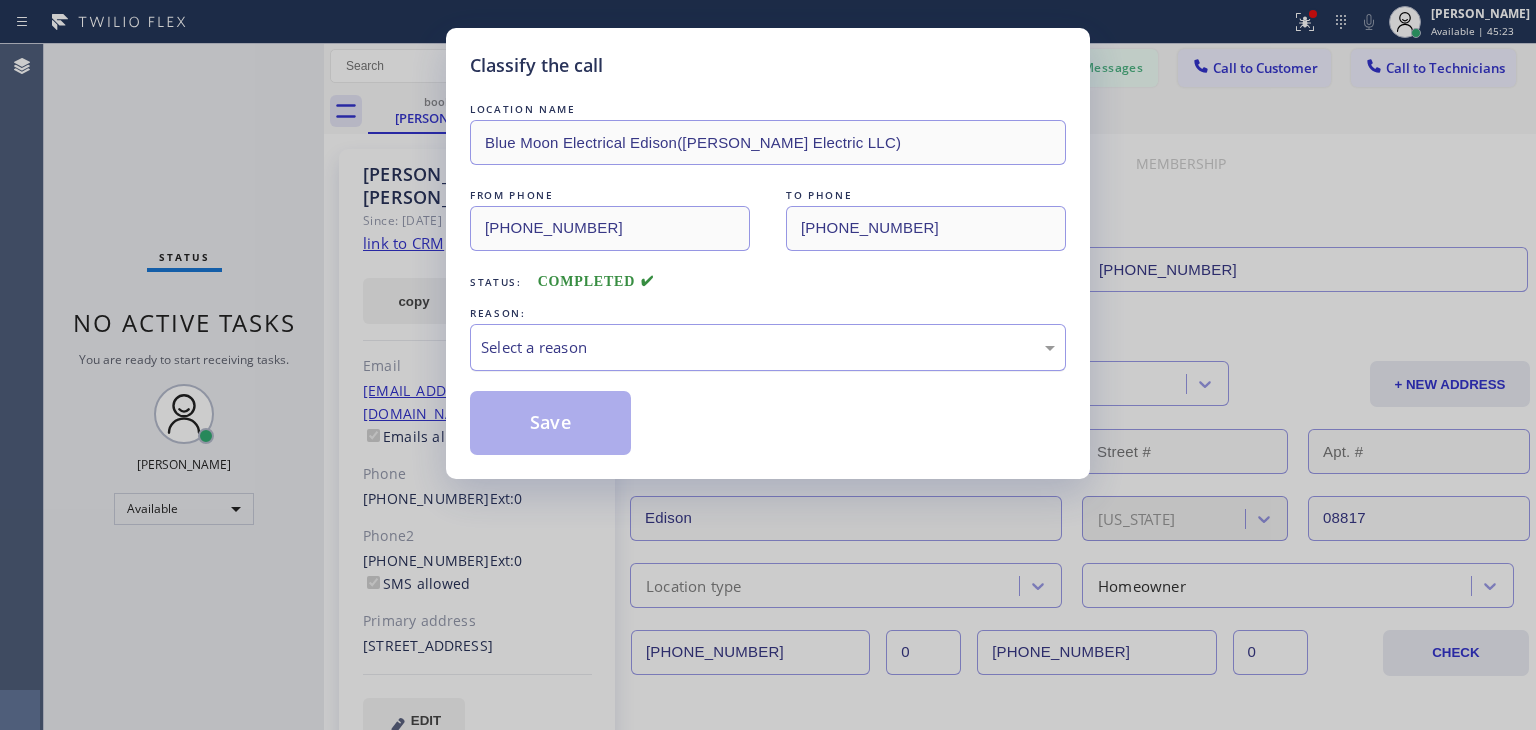 click on "Select a reason" at bounding box center [768, 347] 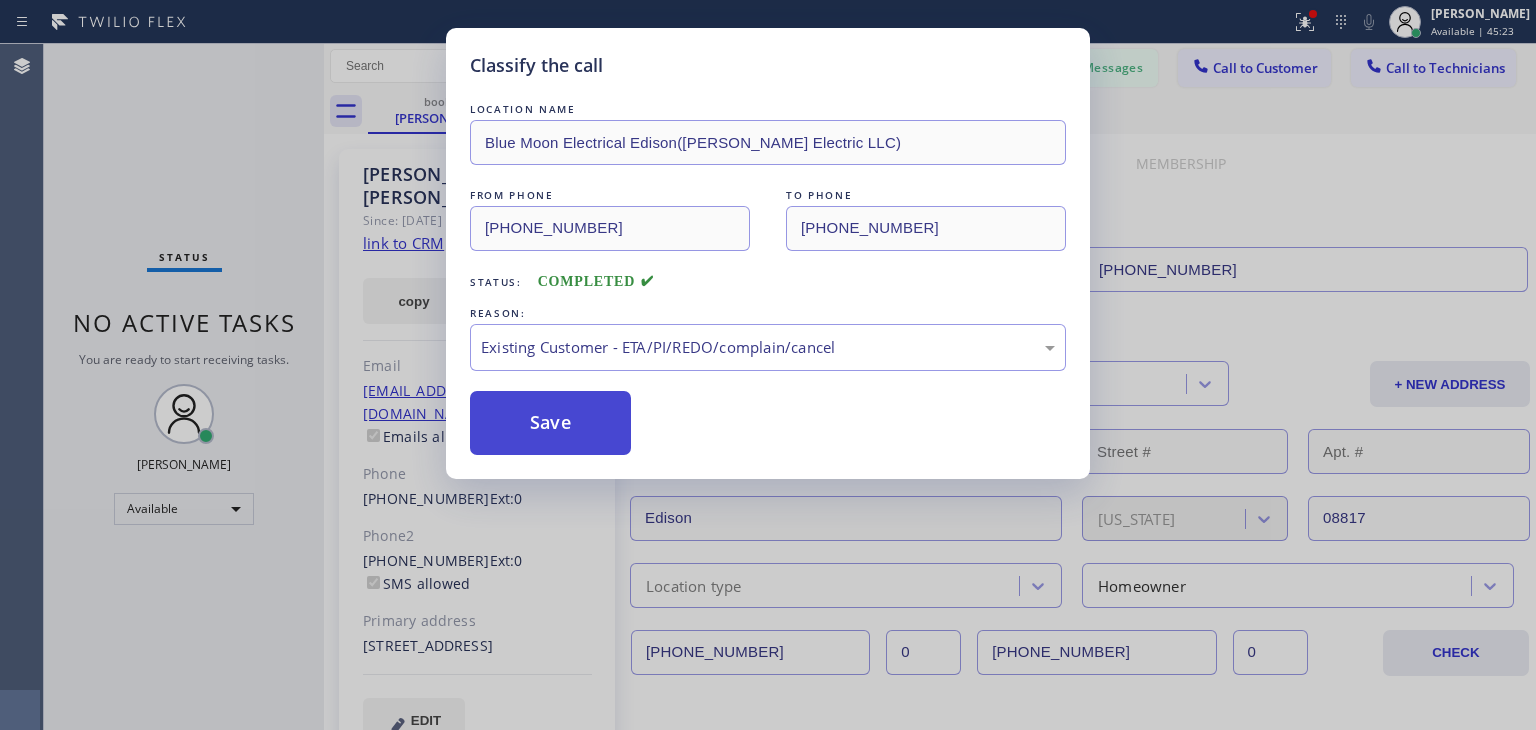 drag, startPoint x: 680, startPoint y: 468, endPoint x: 608, endPoint y: 431, distance: 80.9506 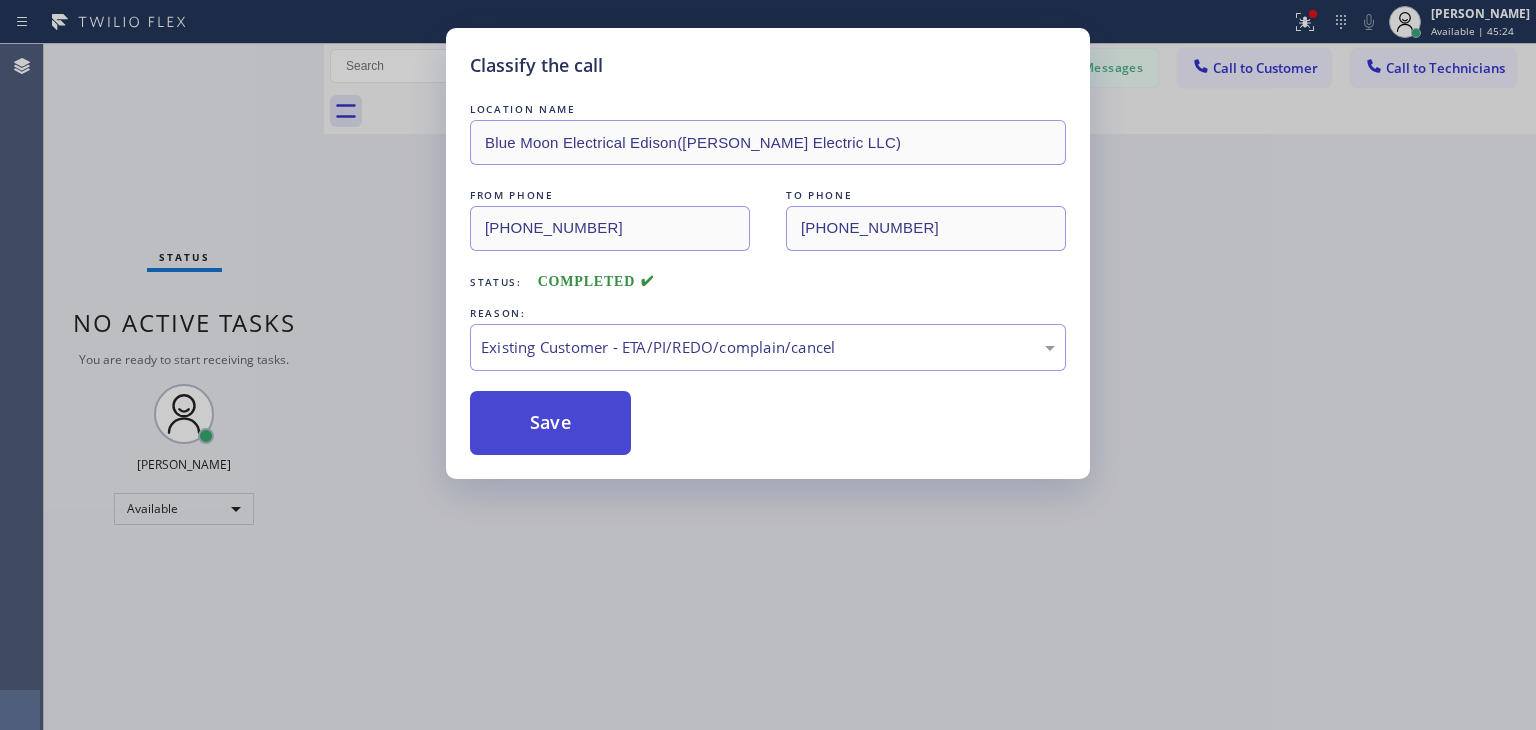 click on "Save" at bounding box center (550, 423) 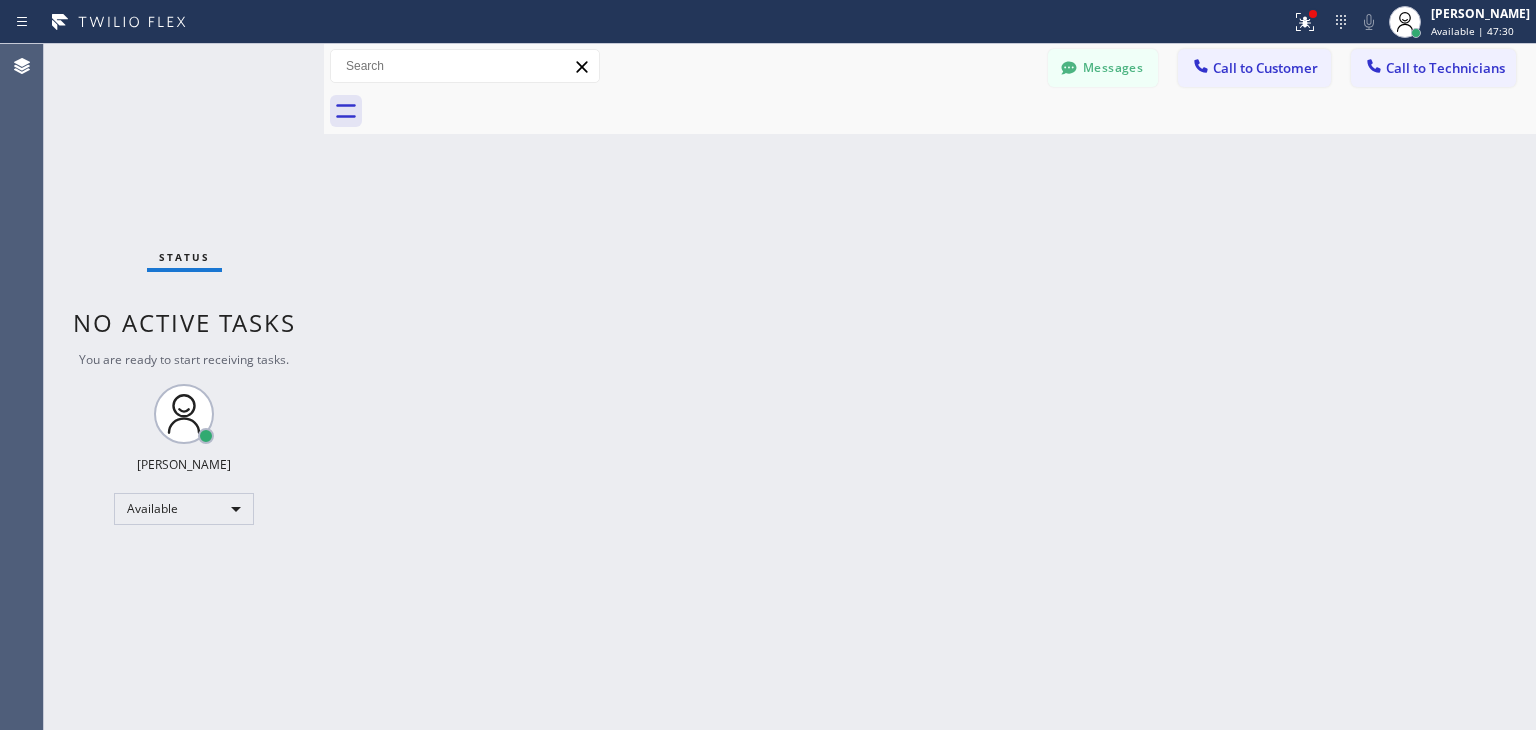 drag, startPoint x: 121, startPoint y: 188, endPoint x: 132, endPoint y: 195, distance: 13.038404 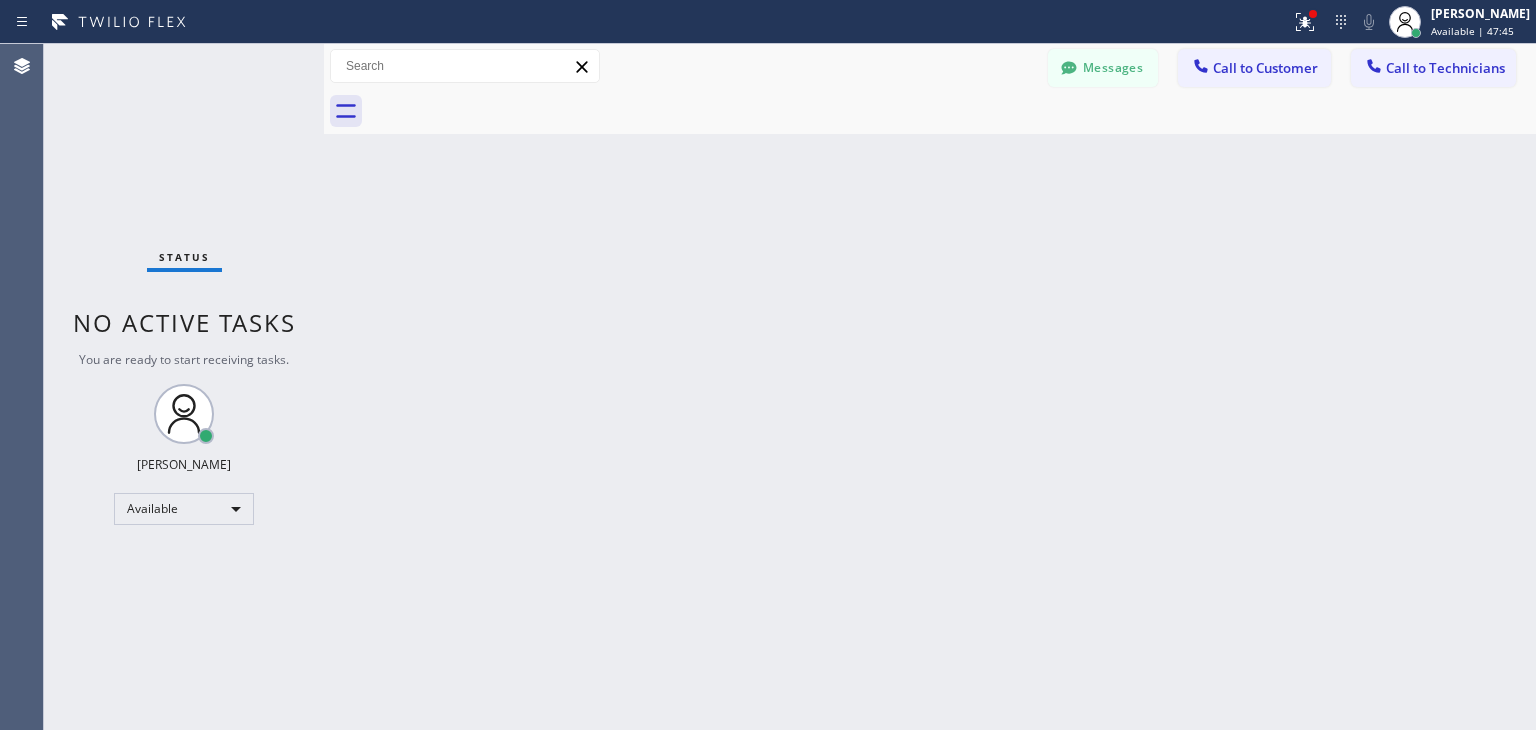 drag, startPoint x: 1208, startPoint y: 55, endPoint x: 1125, endPoint y: 99, distance: 93.941475 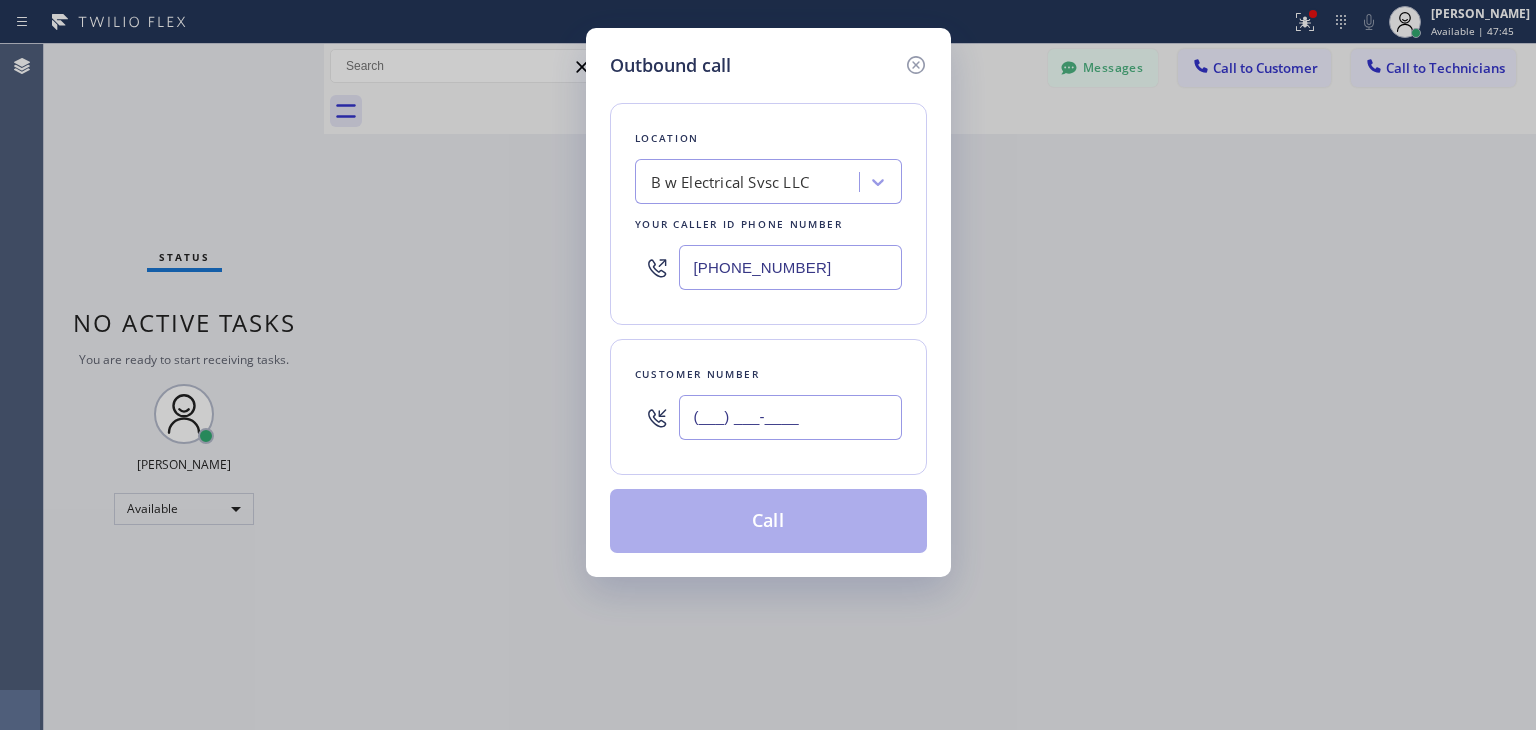 click on "(___) ___-____" at bounding box center (790, 417) 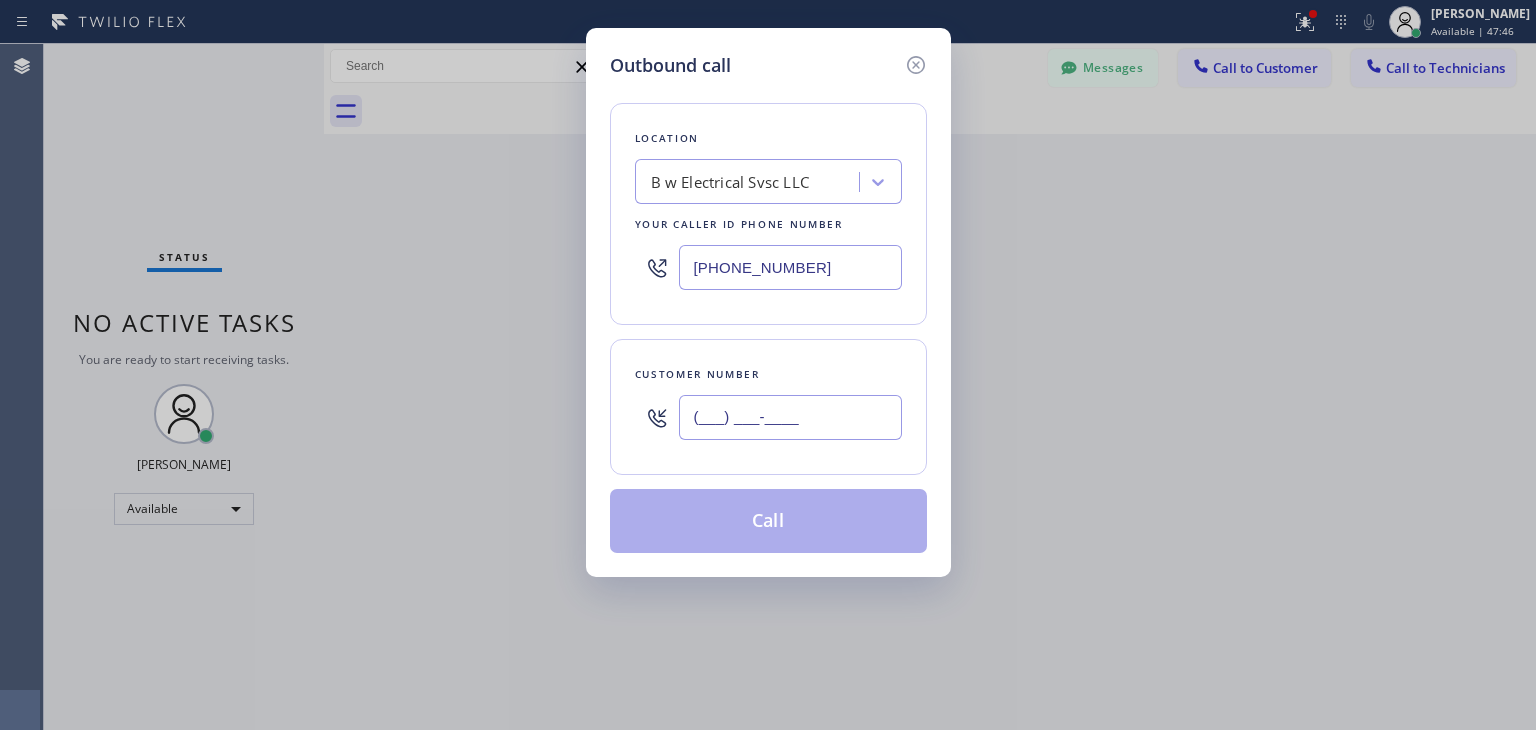 paste on "516) 784-7566" 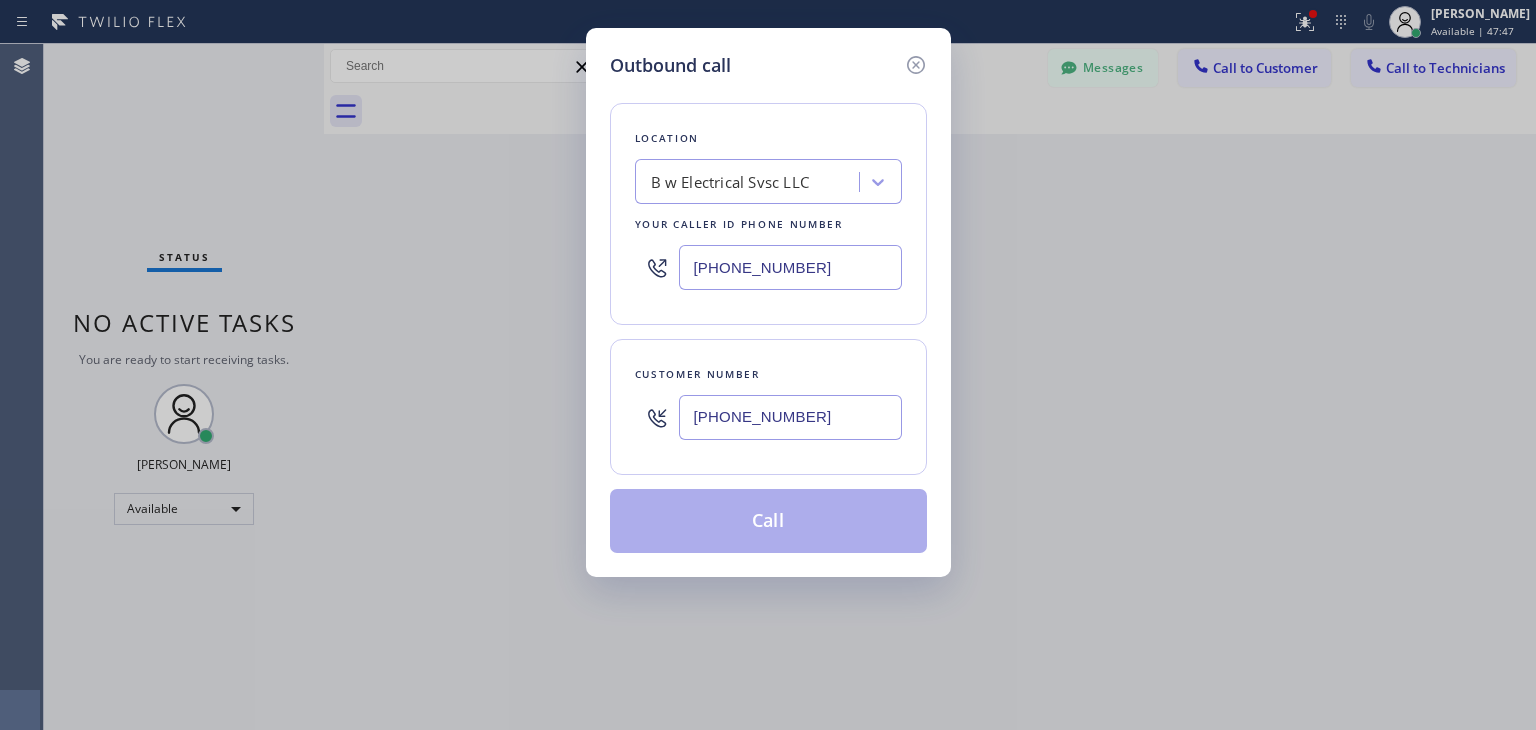 type on "(516) 784-7566" 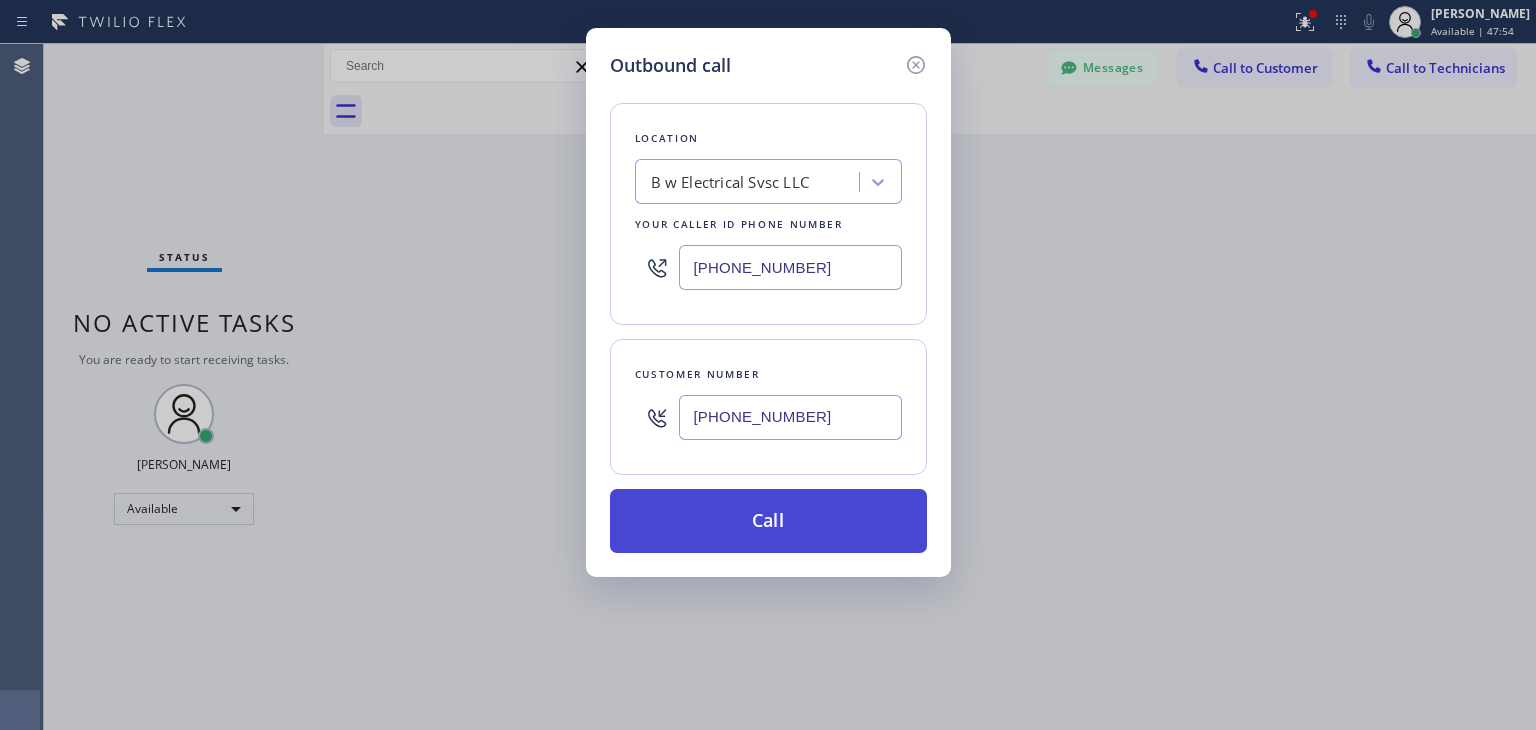 click on "Call" at bounding box center (768, 521) 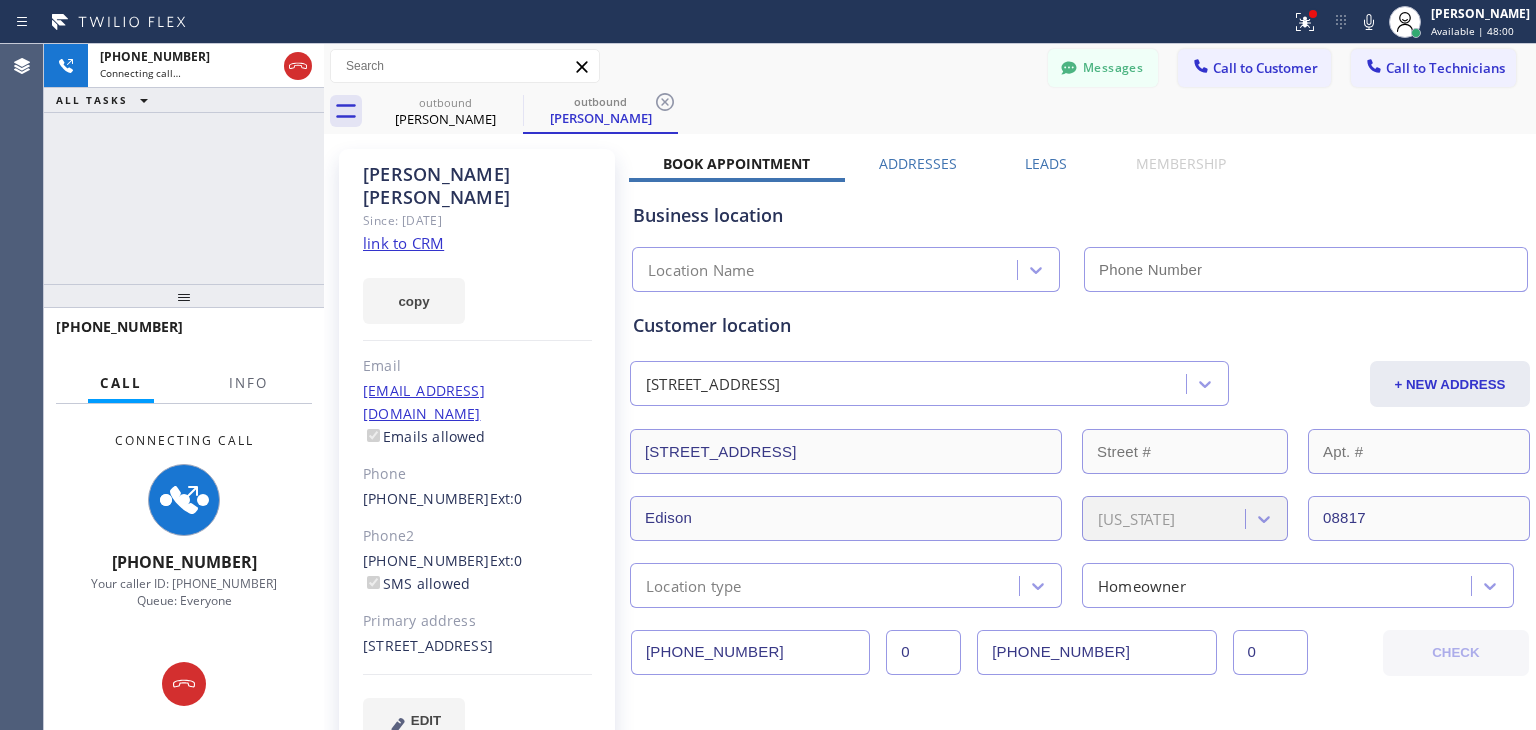 type on "(848) 292-9748" 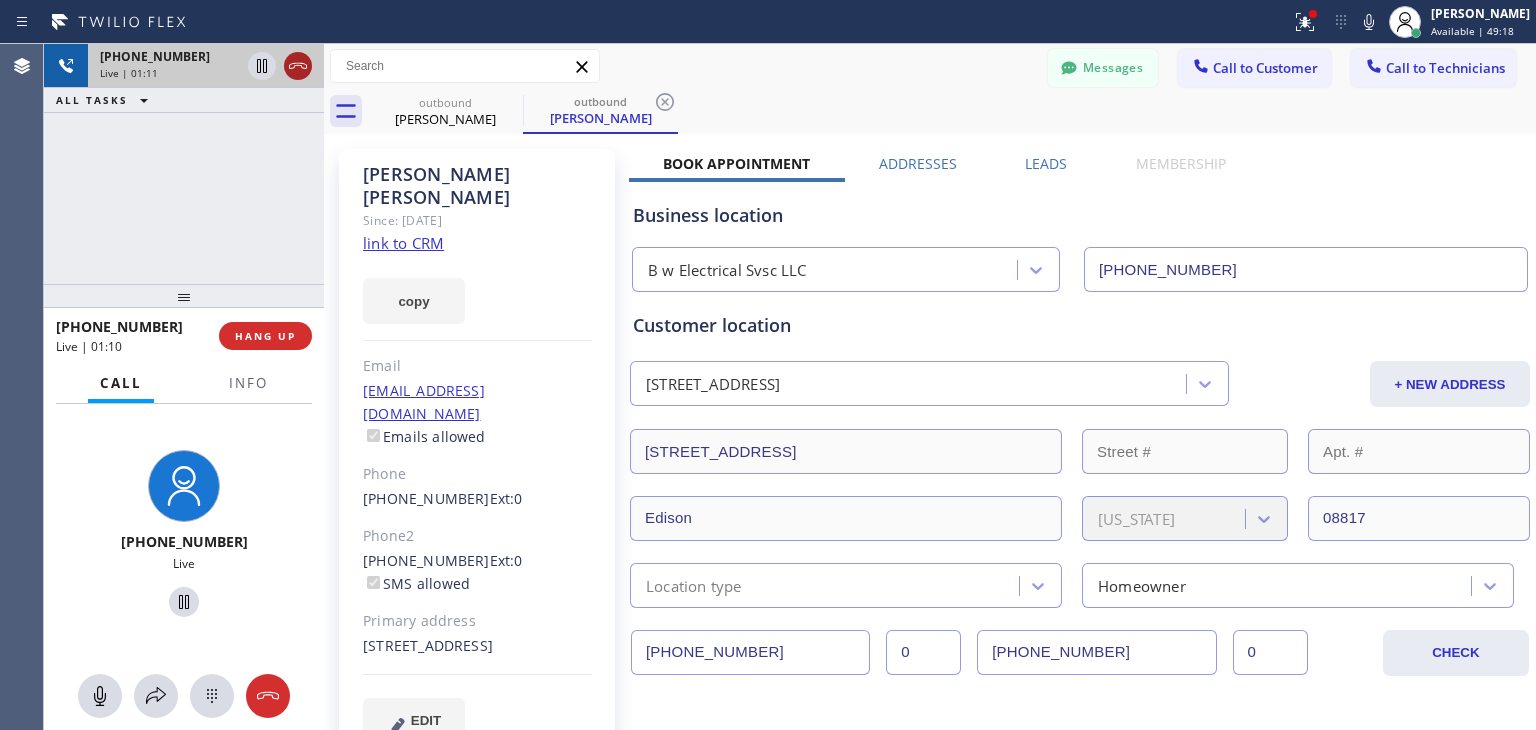 click 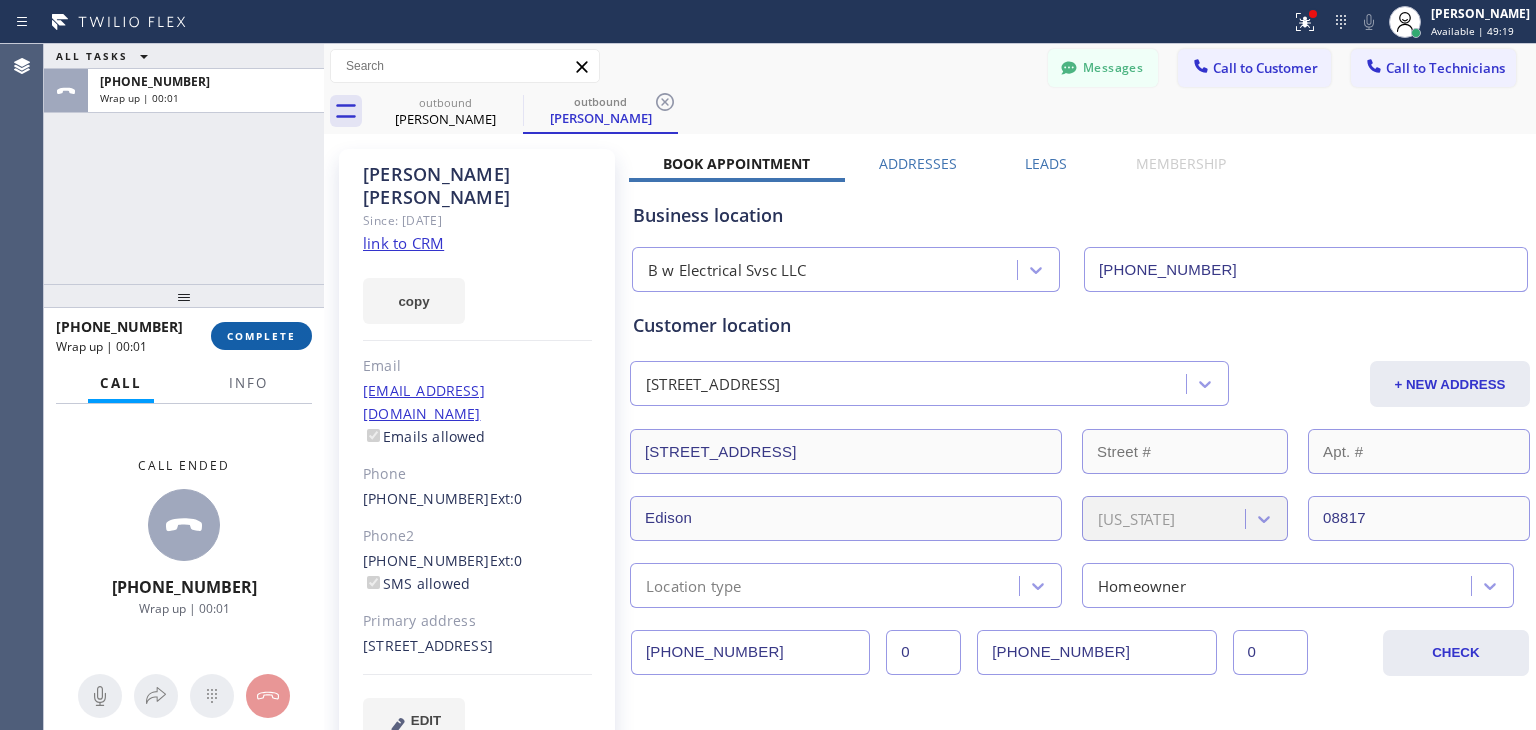 drag, startPoint x: 286, startPoint y: 337, endPoint x: 300, endPoint y: 333, distance: 14.56022 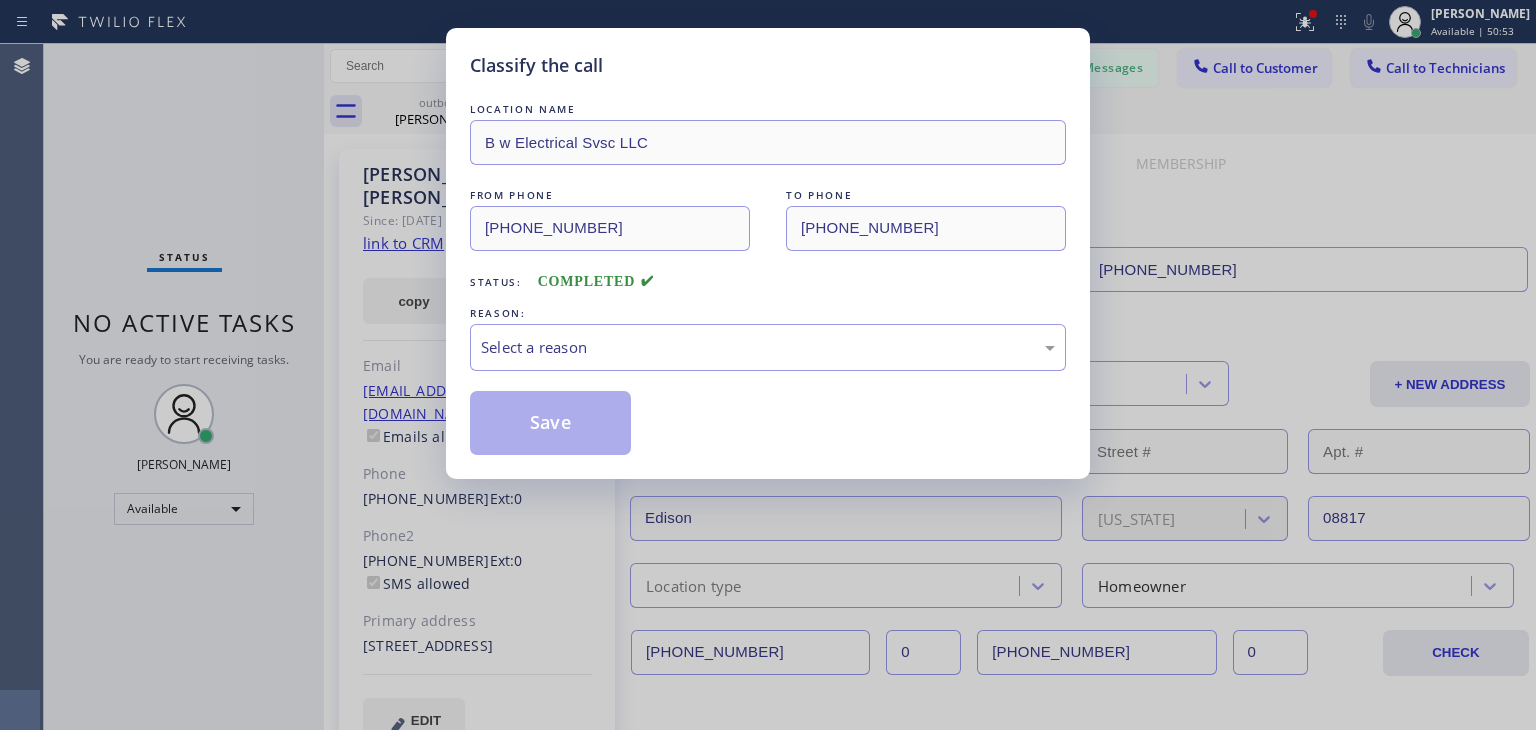 click on "Classify the call LOCATION NAME B w Electrical Svsc LLC FROM PHONE (848) 292-9748 TO PHONE (516) 784-7566 Status: COMPLETED REASON: Select a reason Save" at bounding box center (768, 365) 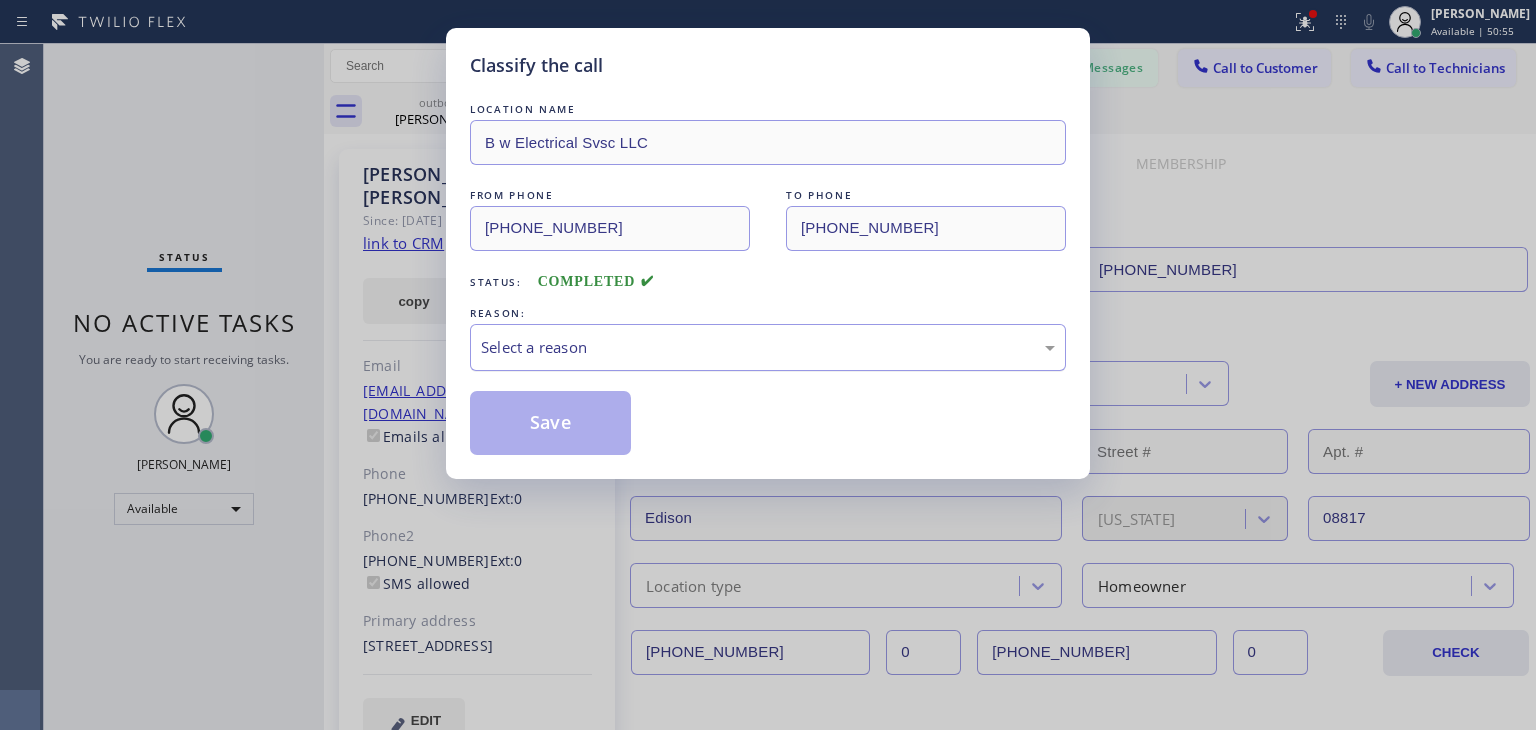 click on "Select a reason" at bounding box center (768, 347) 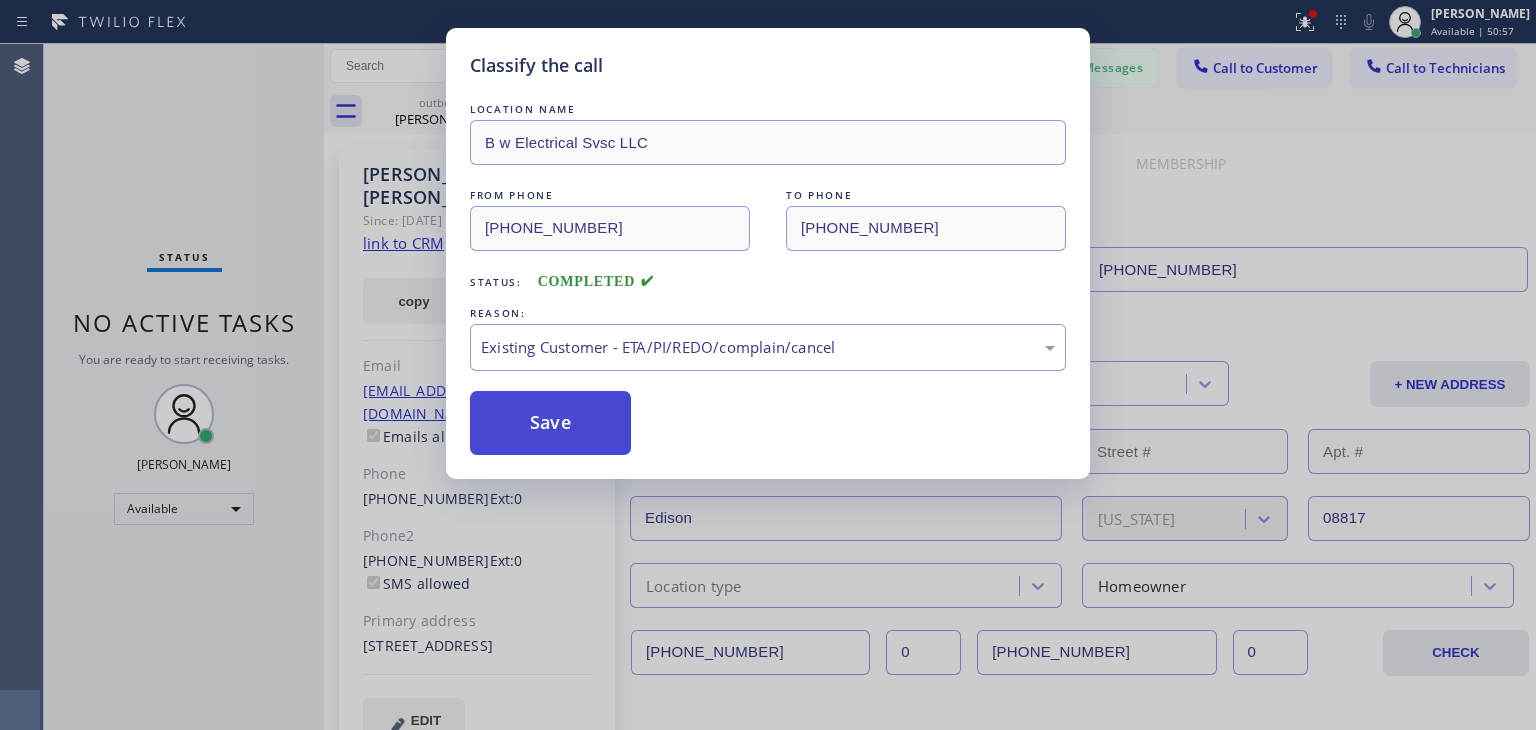 drag, startPoint x: 623, startPoint y: 441, endPoint x: 580, endPoint y: 423, distance: 46.615448 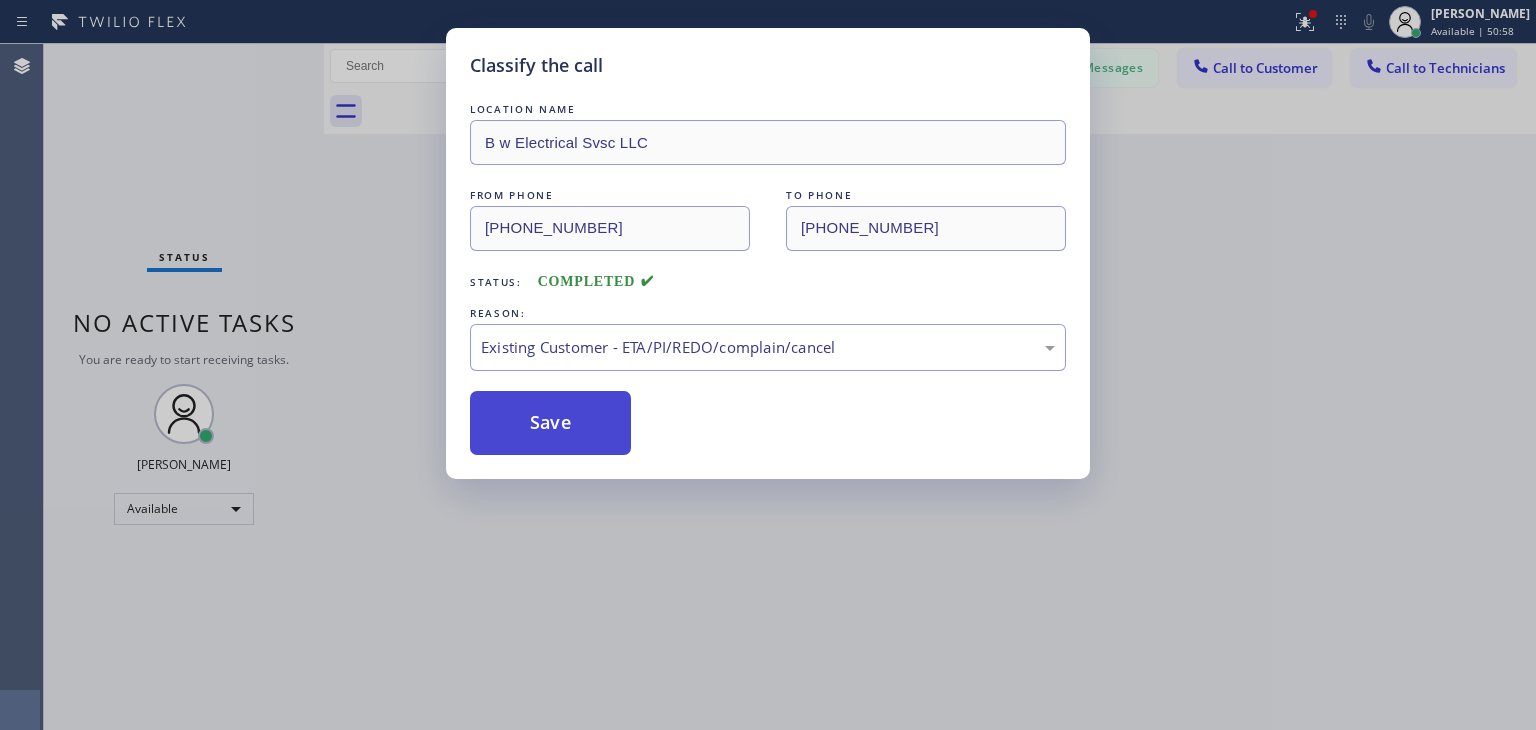click on "Save" at bounding box center (550, 423) 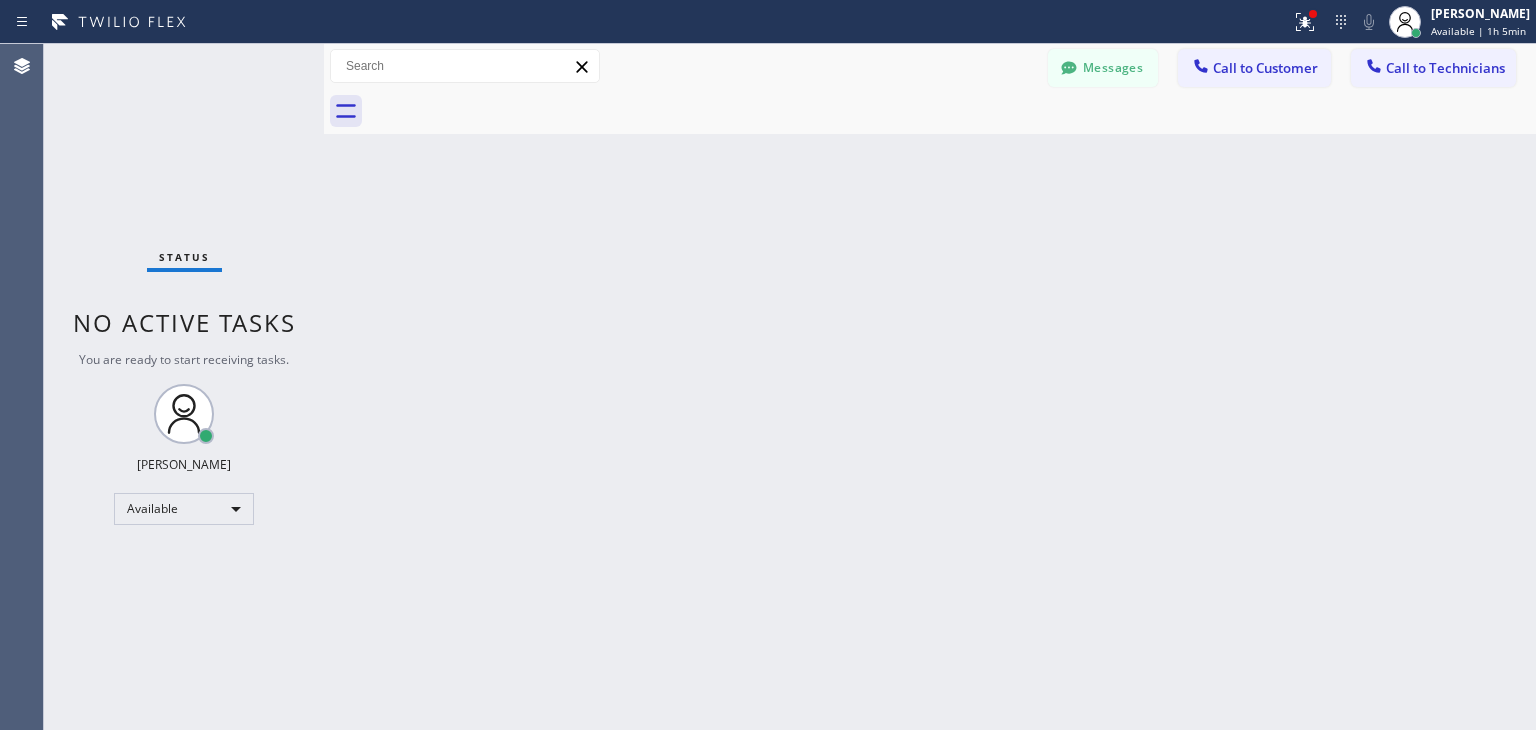 click on "Status   No active tasks     You are ready to start receiving tasks.   Kudratillo Abdullaev Available" at bounding box center (184, 387) 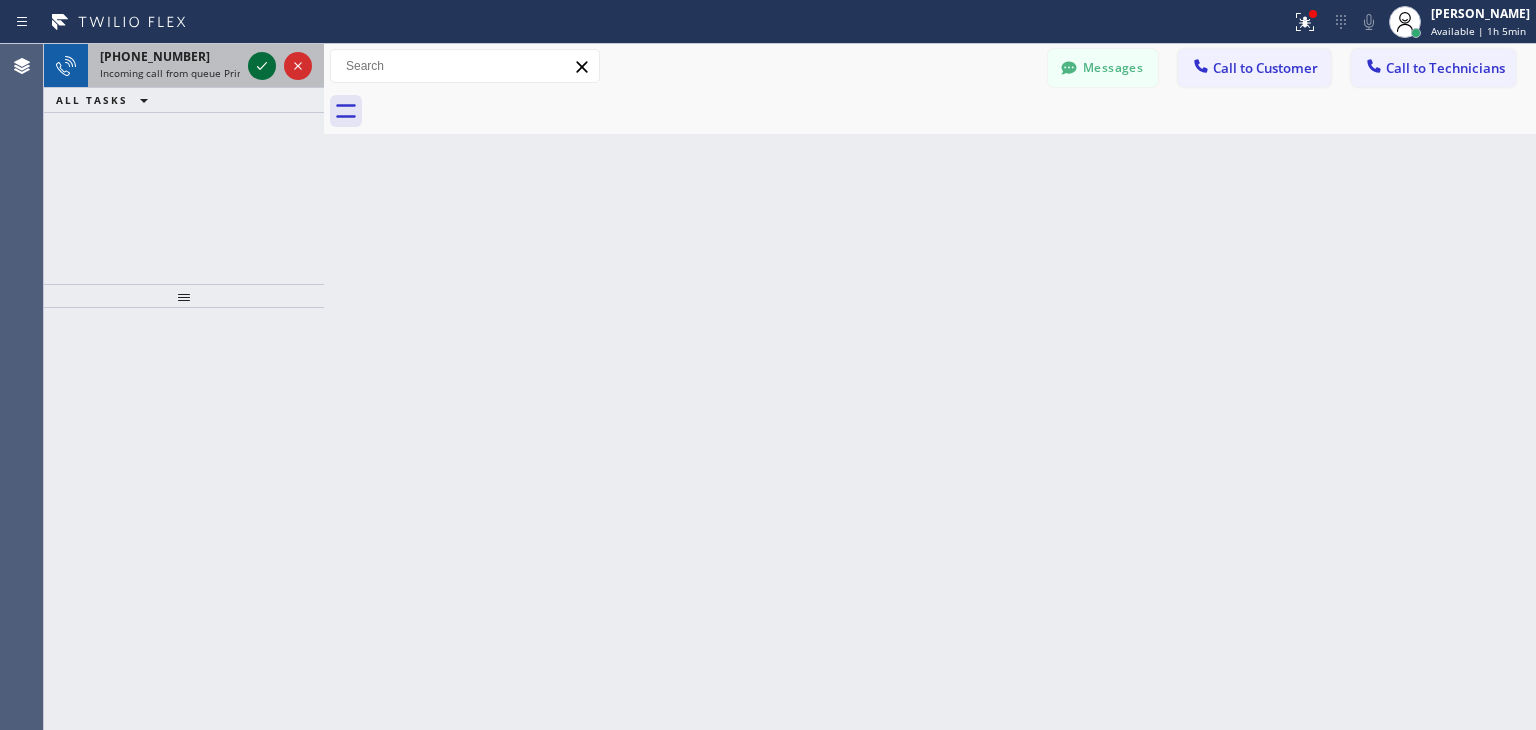 click 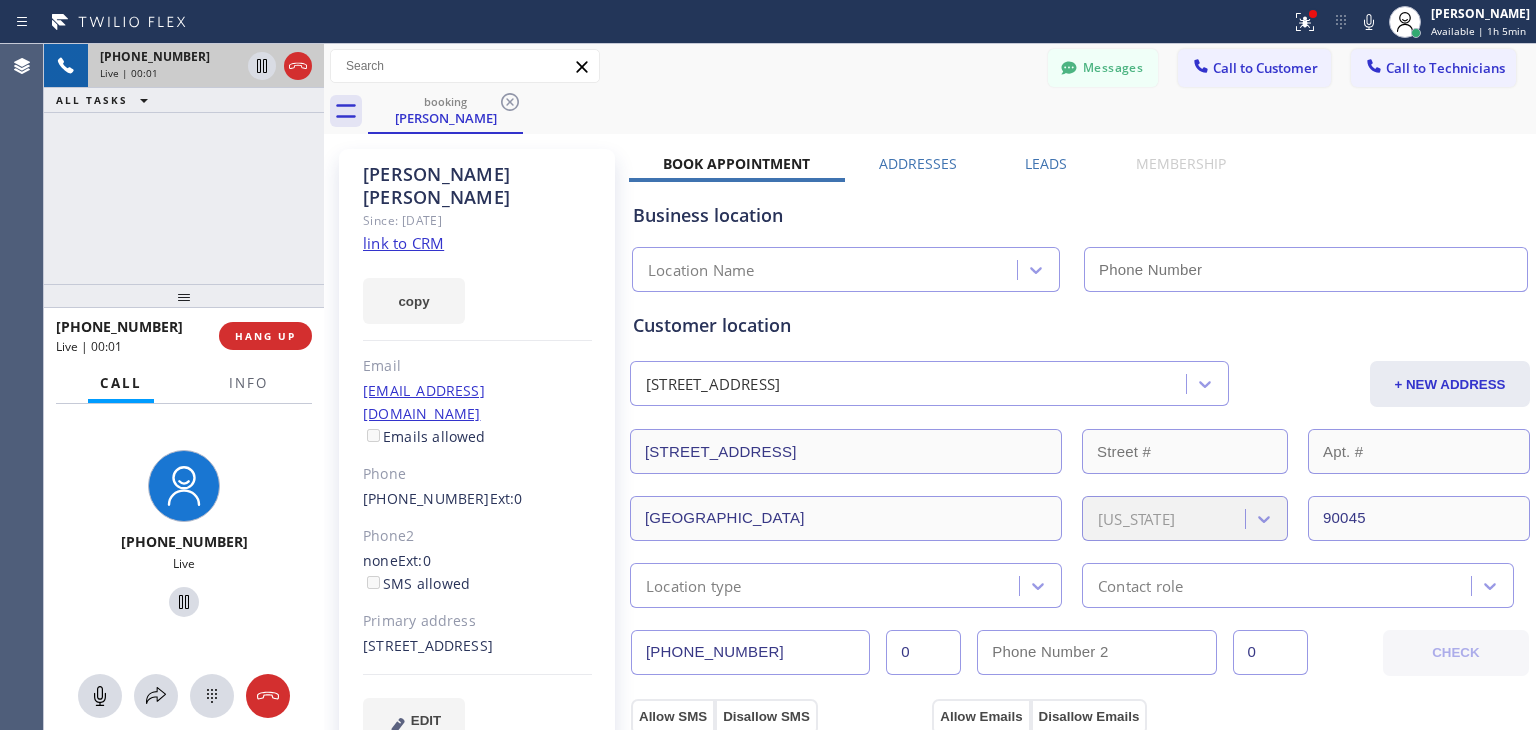 type on "(888) 553-8605" 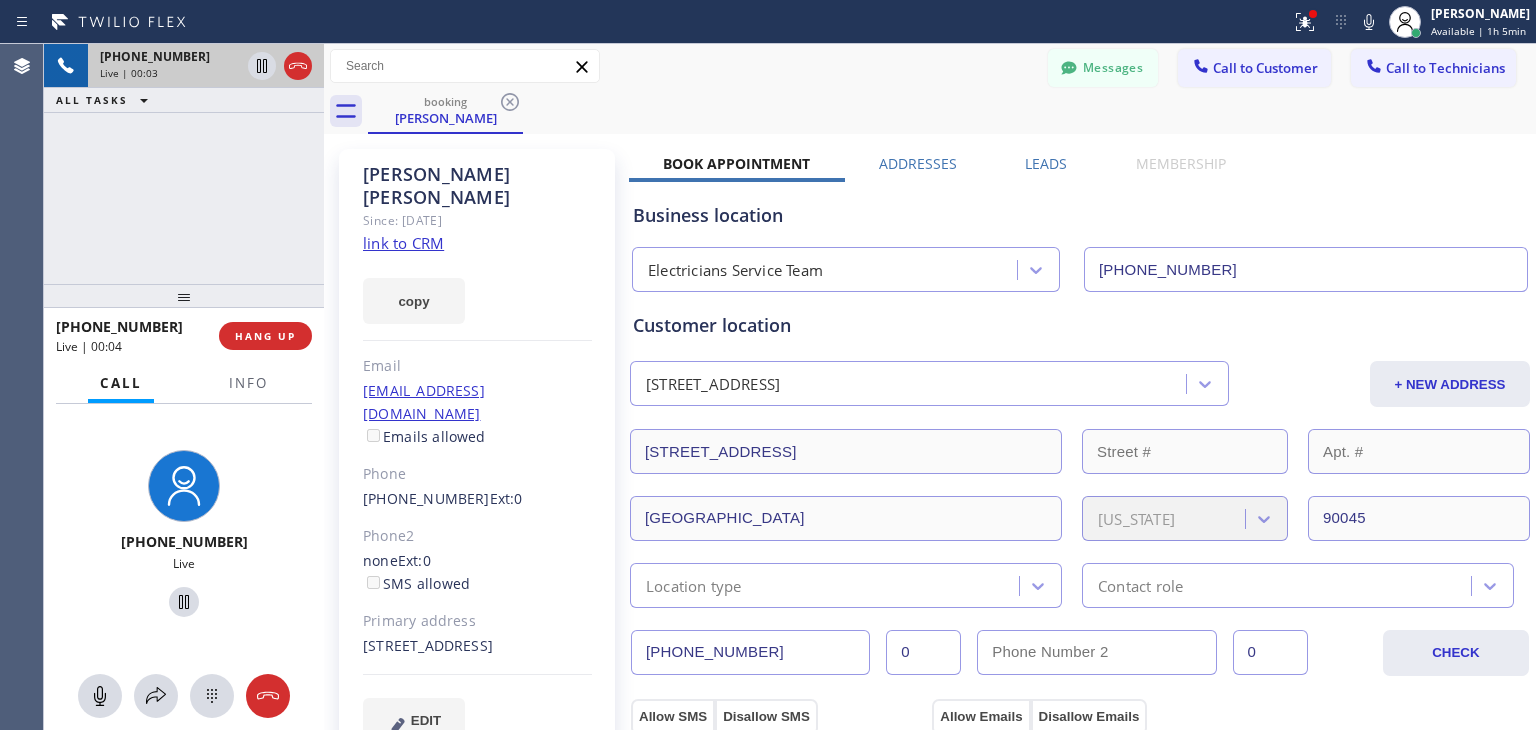 click on "link to CRM" 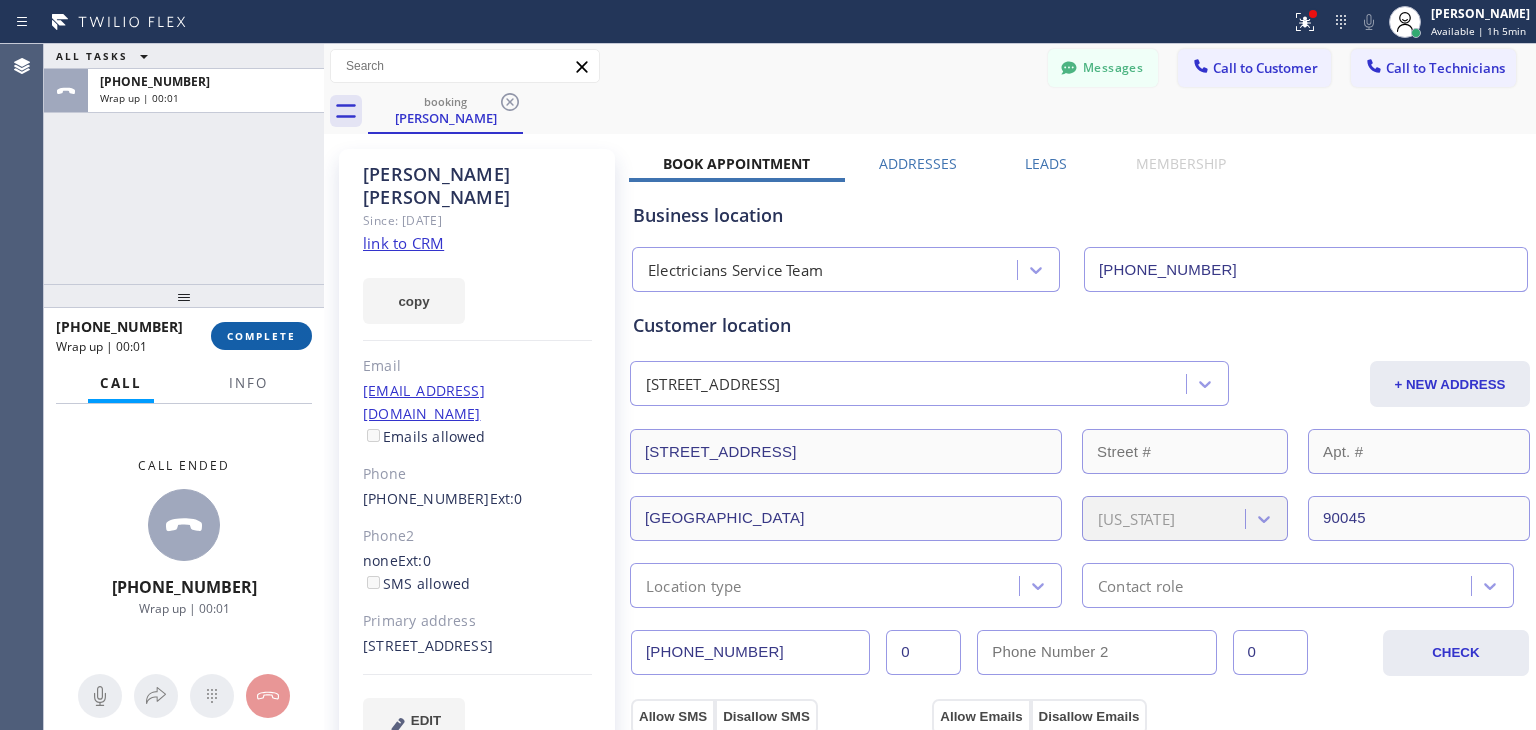 click on "COMPLETE" at bounding box center (261, 336) 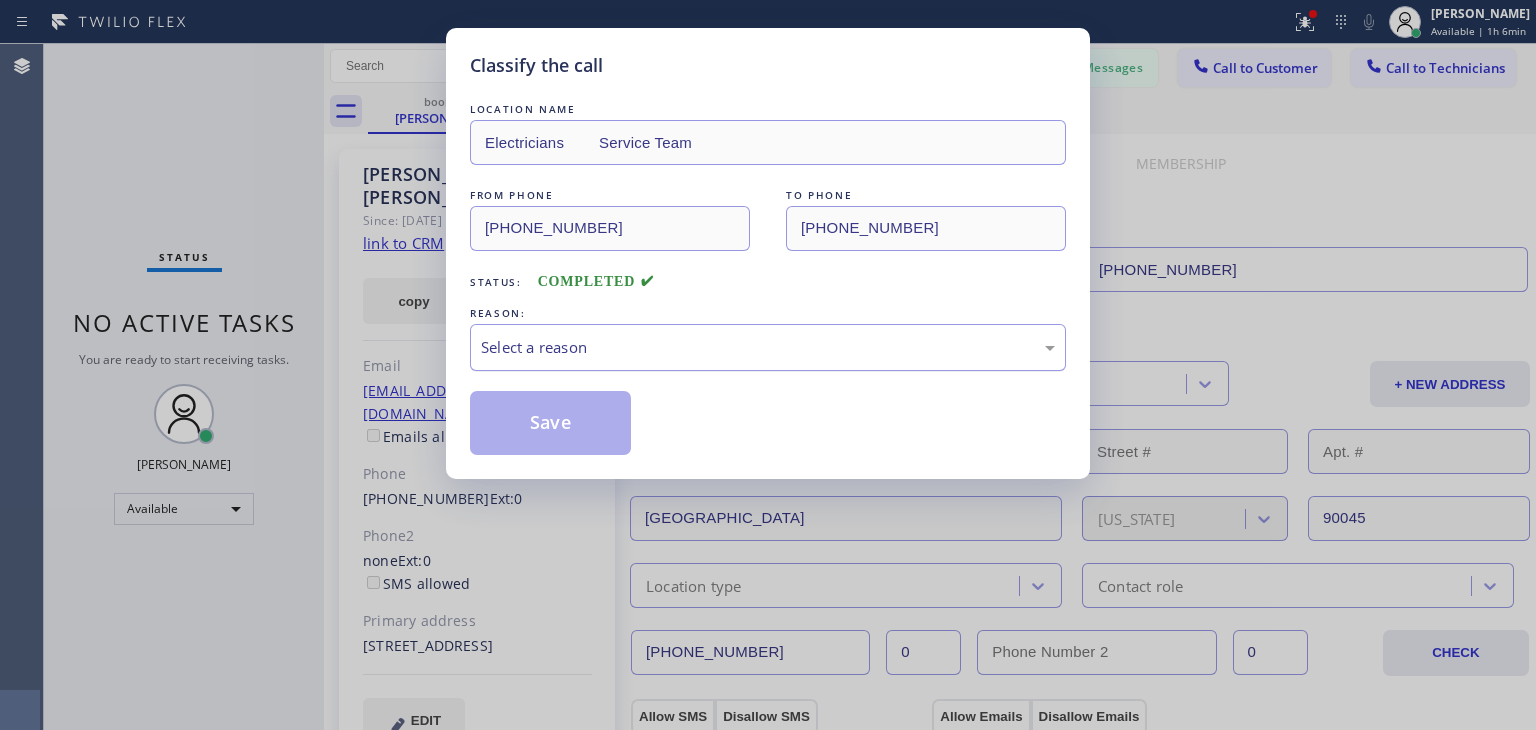 click on "Select a reason" at bounding box center [768, 347] 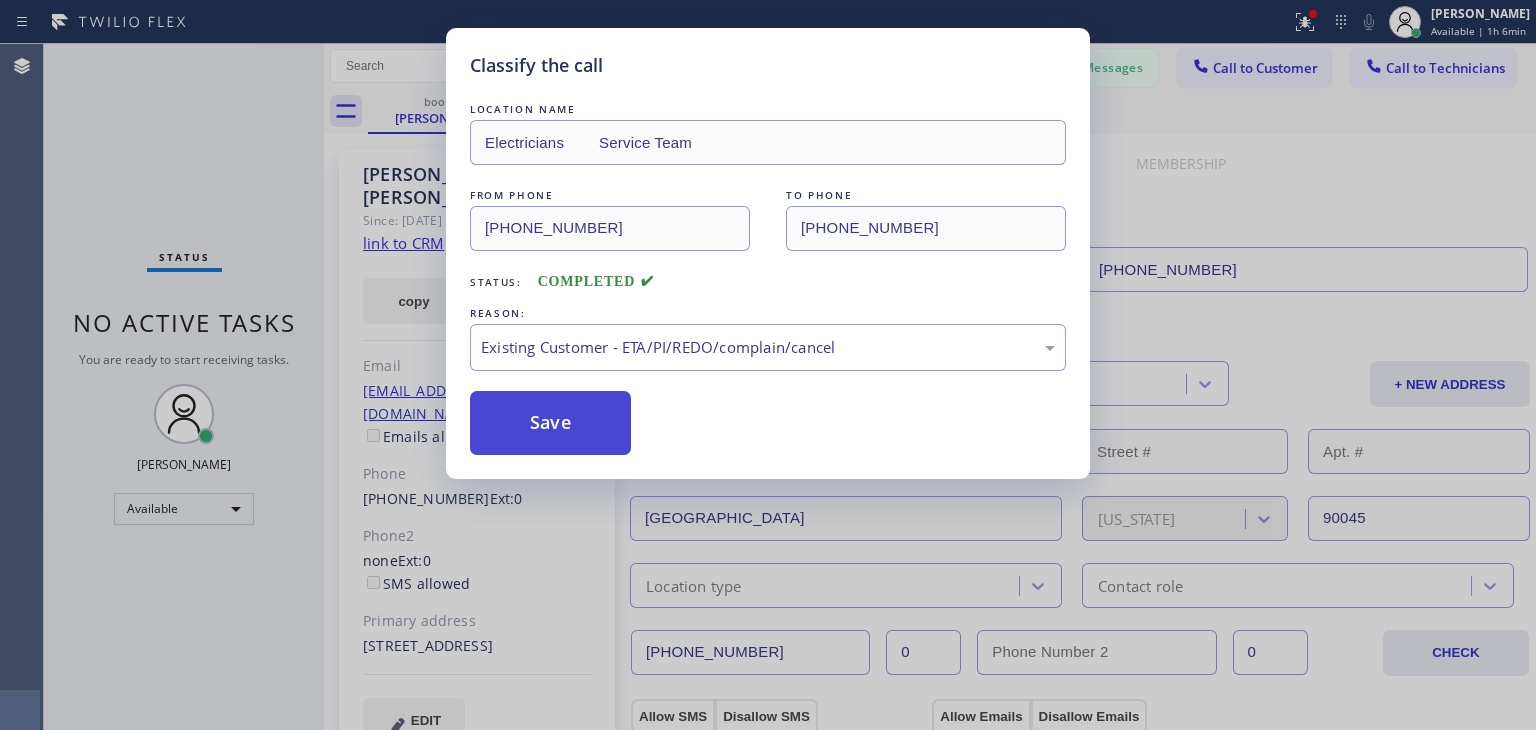 click on "Save" at bounding box center [550, 423] 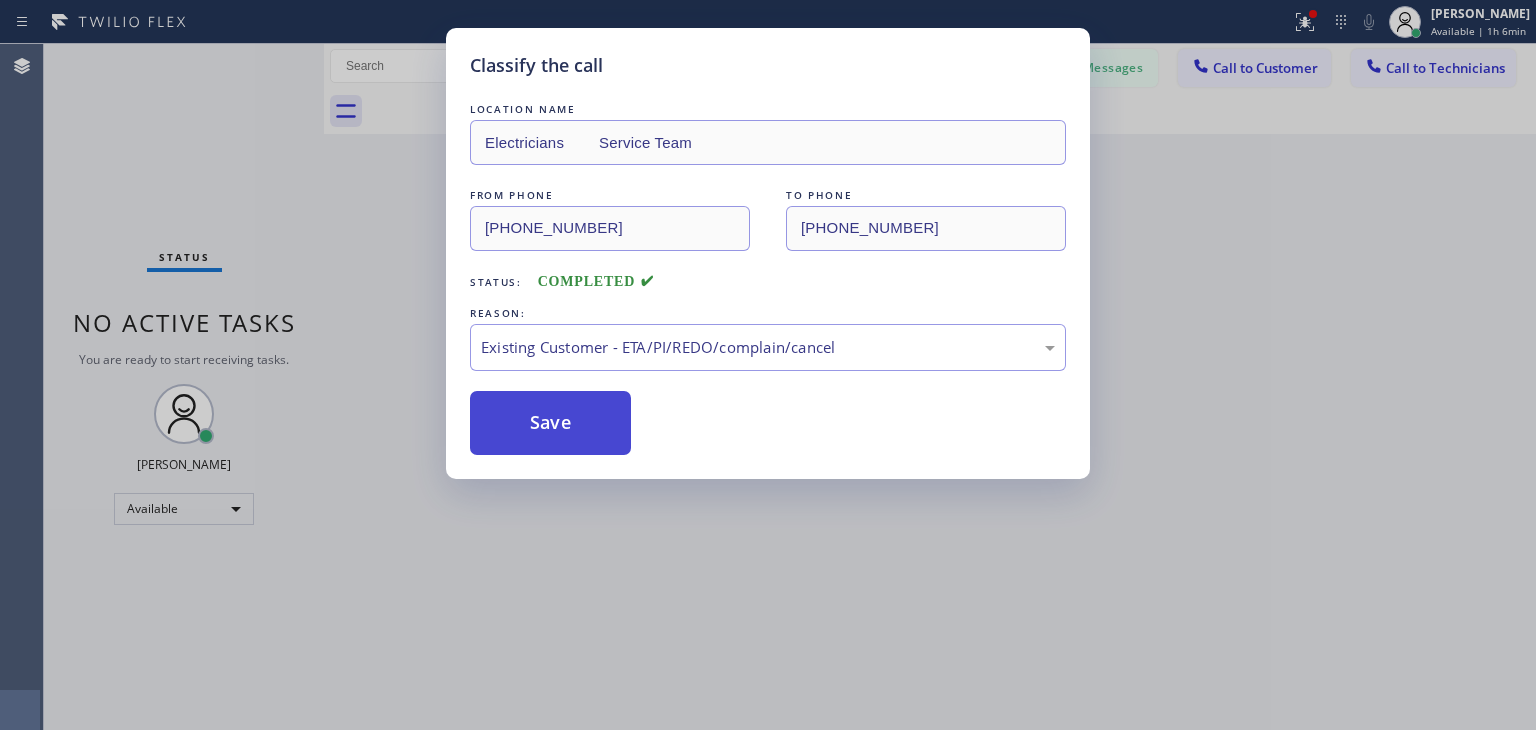 click on "Save" at bounding box center (550, 423) 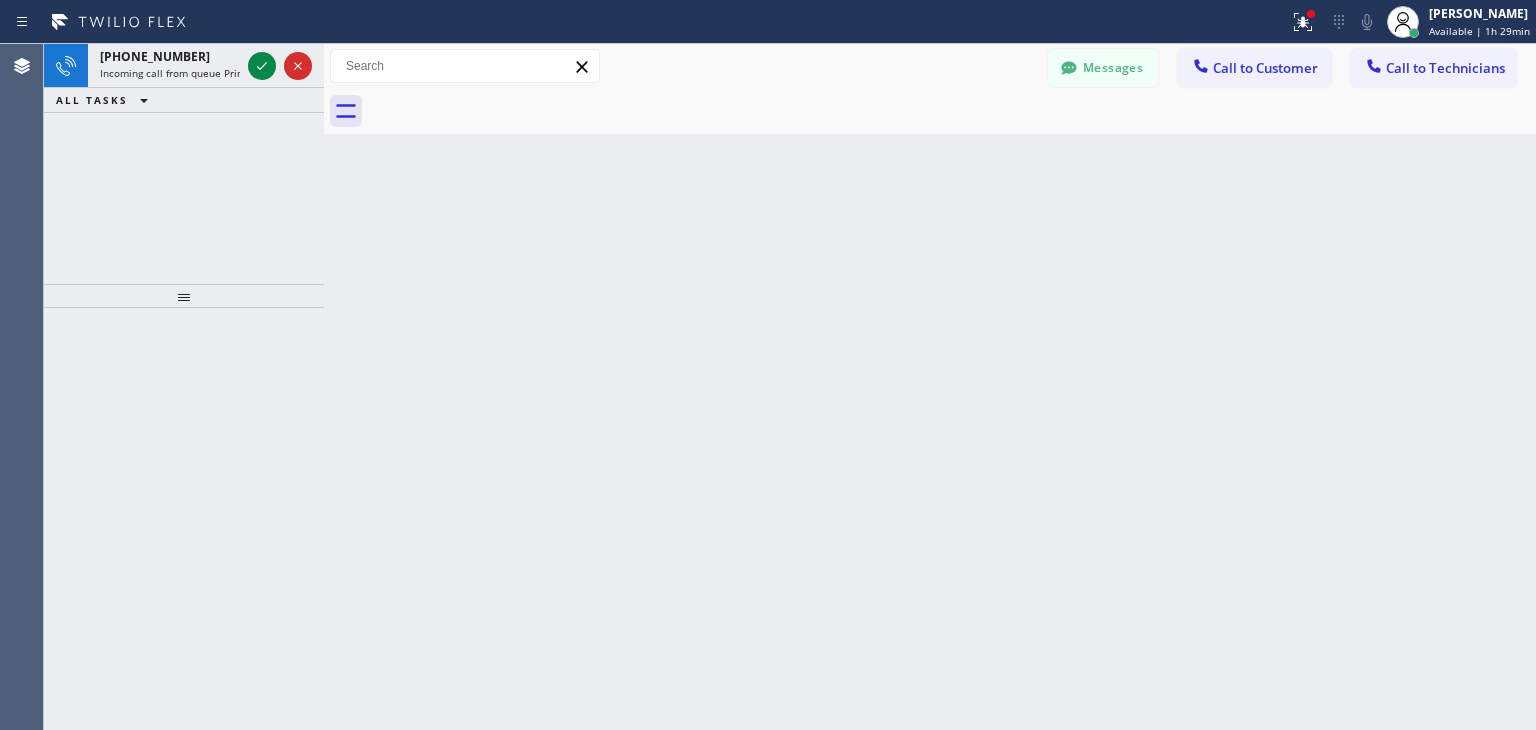 click 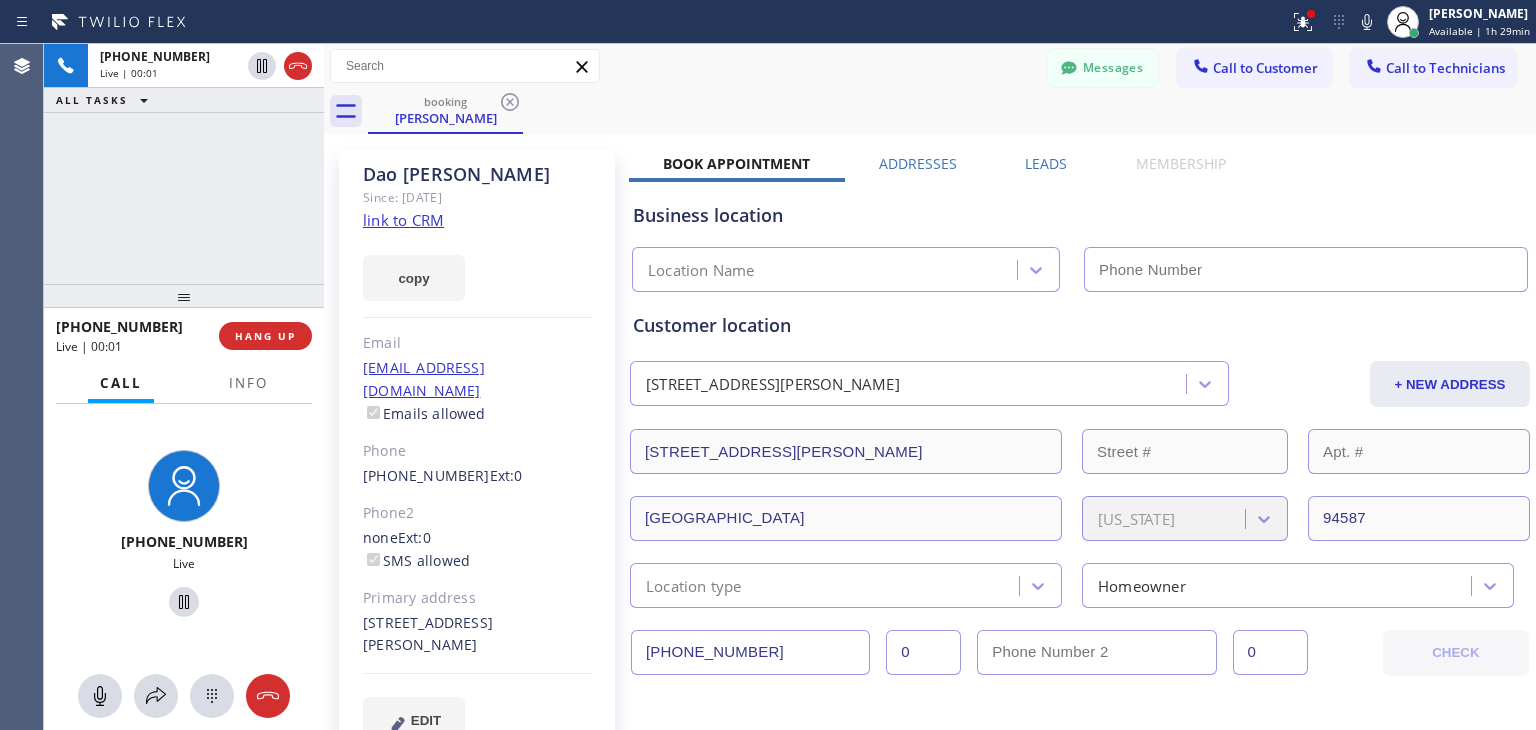 type on "(510) 880-3442" 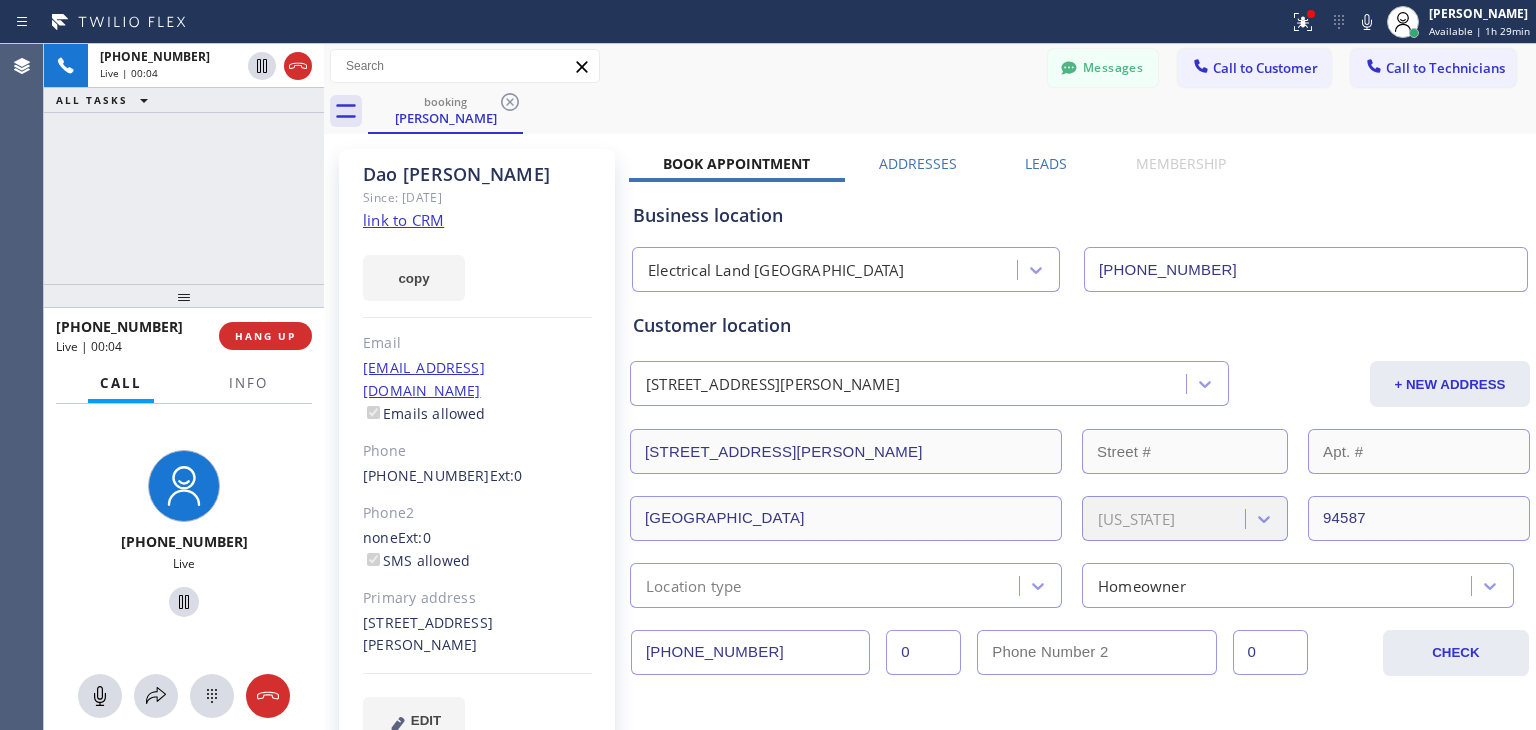 click on "link to CRM" 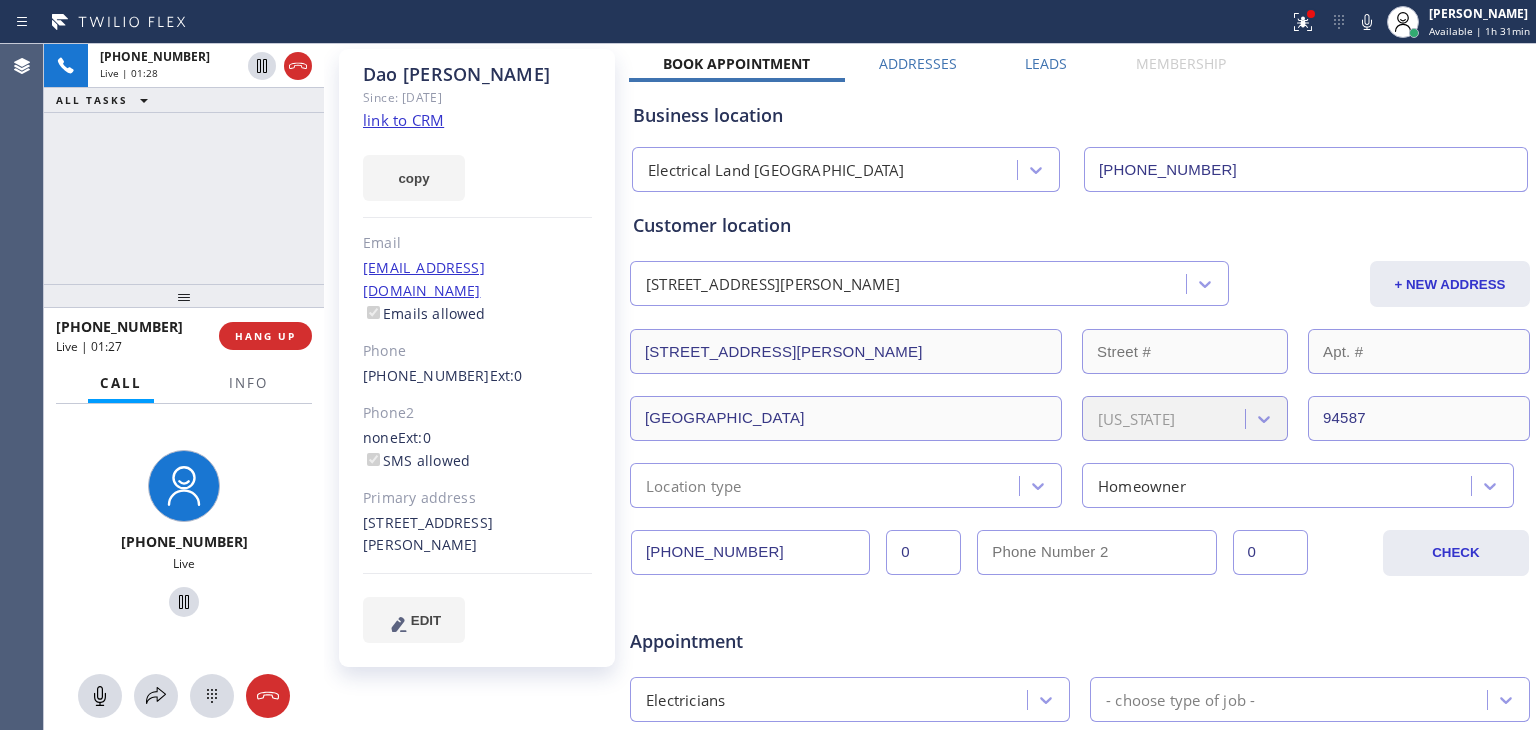 scroll, scrollTop: 0, scrollLeft: 0, axis: both 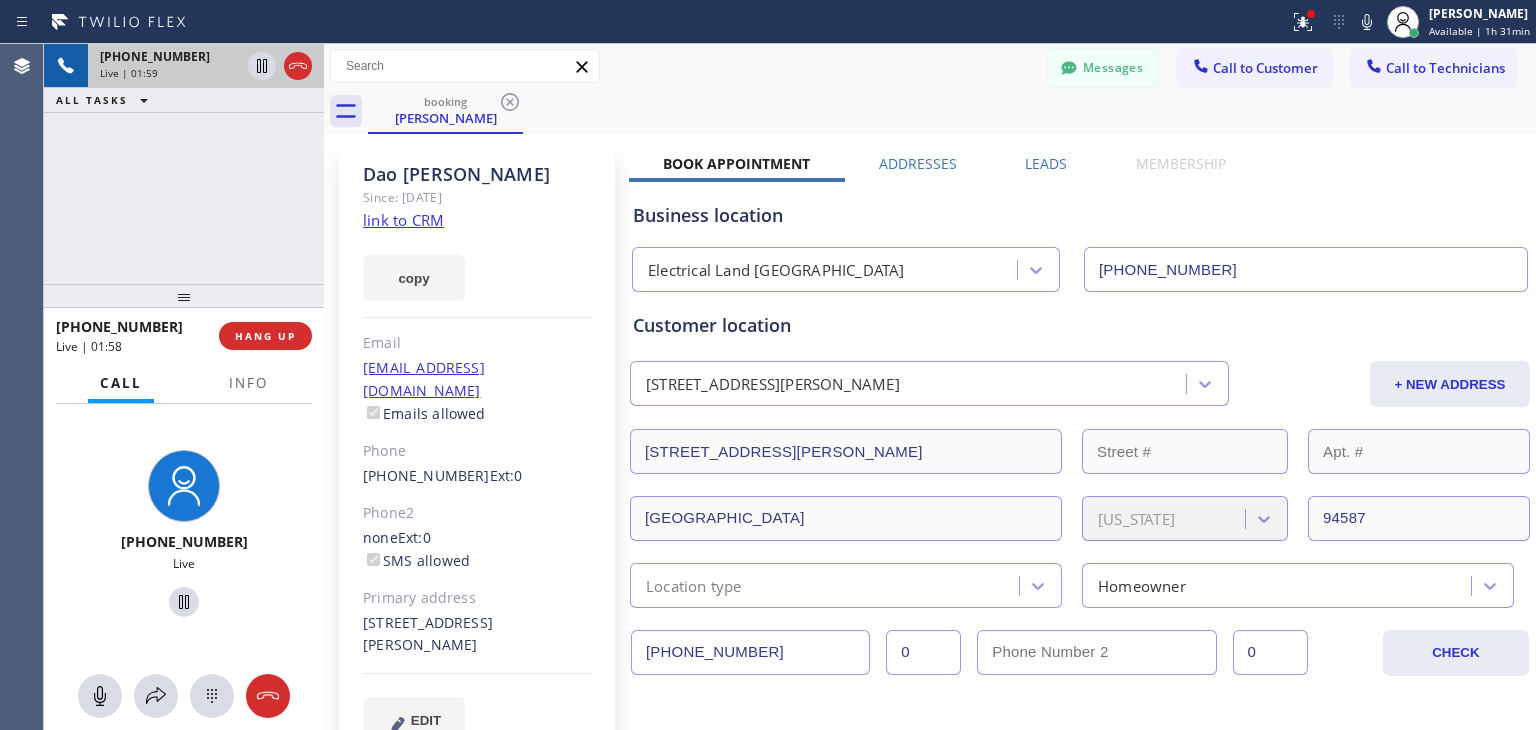 click 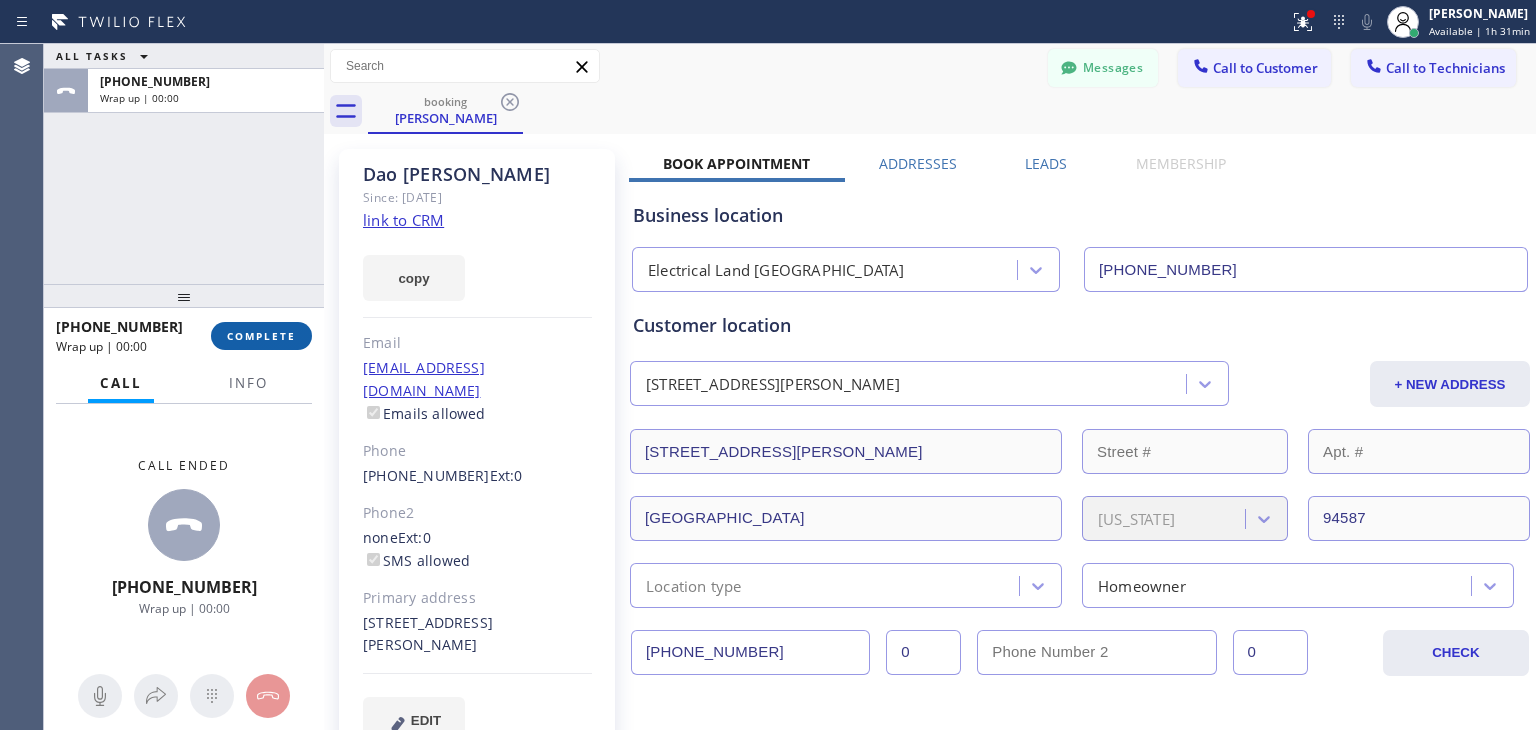 click on "COMPLETE" at bounding box center [261, 336] 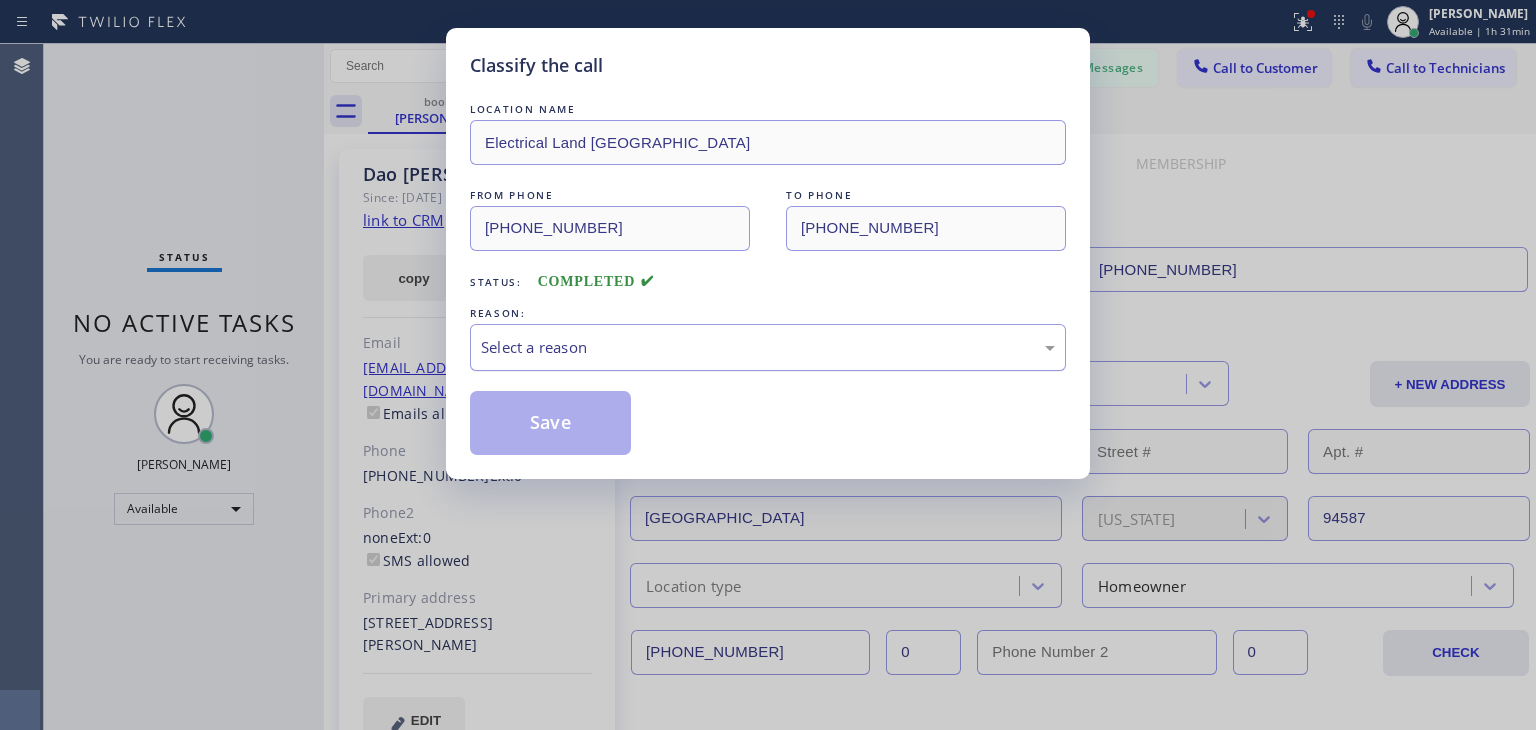 click on "Select a reason" at bounding box center (768, 347) 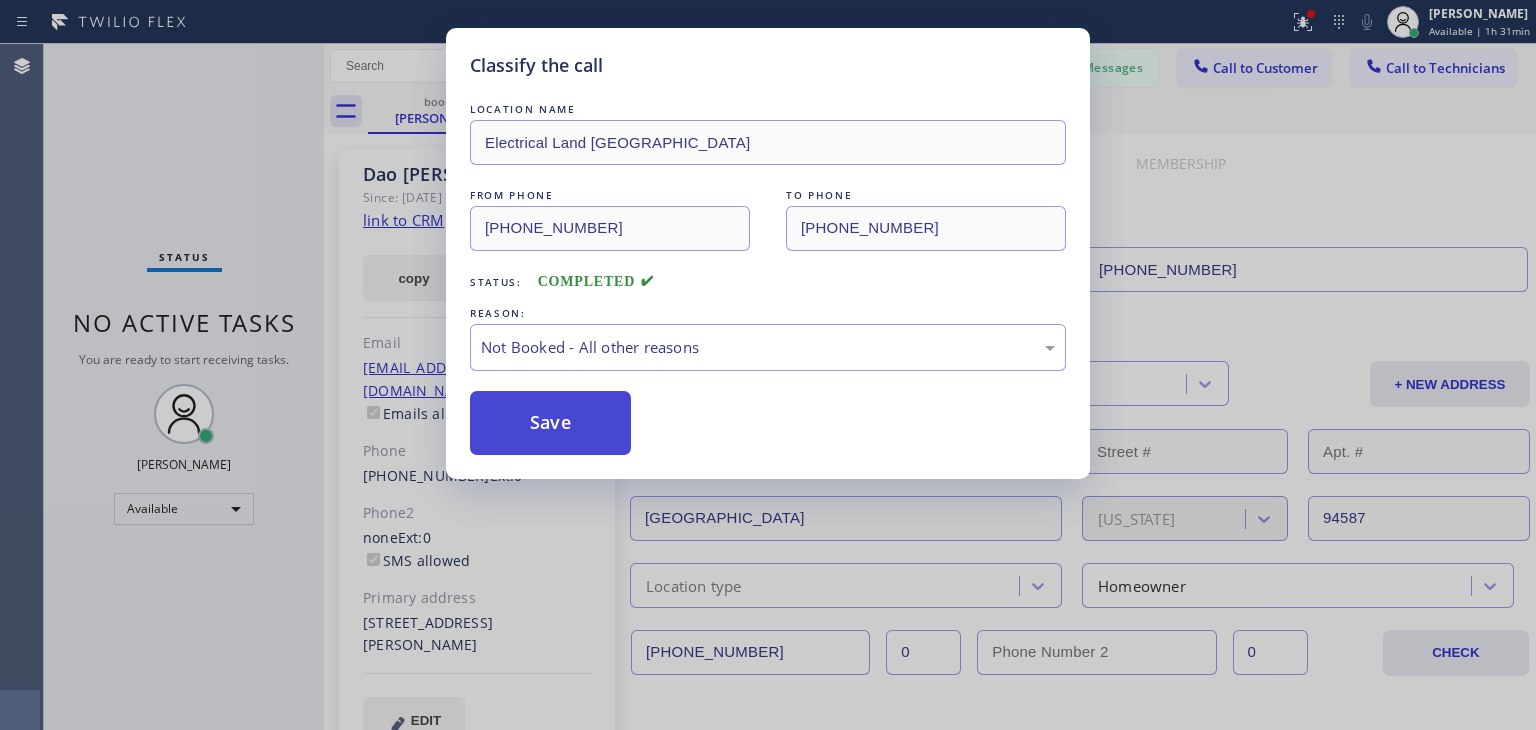 click on "Save" at bounding box center (550, 423) 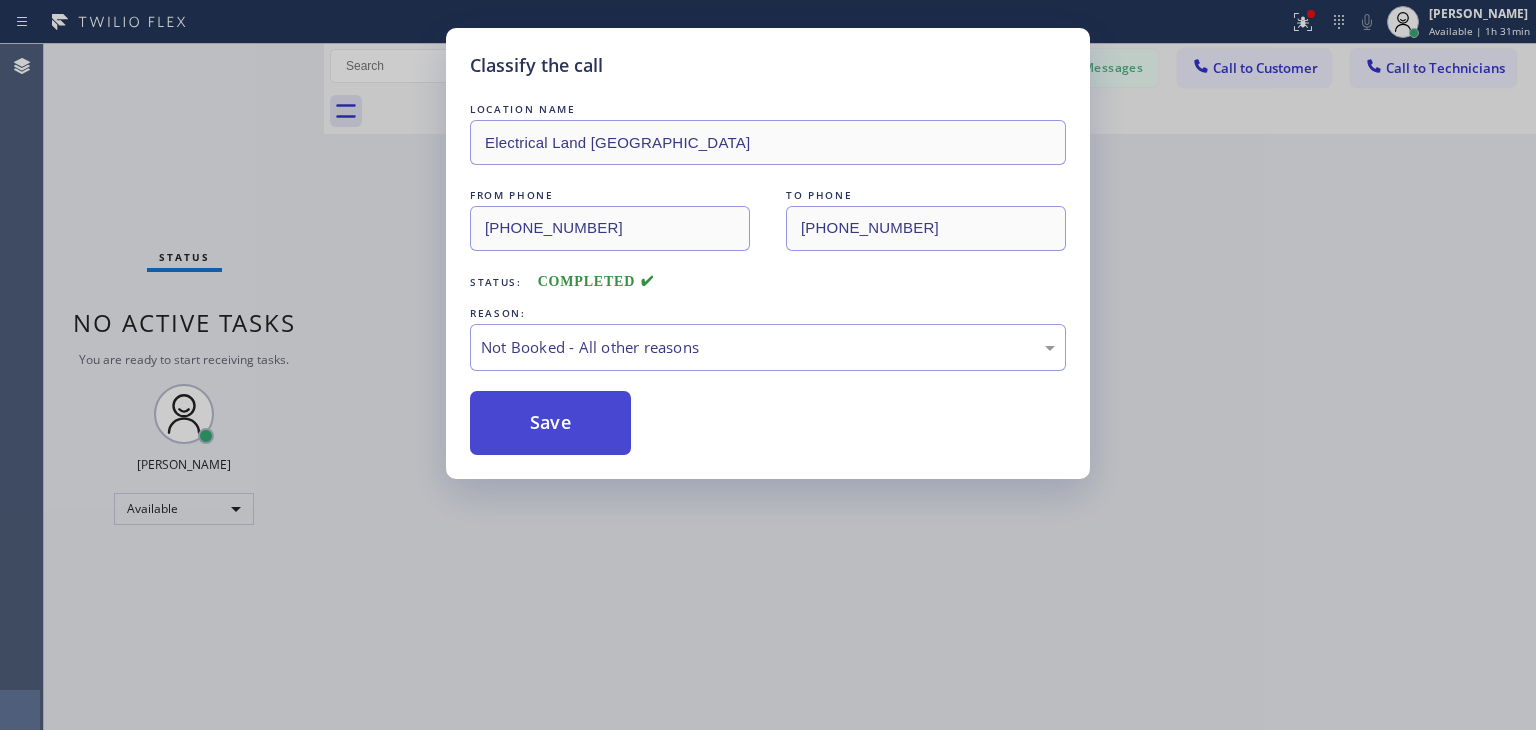 click on "Save" at bounding box center (550, 423) 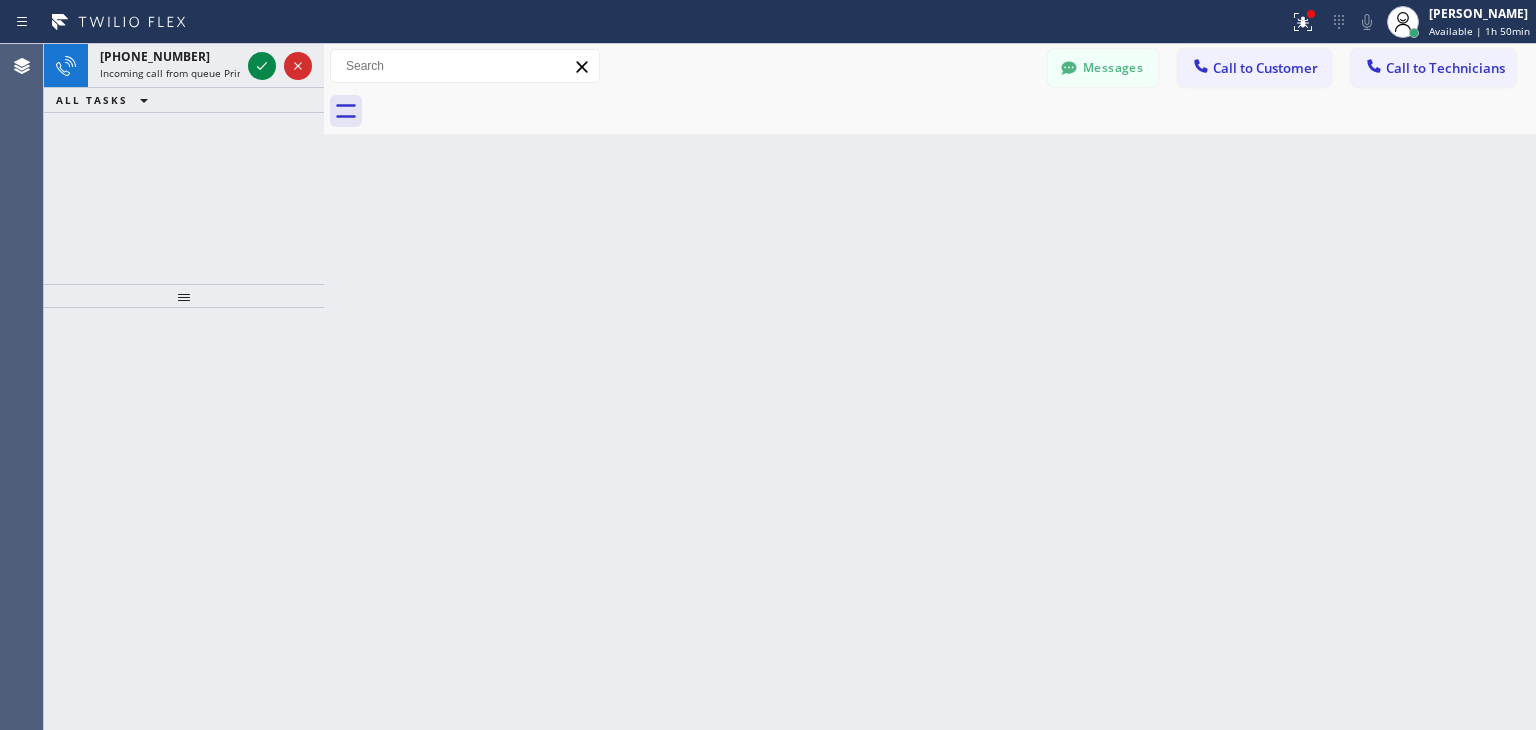 click on "+18056307974 Incoming call from queue Primary EL ALL TASKS ALL TASKS ACTIVE TASKS TASKS IN WRAP UP" at bounding box center (184, 164) 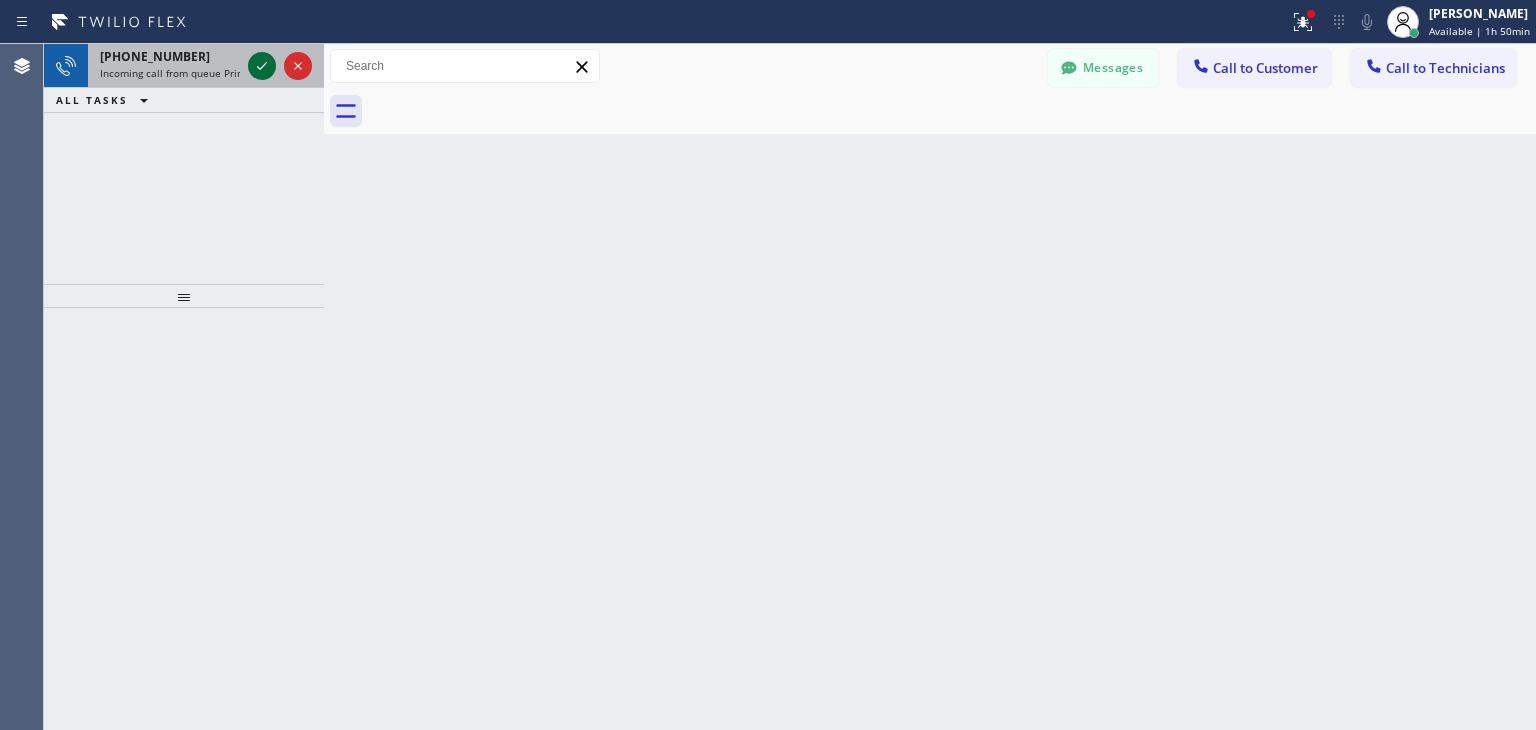 click 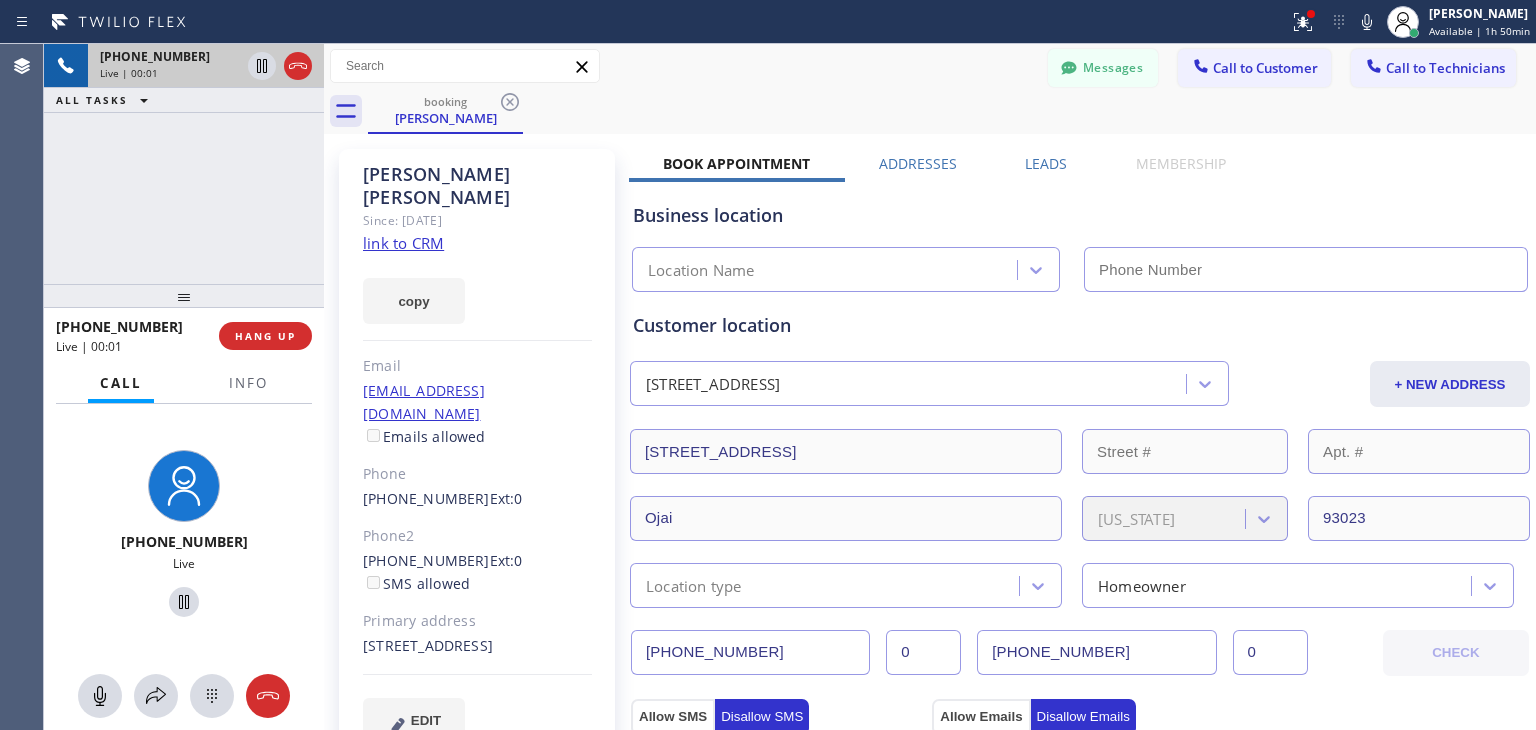 type on "(805) 222-7808" 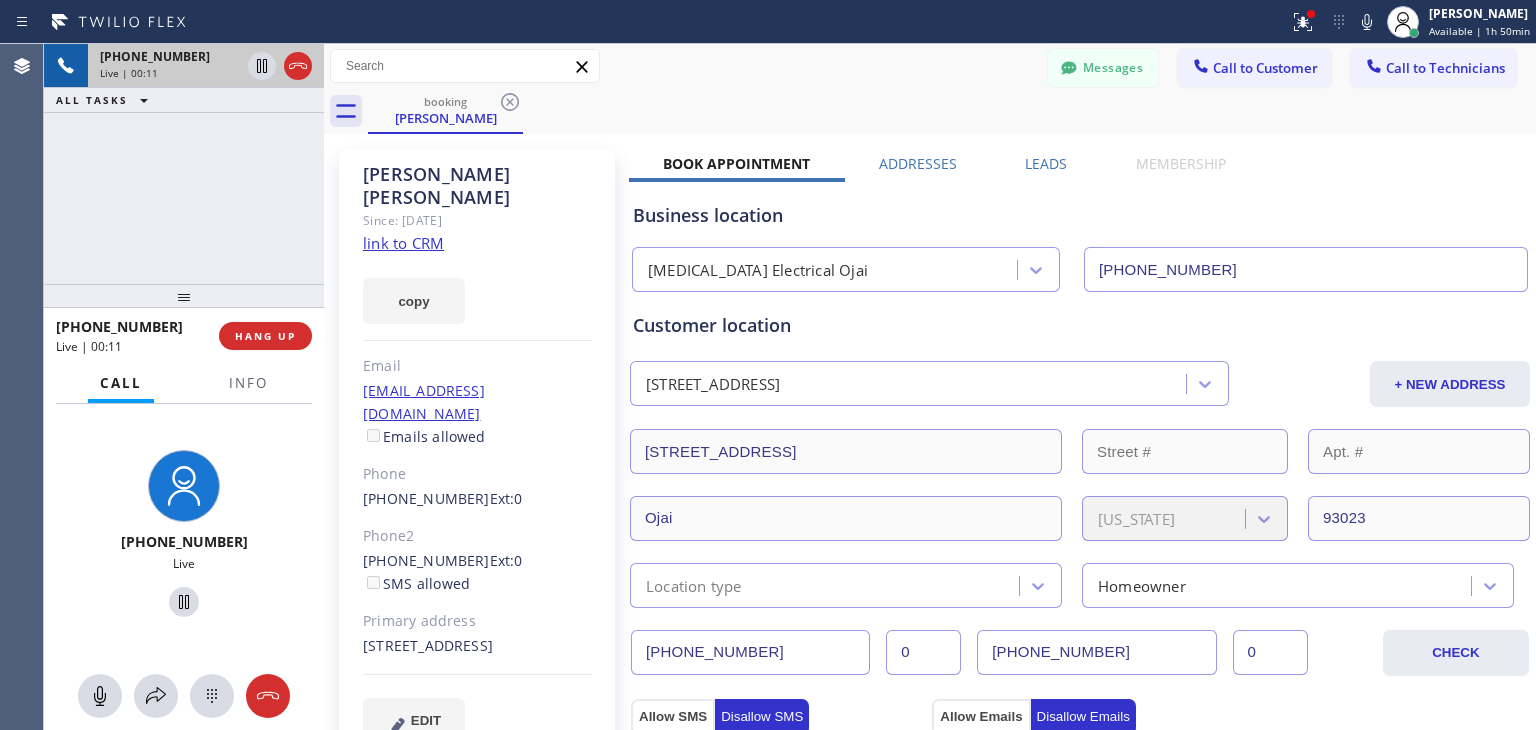 click on "link to CRM" 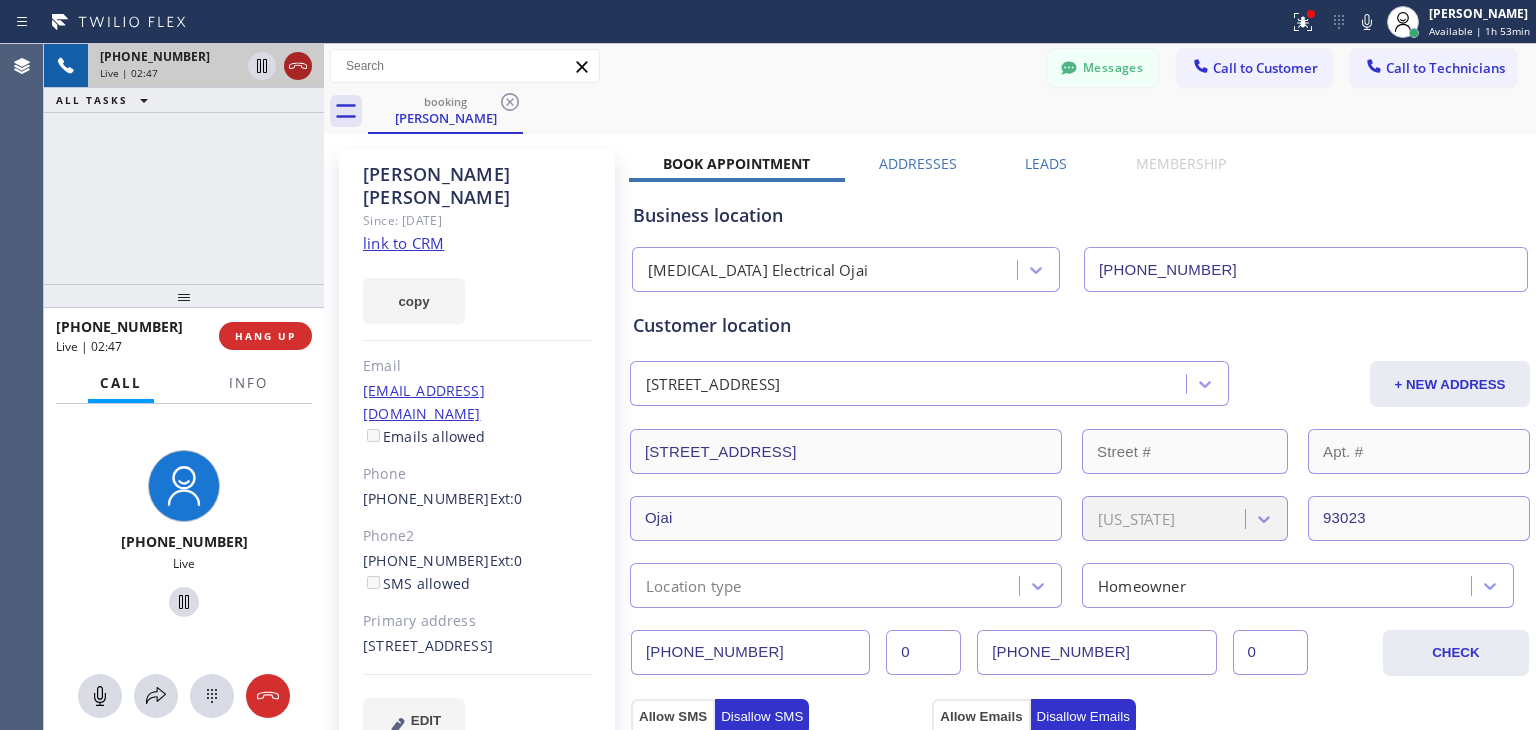 click 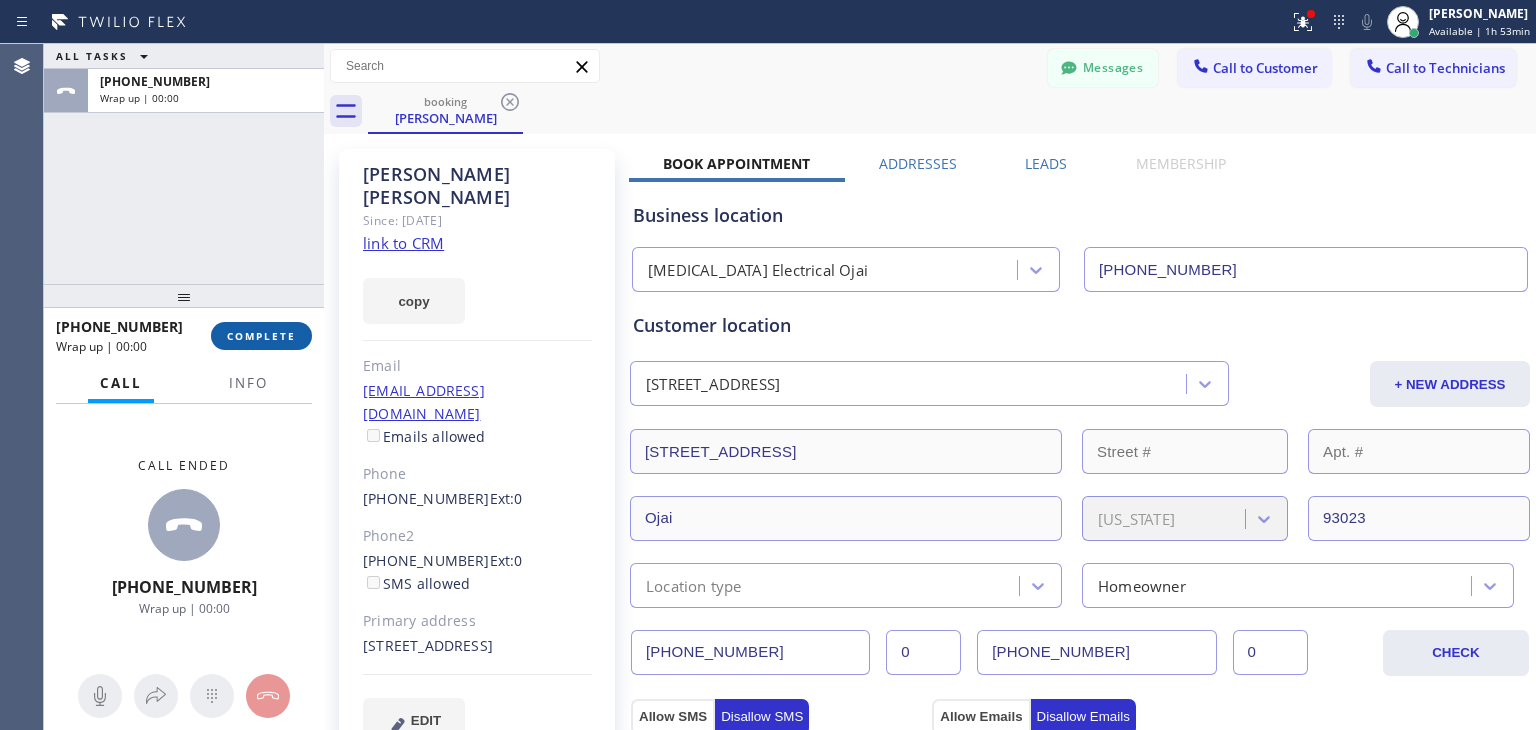 click on "COMPLETE" at bounding box center [261, 336] 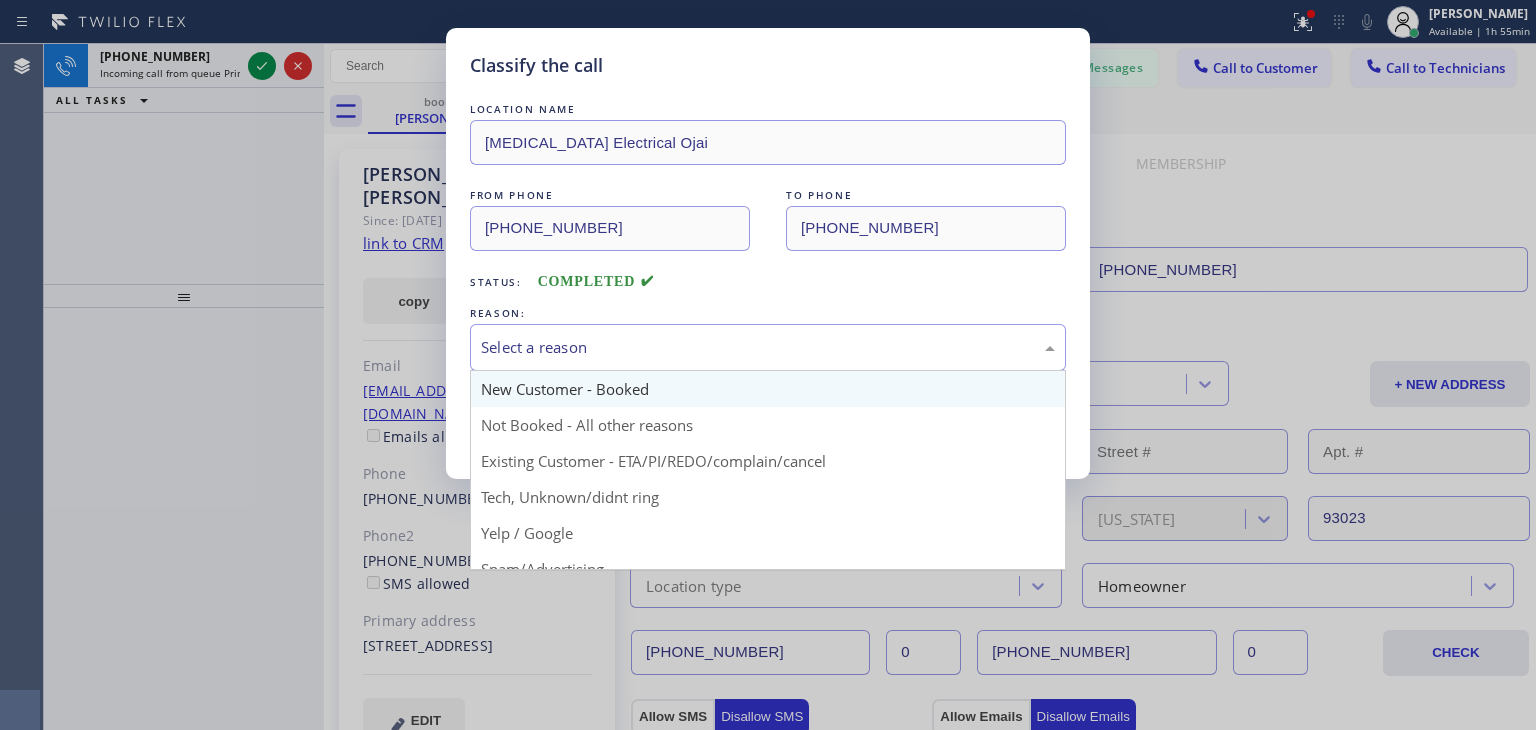 drag, startPoint x: 658, startPoint y: 350, endPoint x: 648, endPoint y: 389, distance: 40.261642 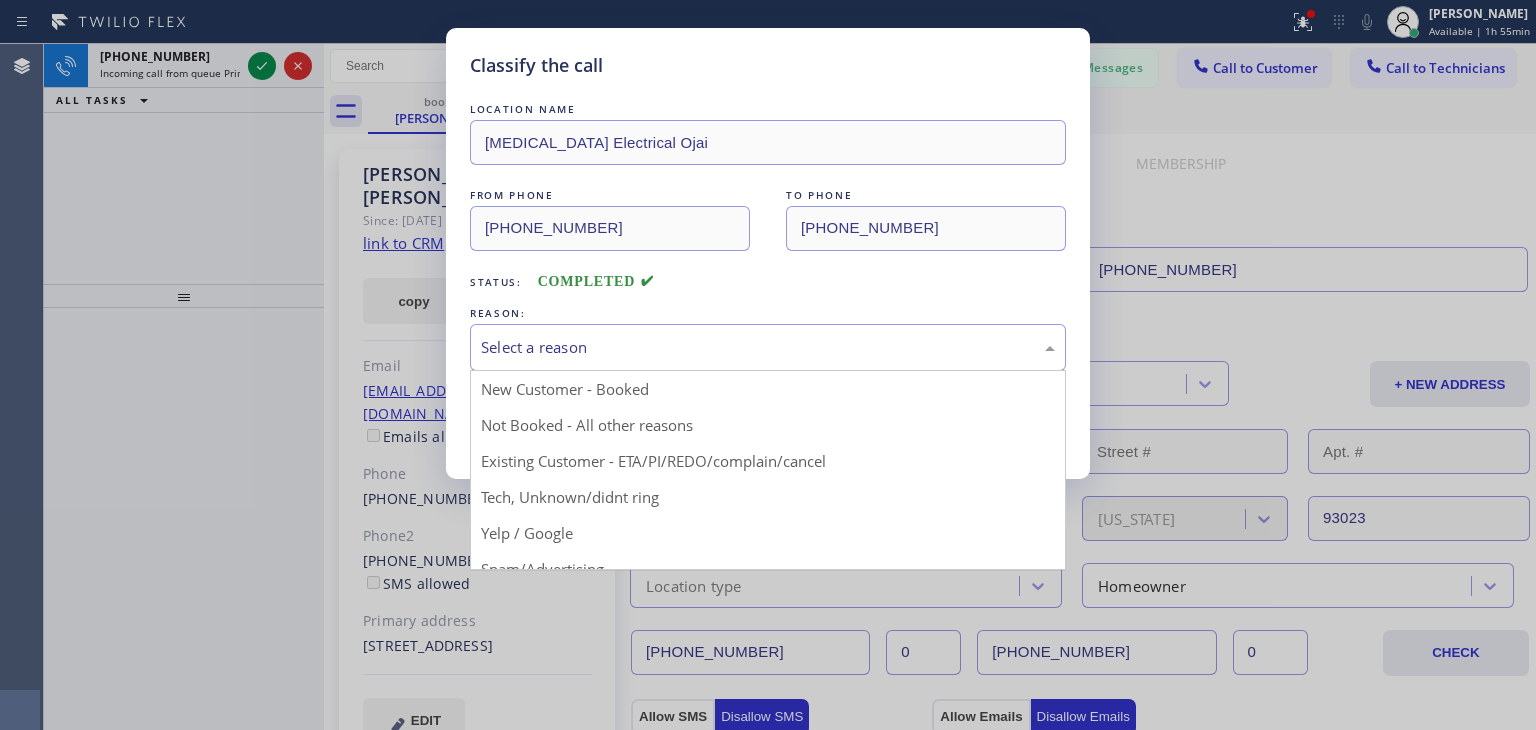 drag, startPoint x: 660, startPoint y: 453, endPoint x: 617, endPoint y: 438, distance: 45.54119 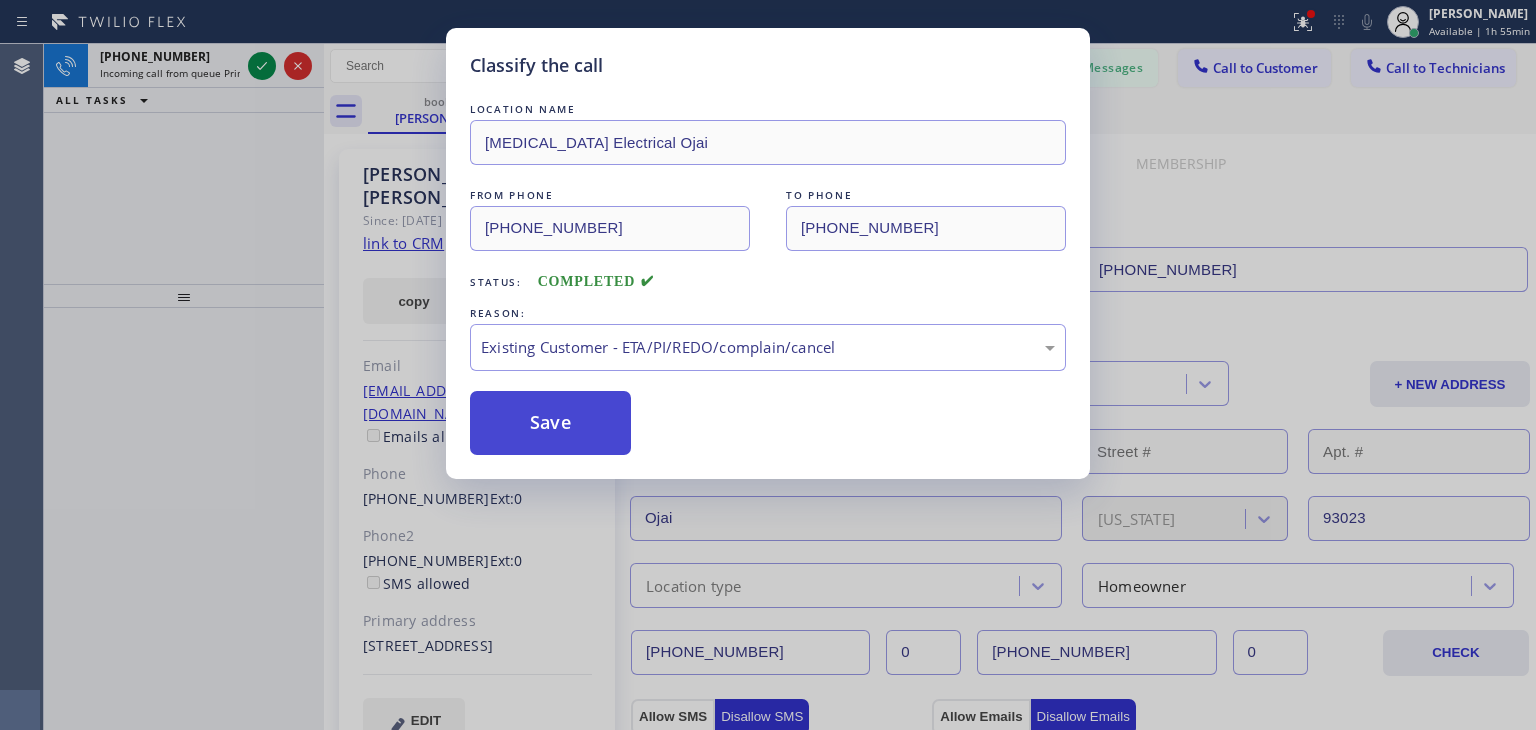 click on "Save" at bounding box center (550, 423) 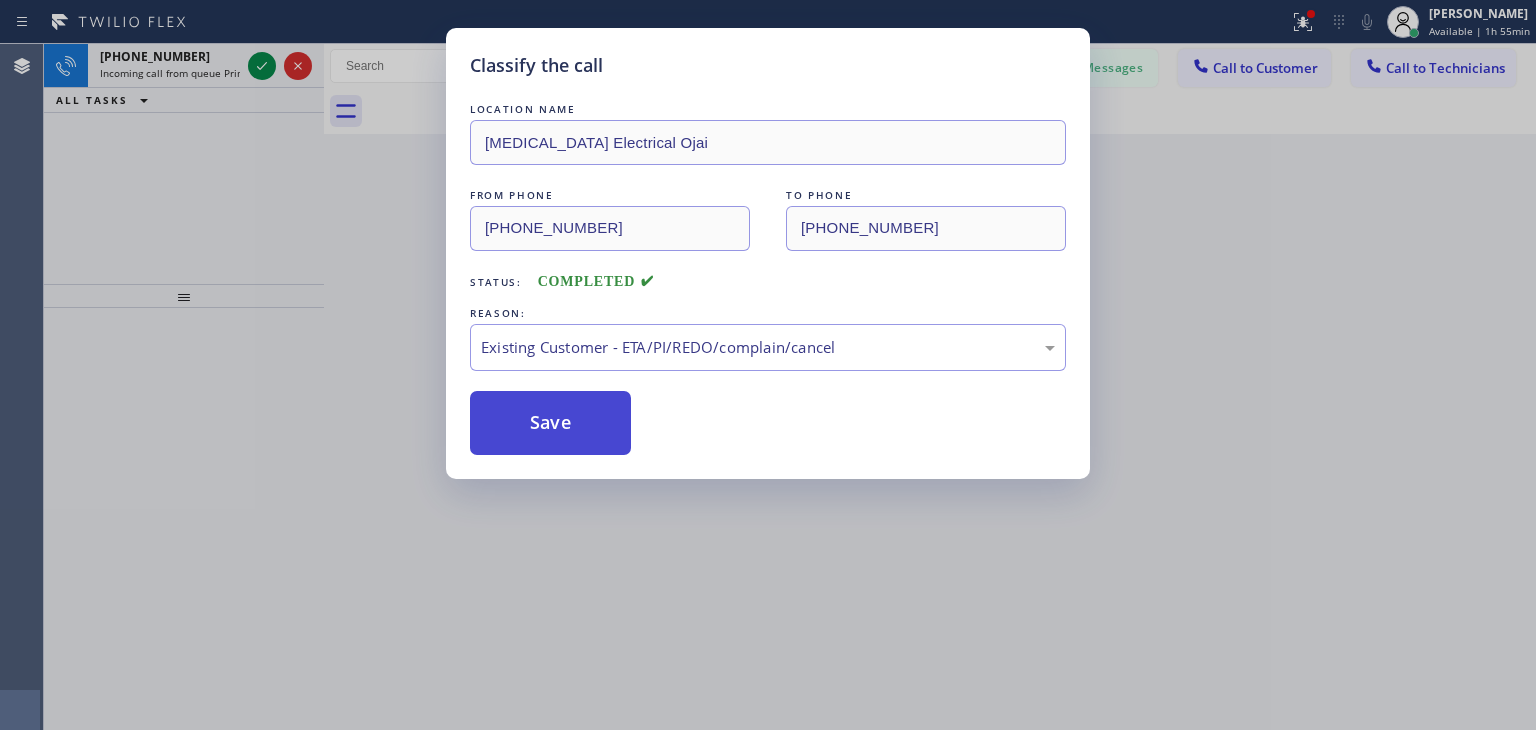 click on "Save" at bounding box center (550, 423) 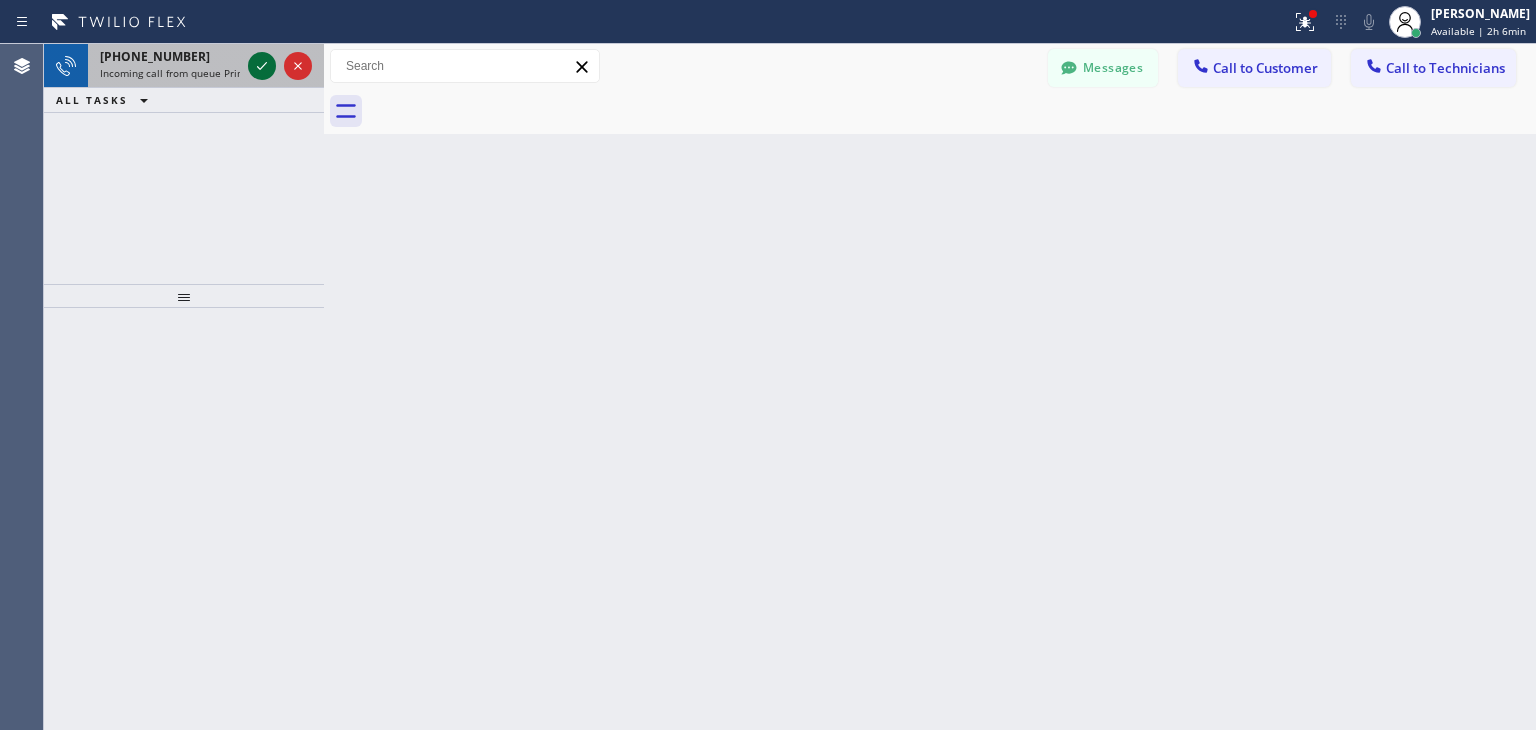 click 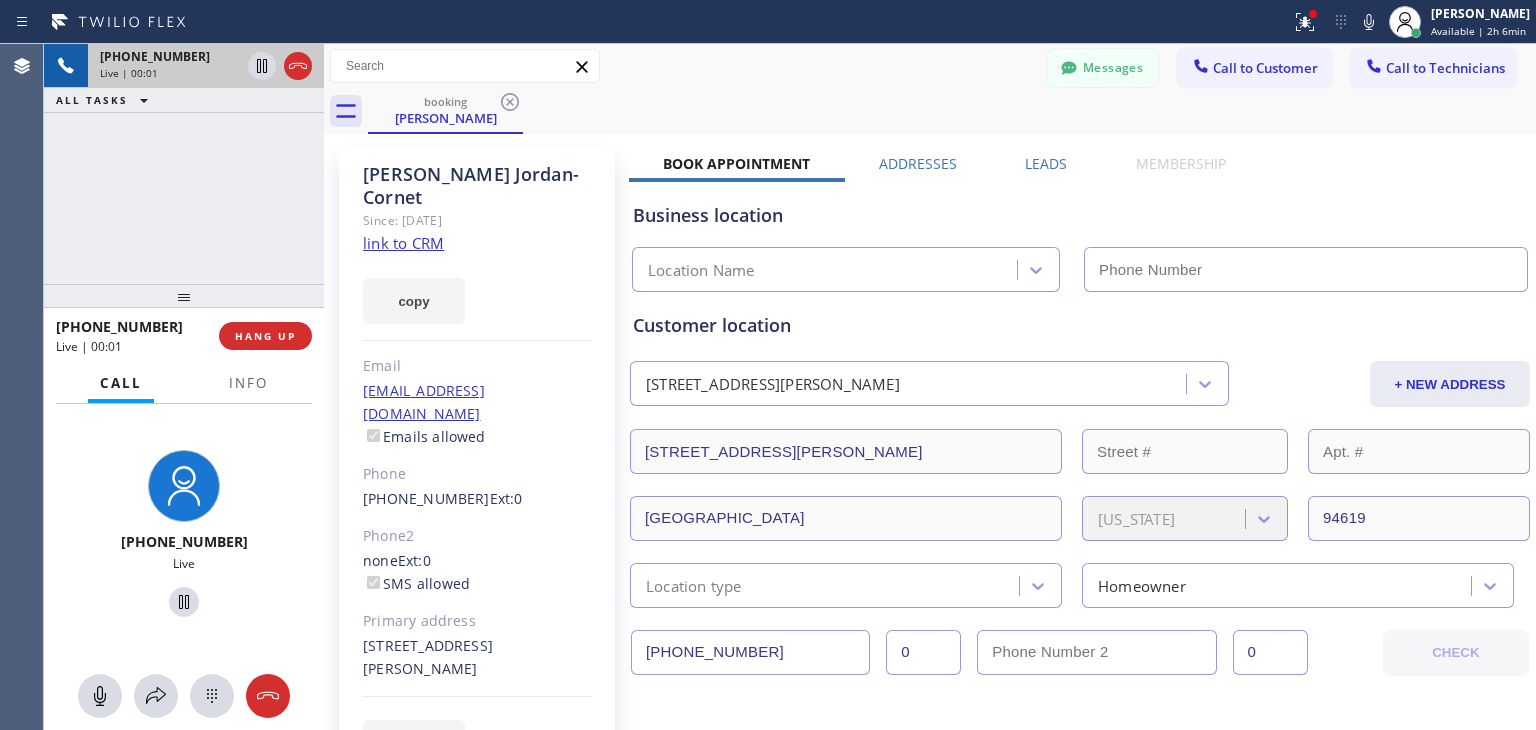 type on "(800) 568-8664" 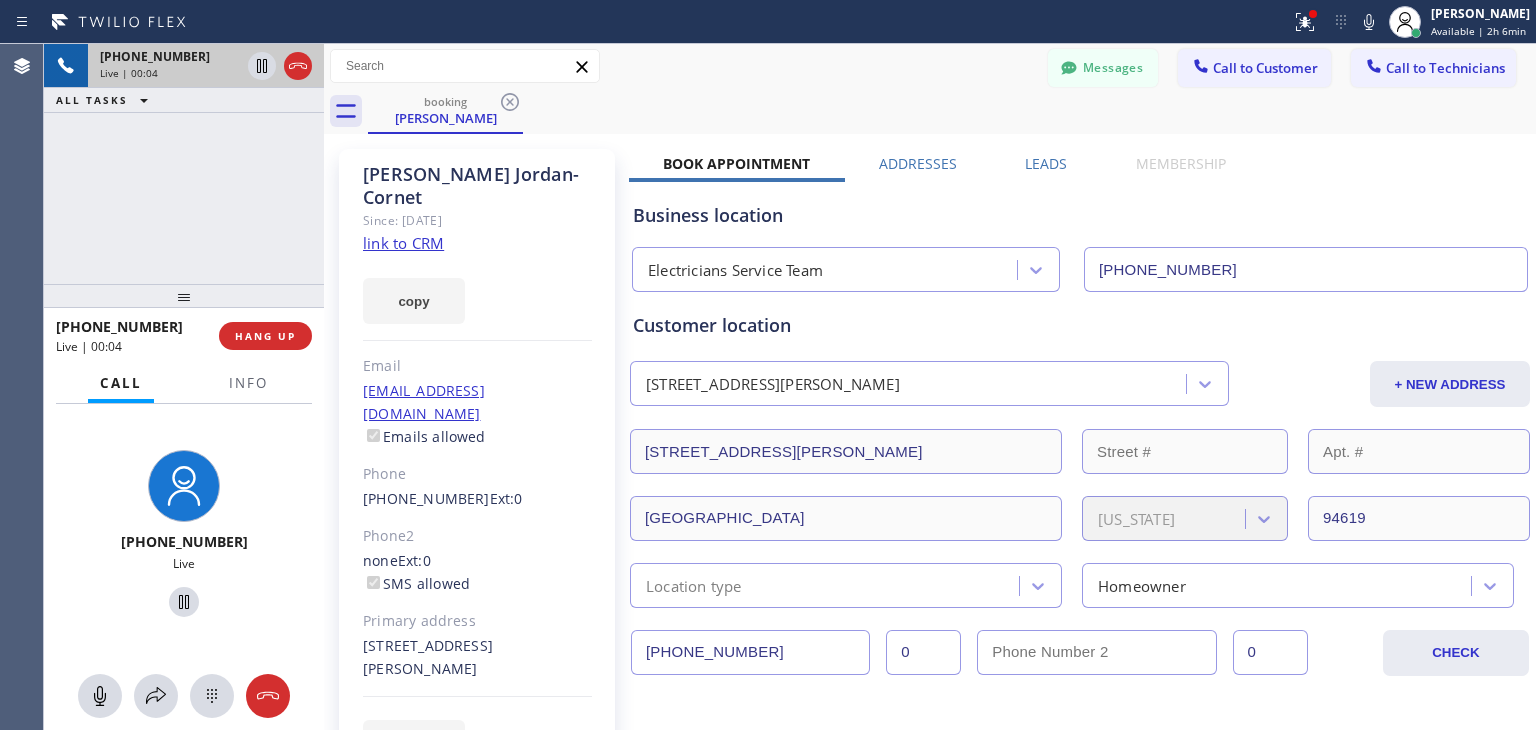 click on "link to CRM" 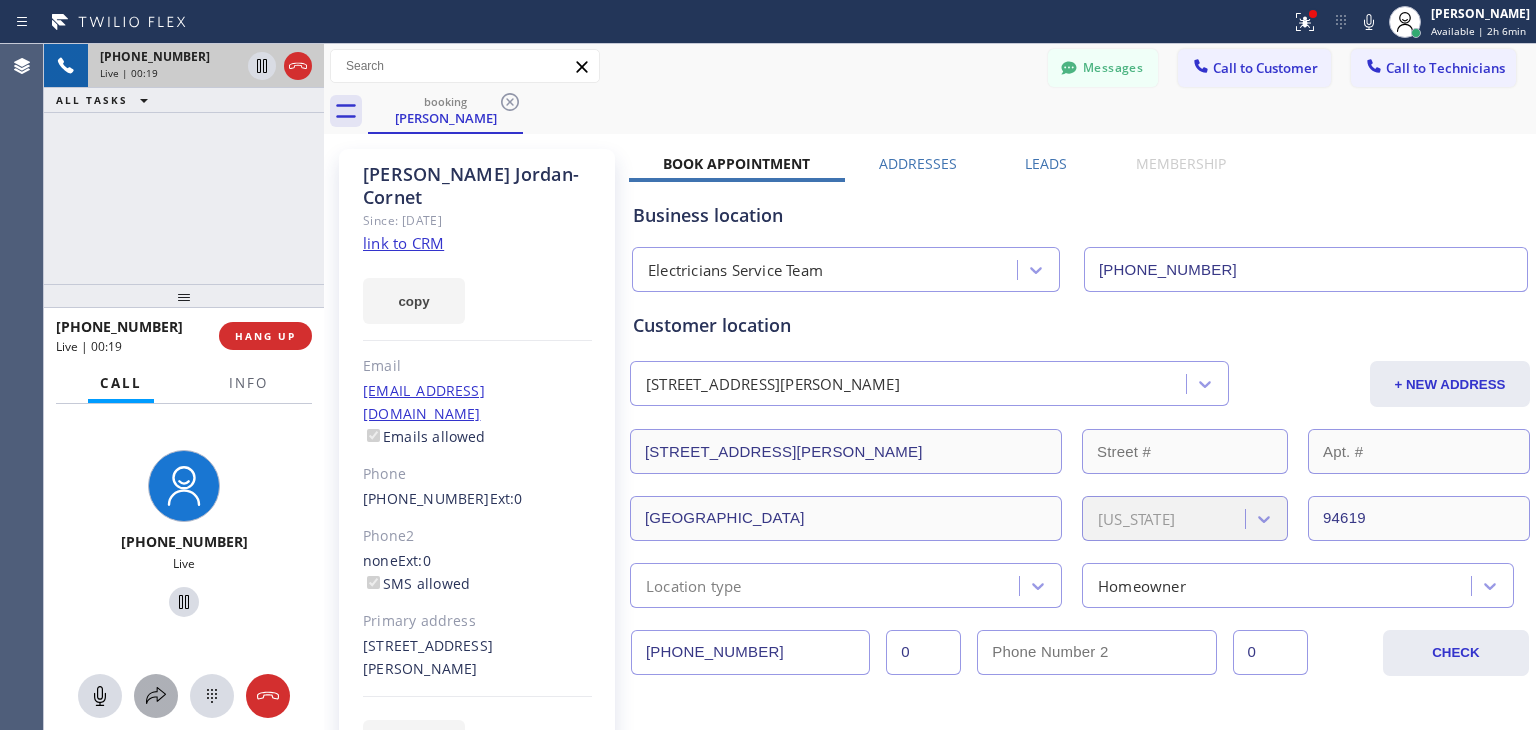 click 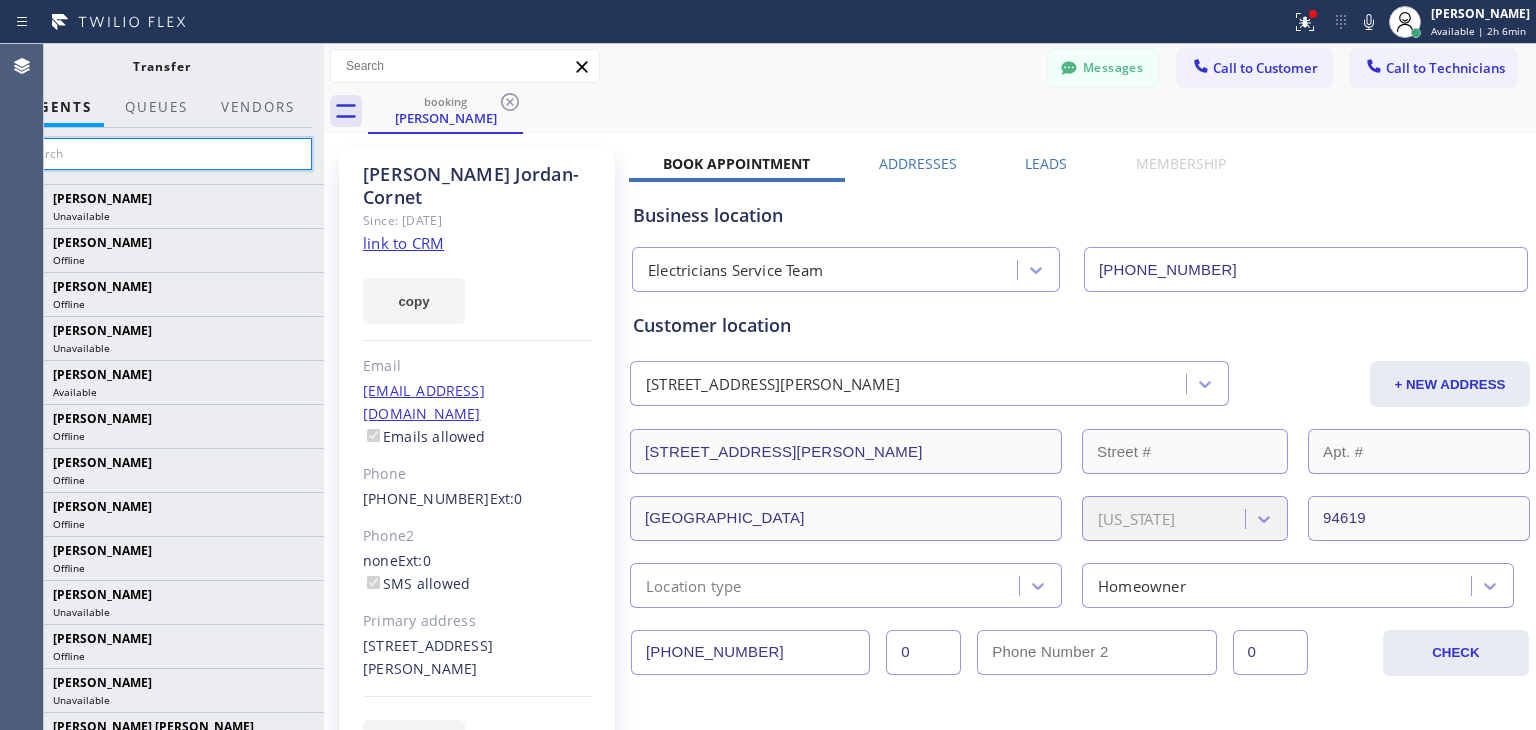 click at bounding box center (161, 154) 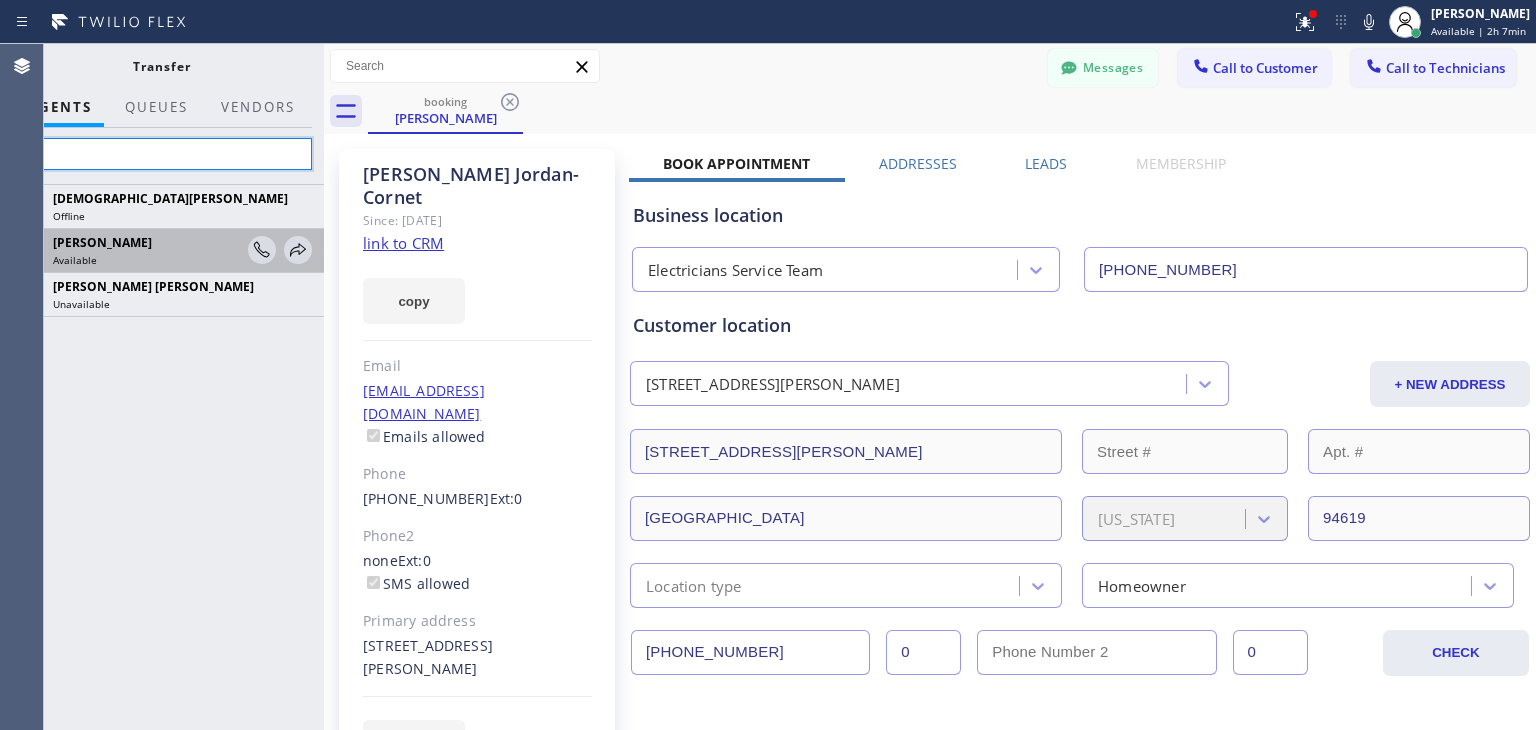 type on "chr" 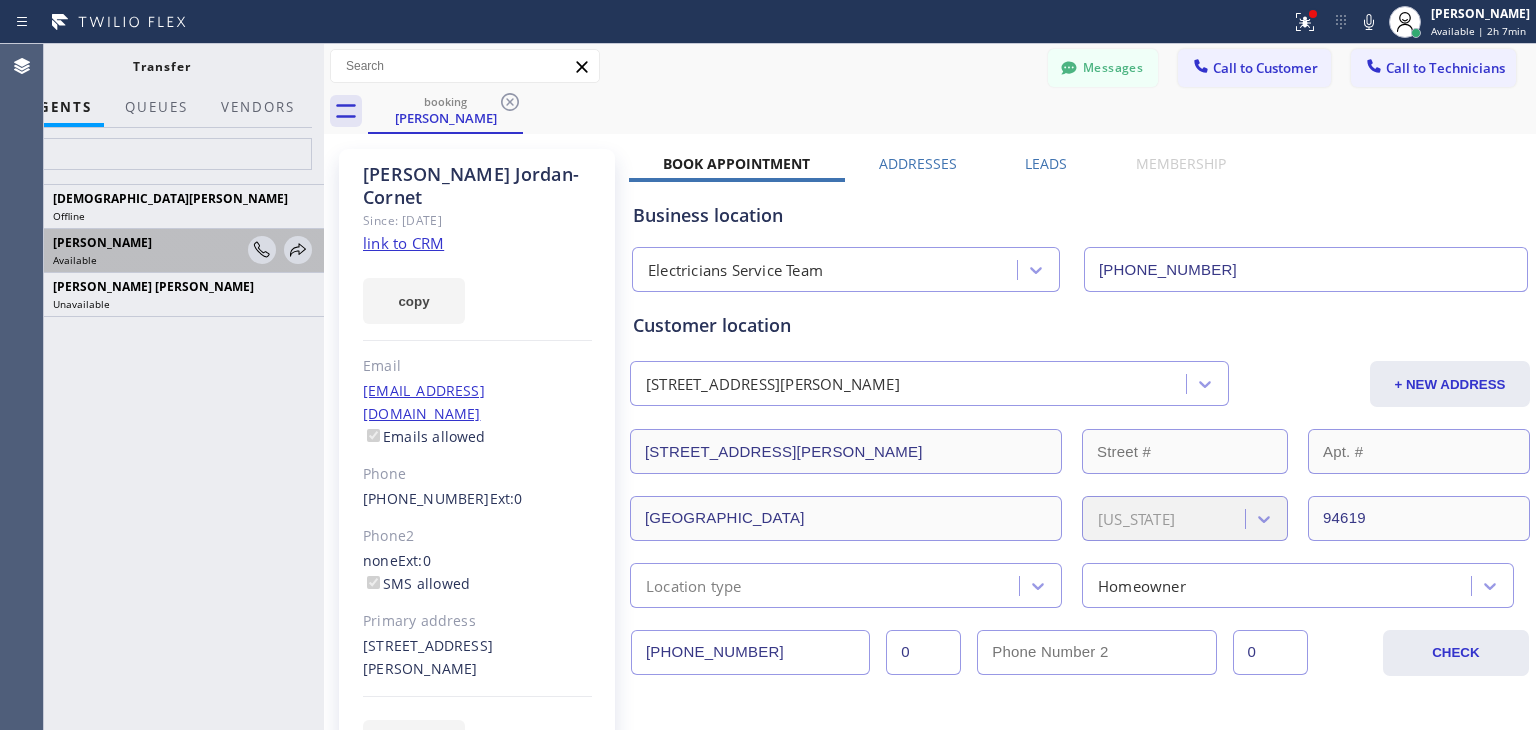 click on "Christy Boligao" at bounding box center [102, 242] 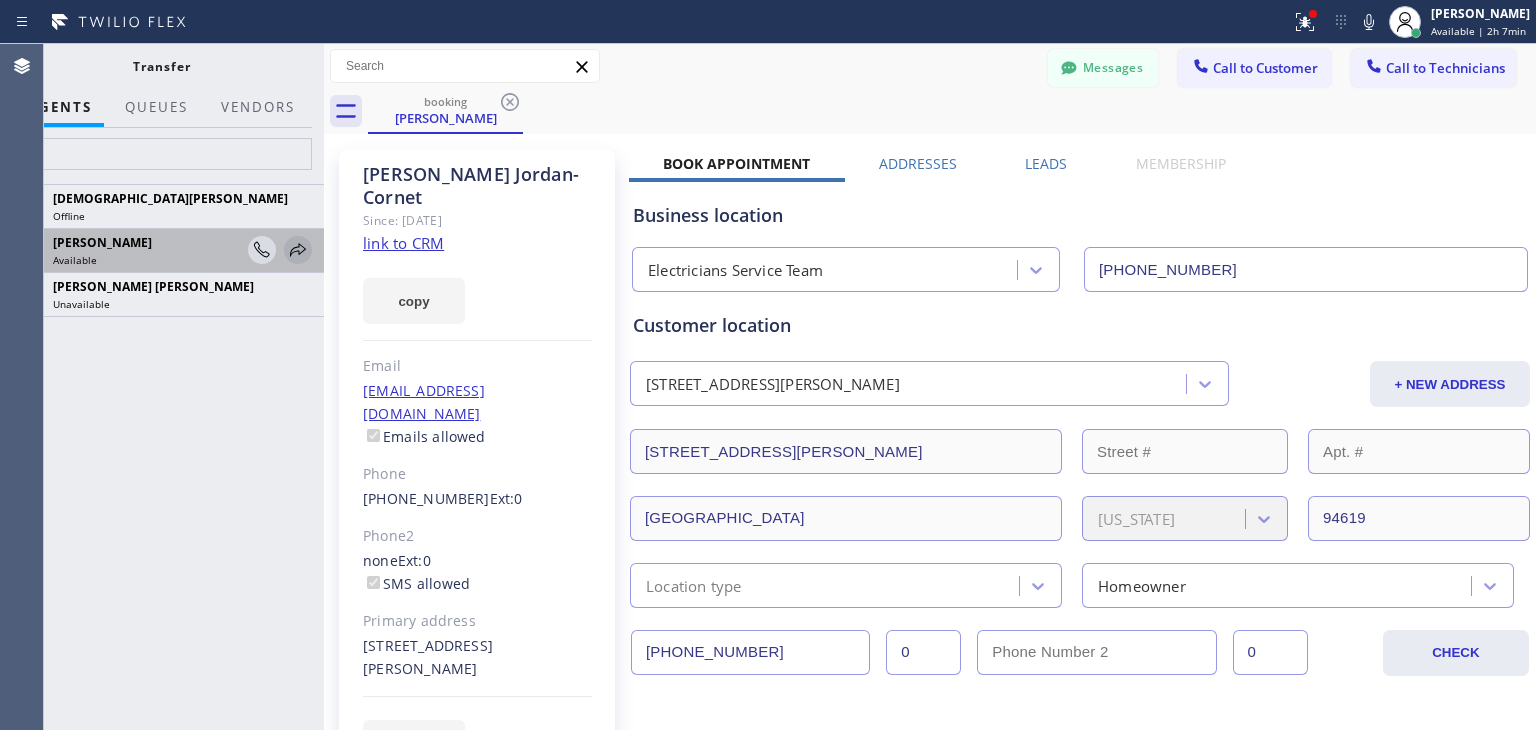 click 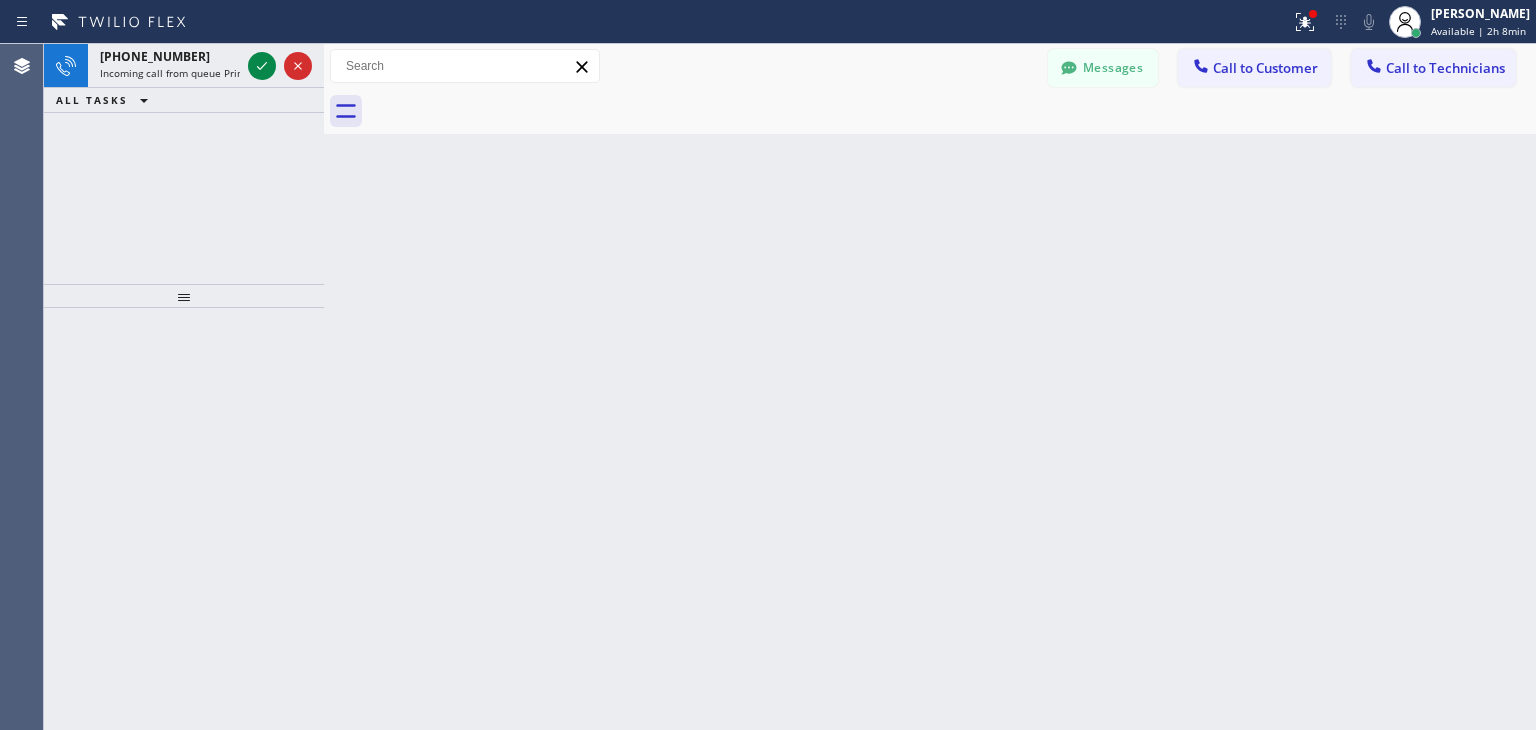 click on "+14154165923 Incoming call from queue Primary EL ALL TASKS ALL TASKS ACTIVE TASKS TASKS IN WRAP UP" at bounding box center [184, 164] 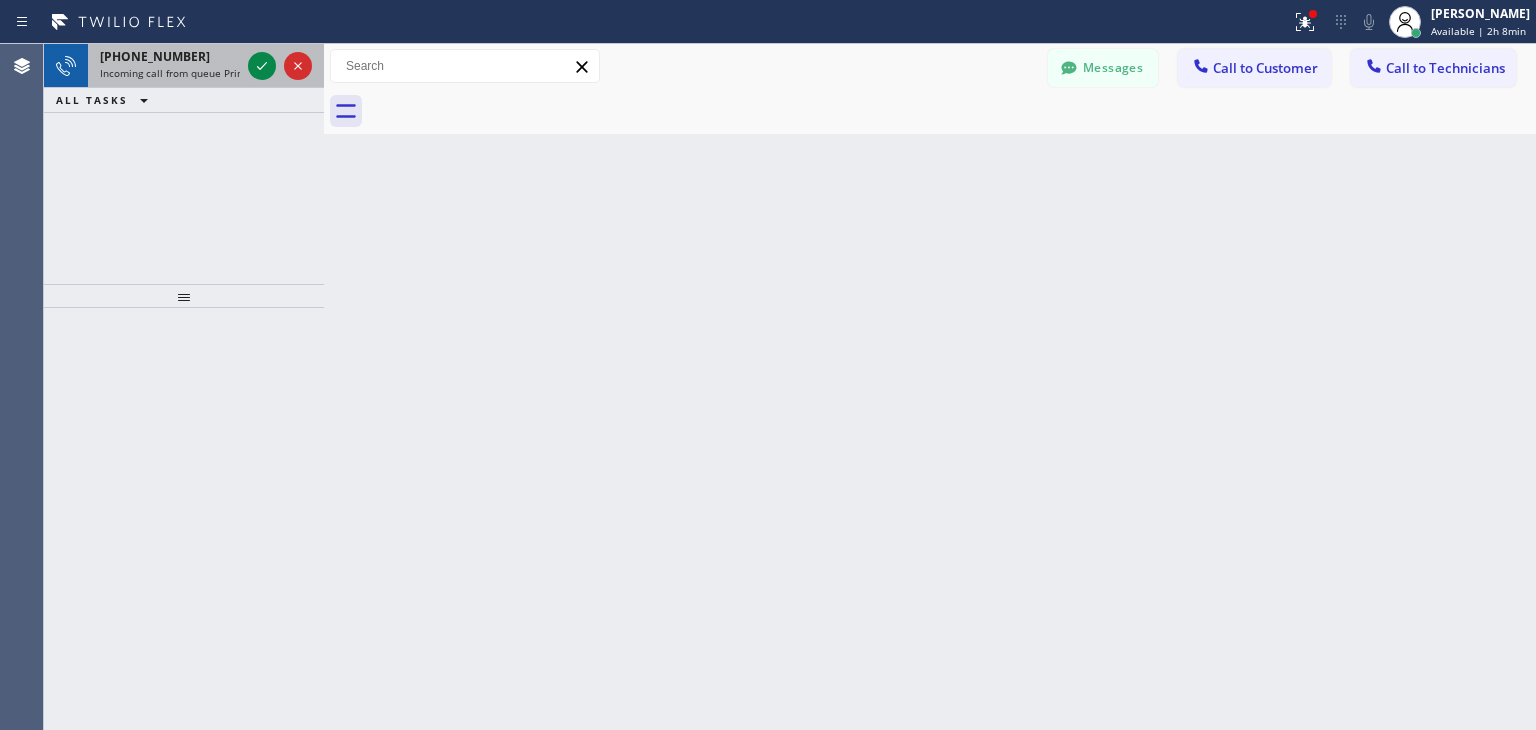 click at bounding box center (280, 66) 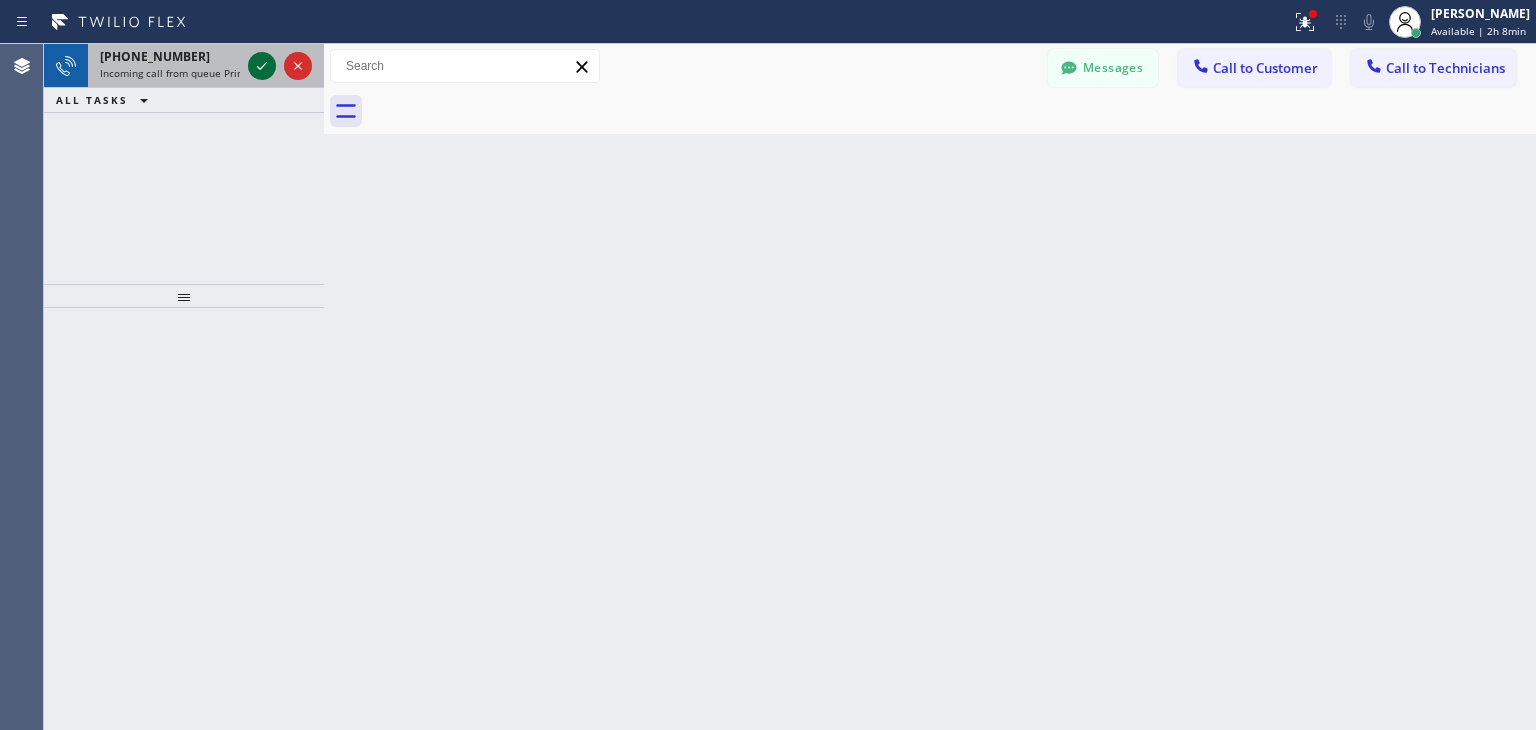 click 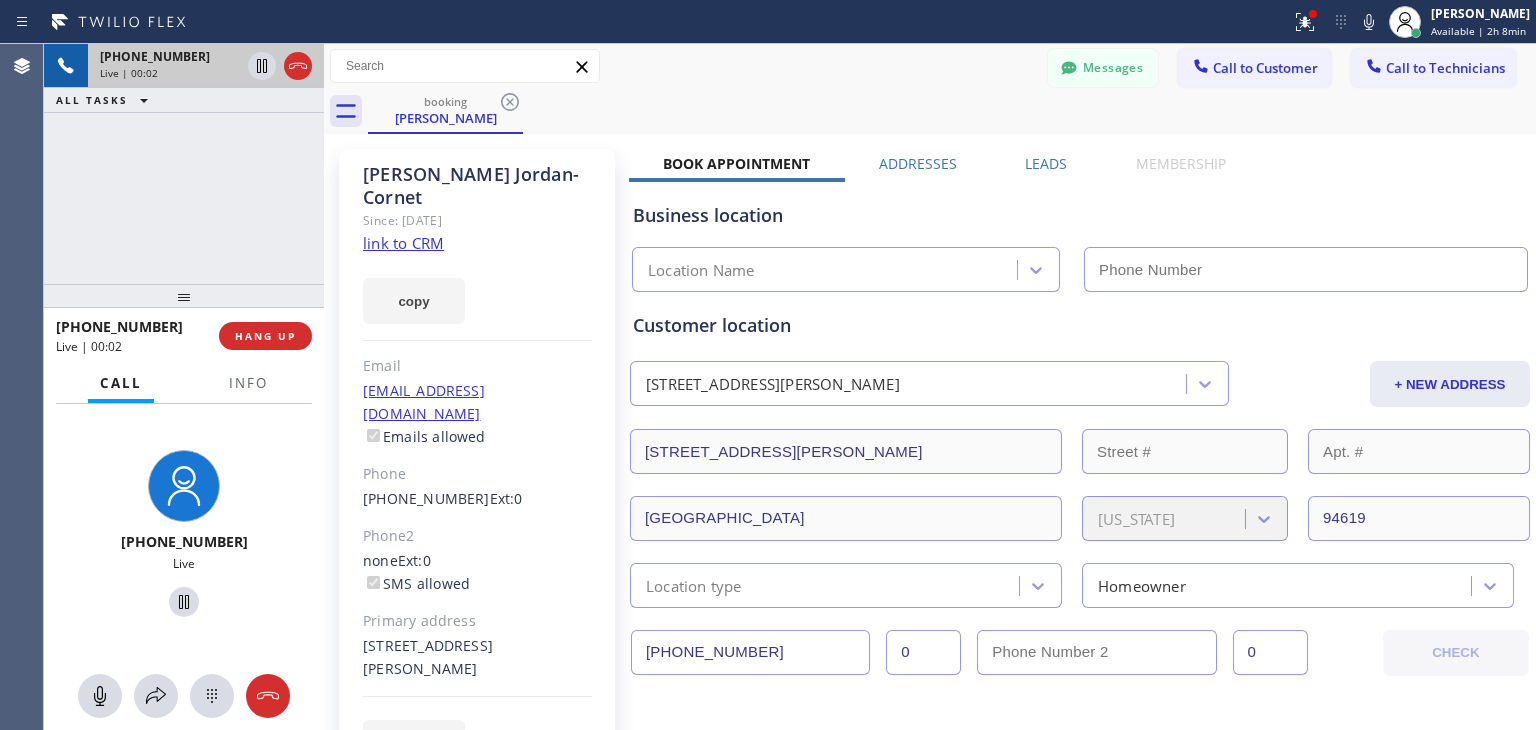 type on "(800) 568-8664" 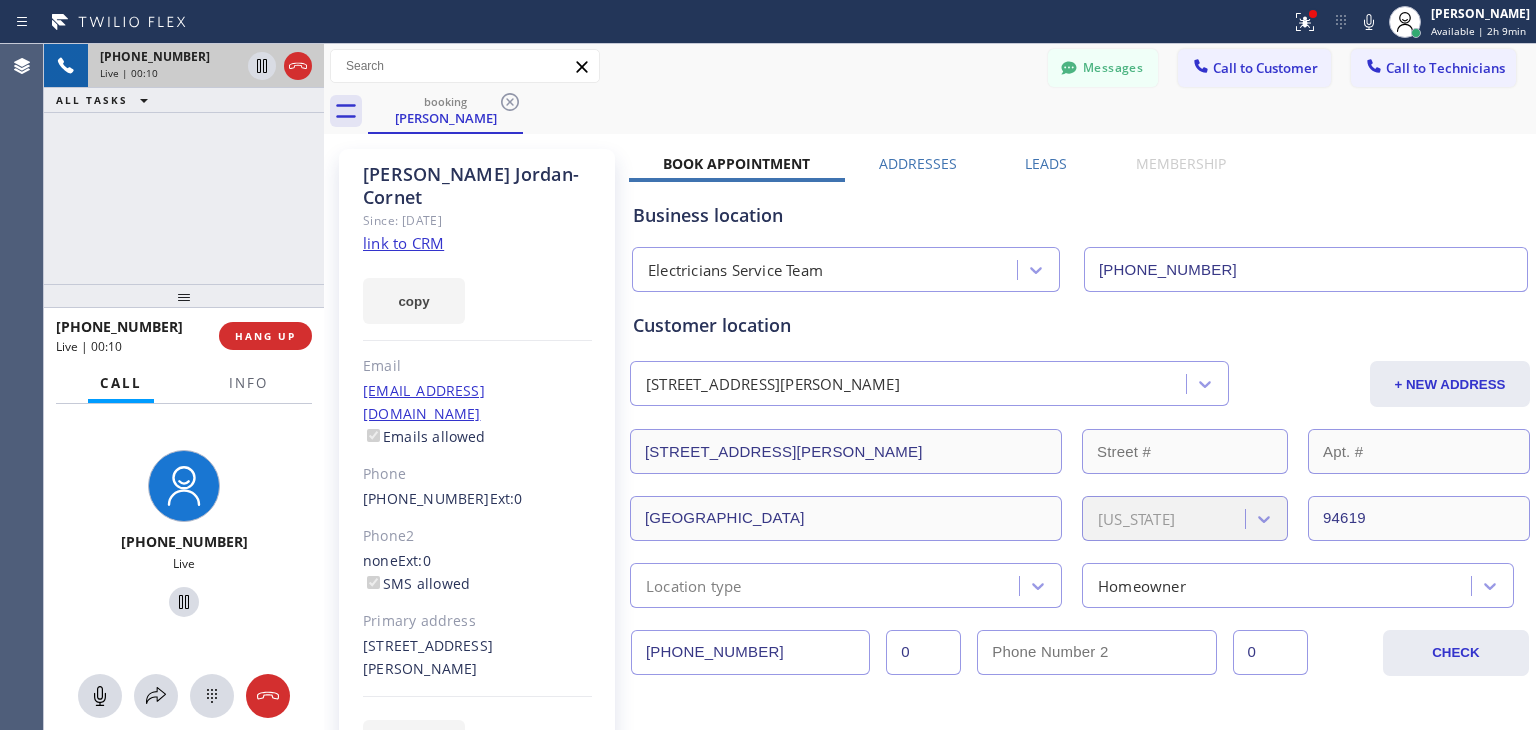 click at bounding box center [184, 296] 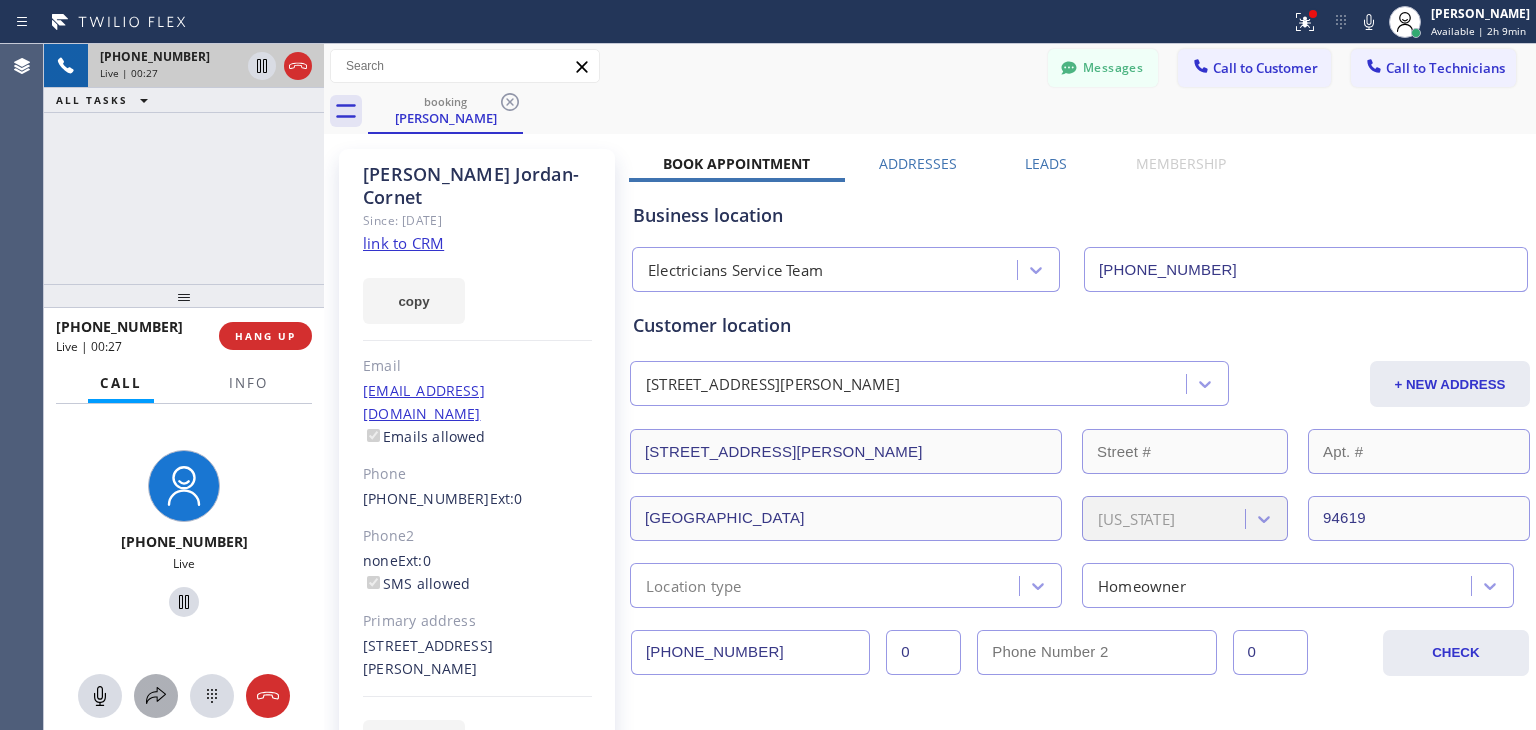 click 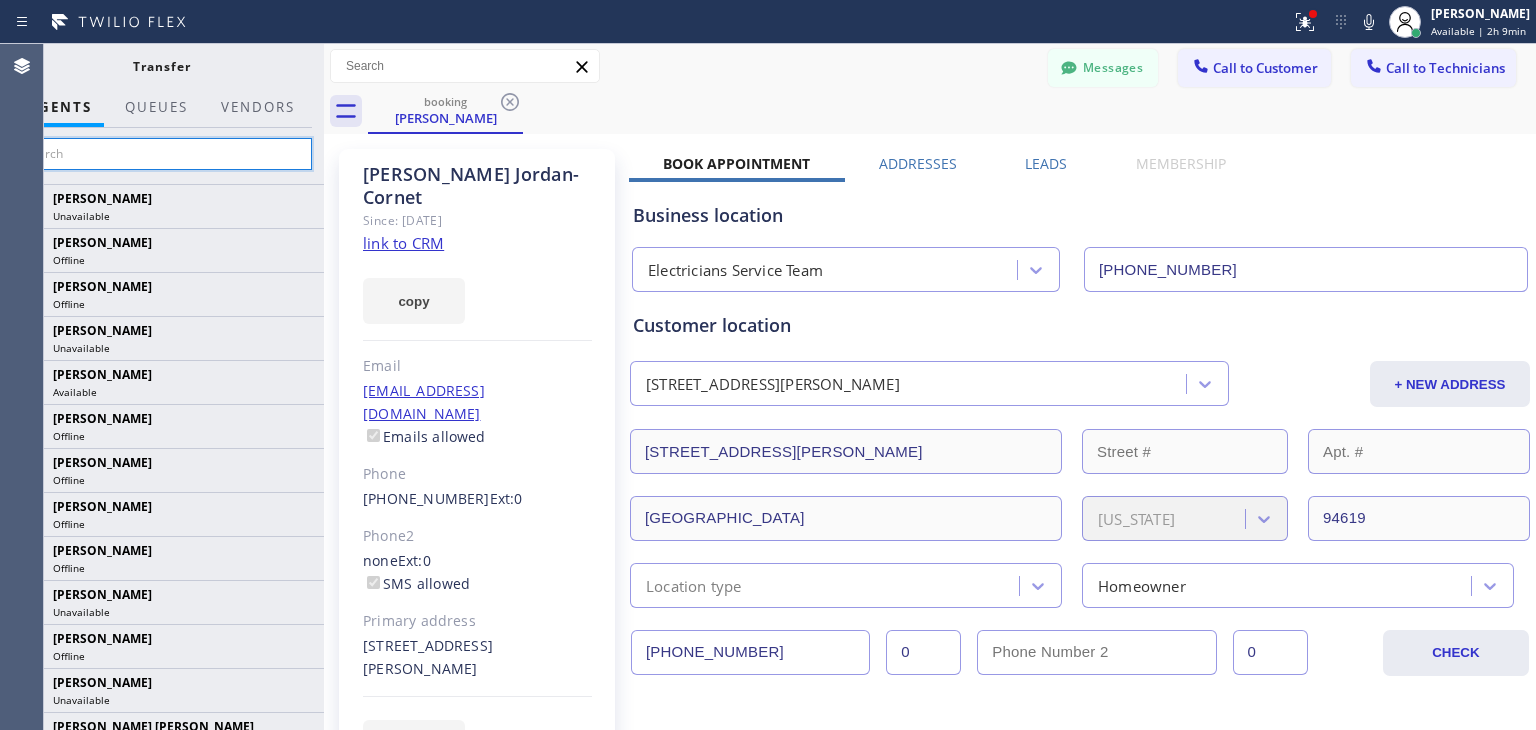 click at bounding box center [161, 154] 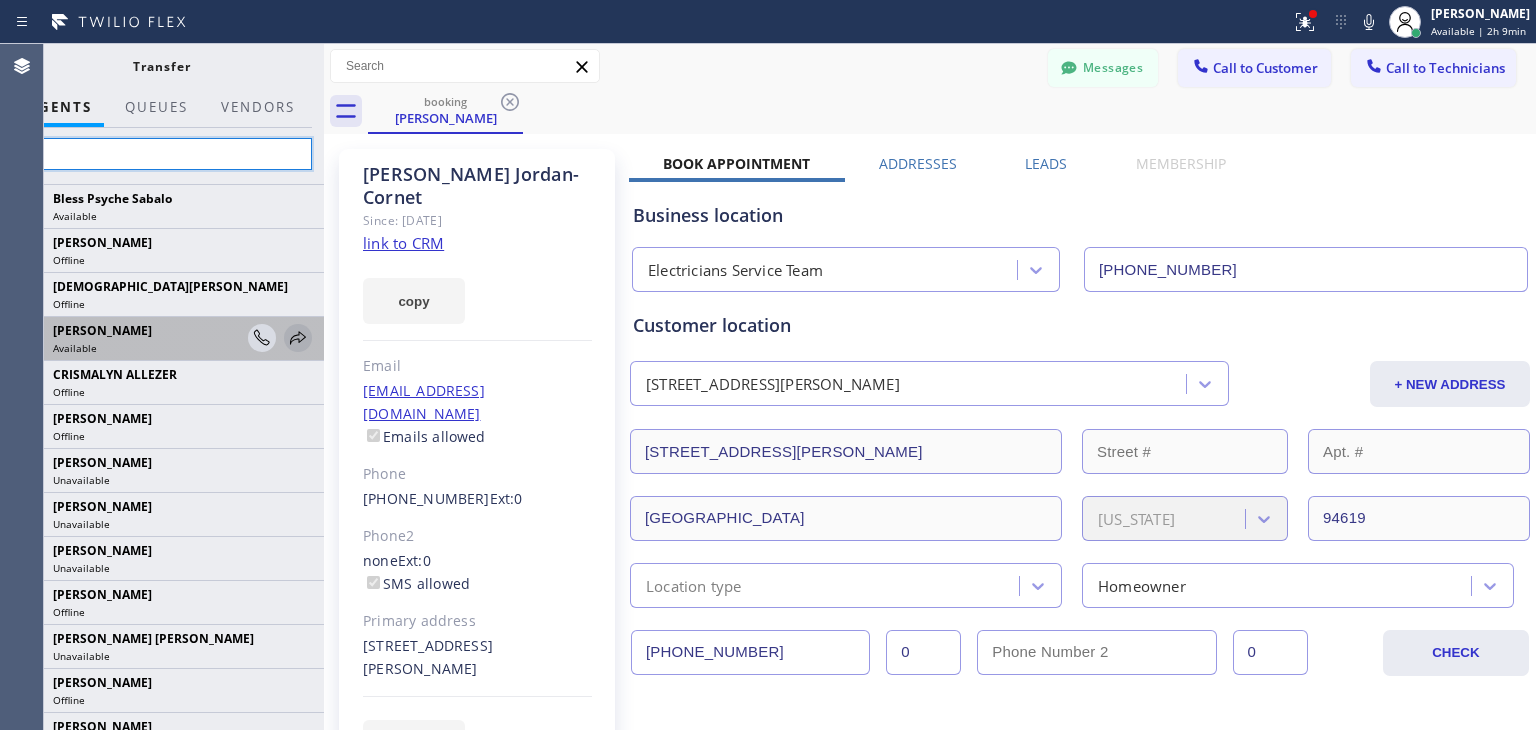 type on "crh" 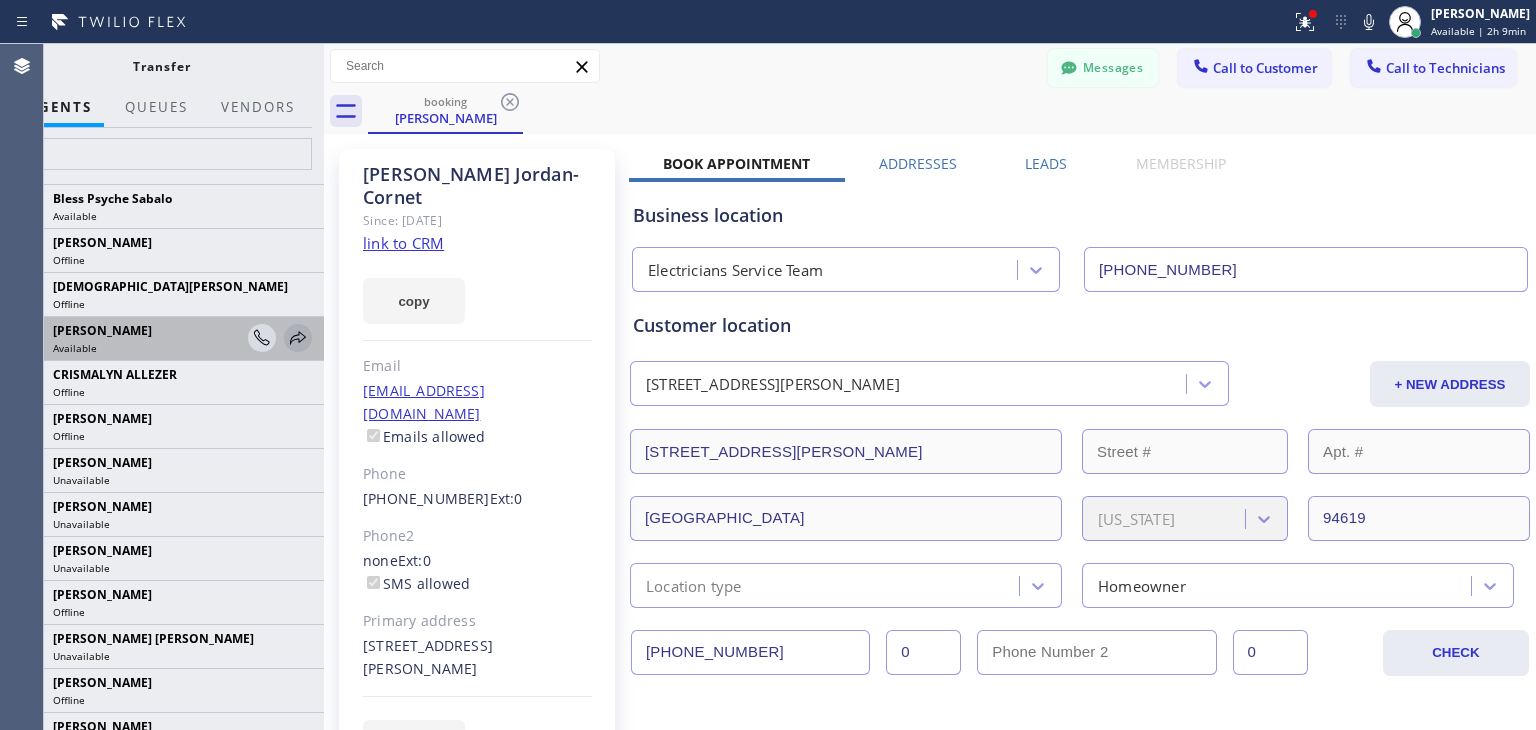 click 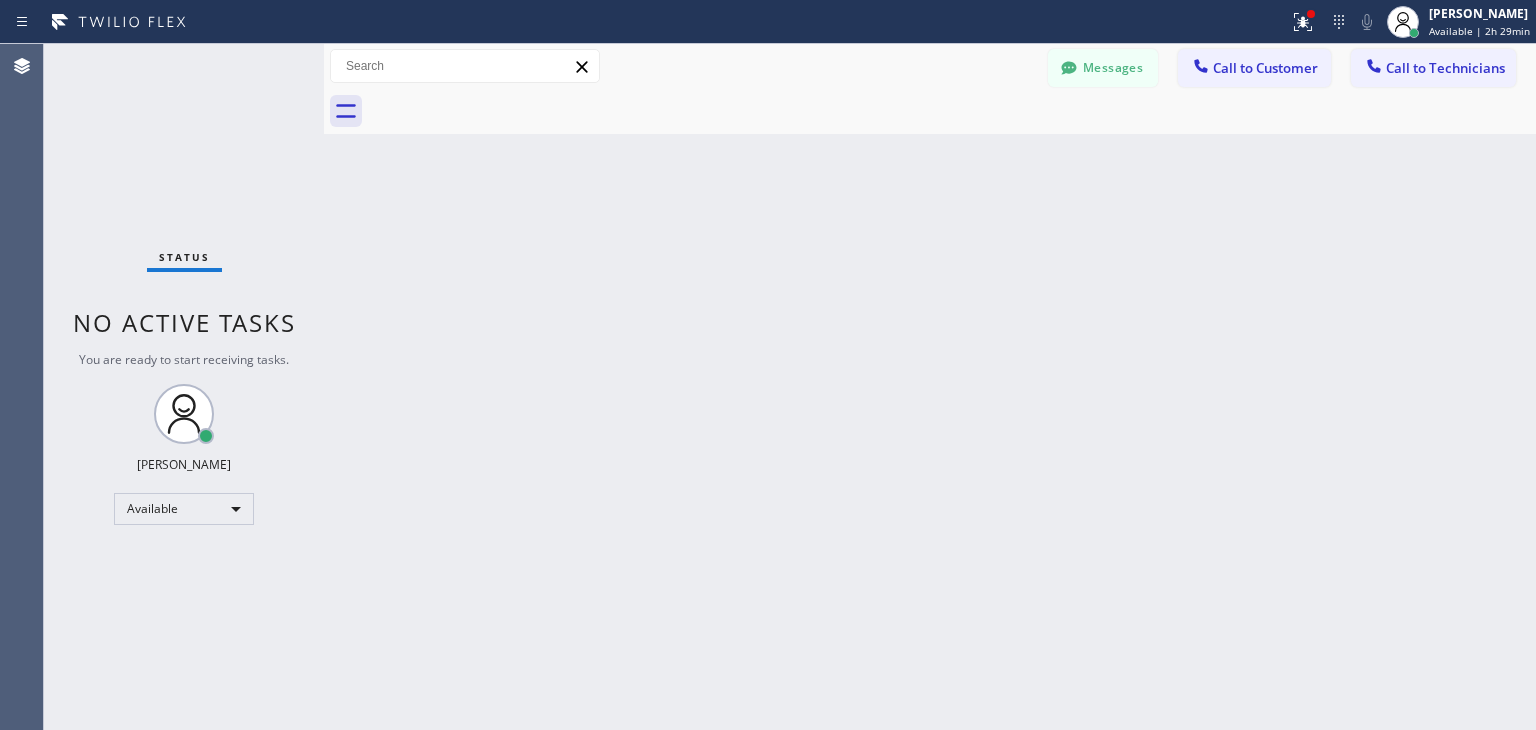 drag, startPoint x: 1379, startPoint y: 66, endPoint x: 1158, endPoint y: 67, distance: 221.00226 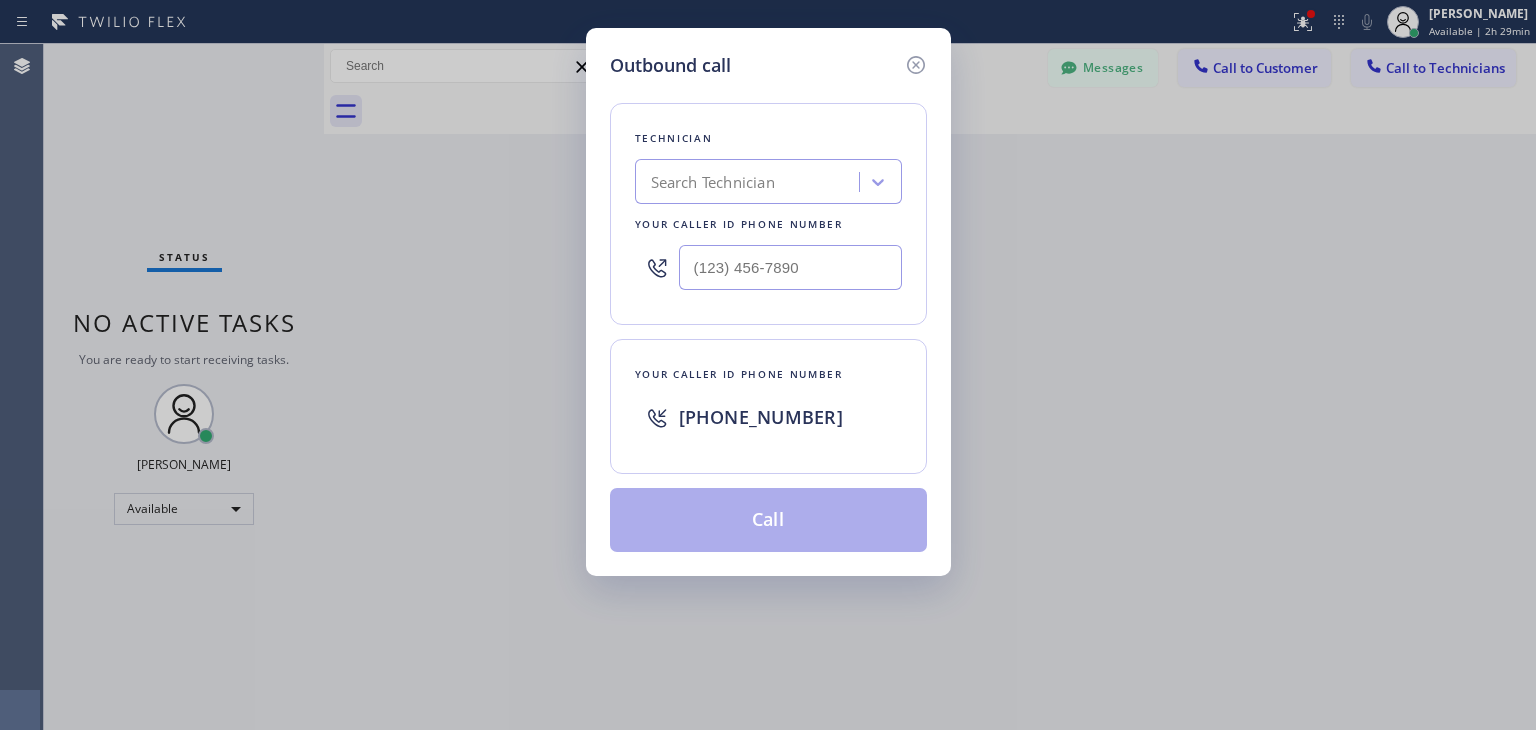 click on "Search Technician" at bounding box center [750, 182] 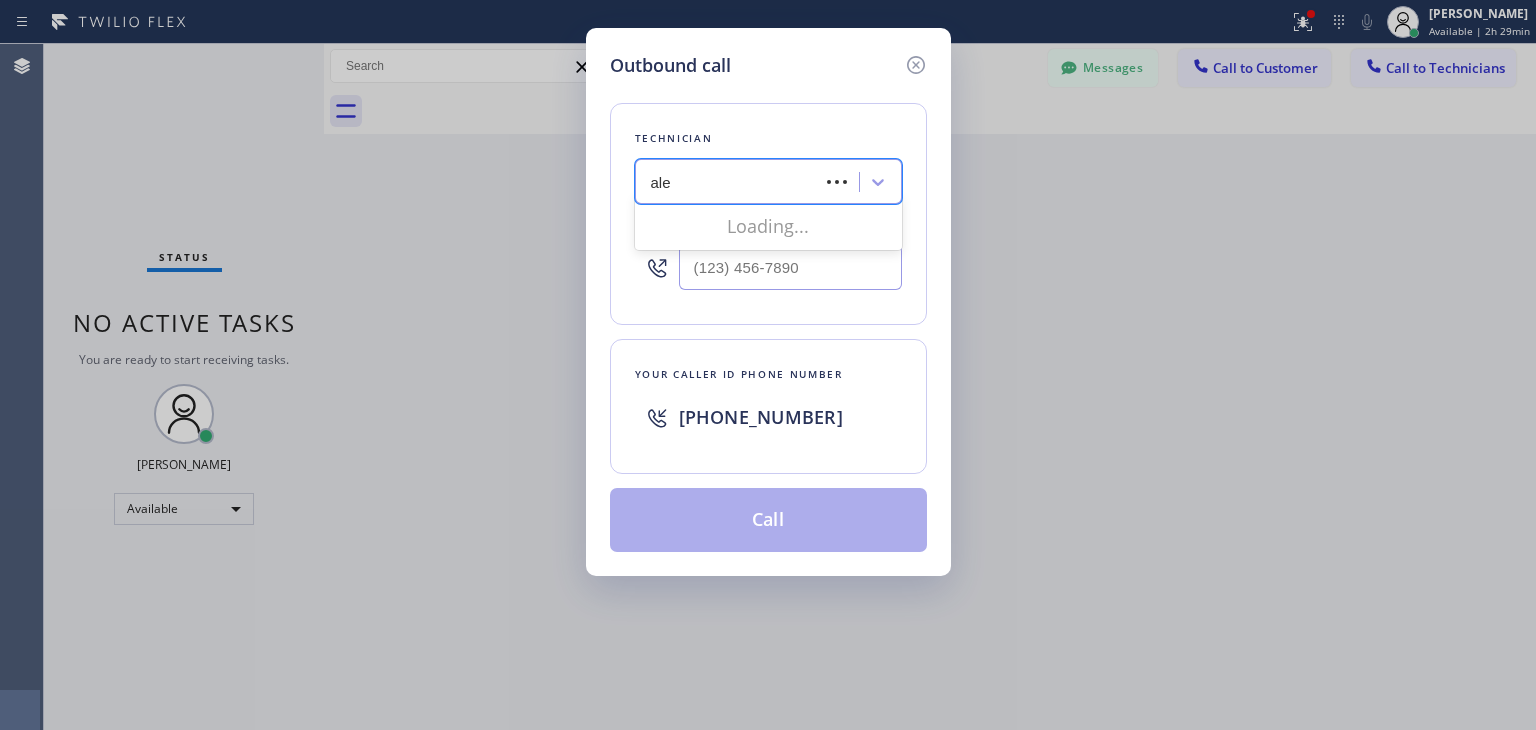 type on "alex" 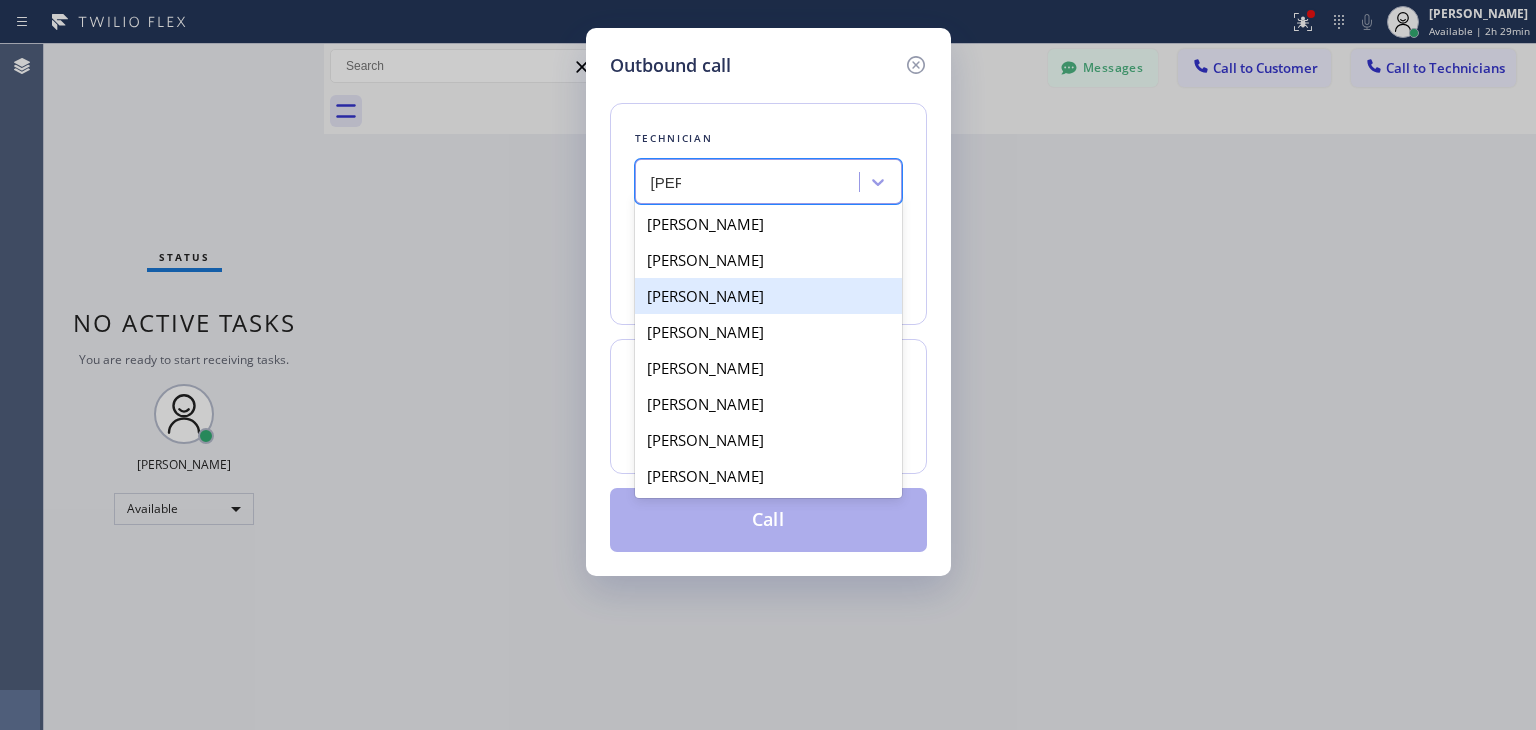 click on "[PERSON_NAME]" at bounding box center [768, 296] 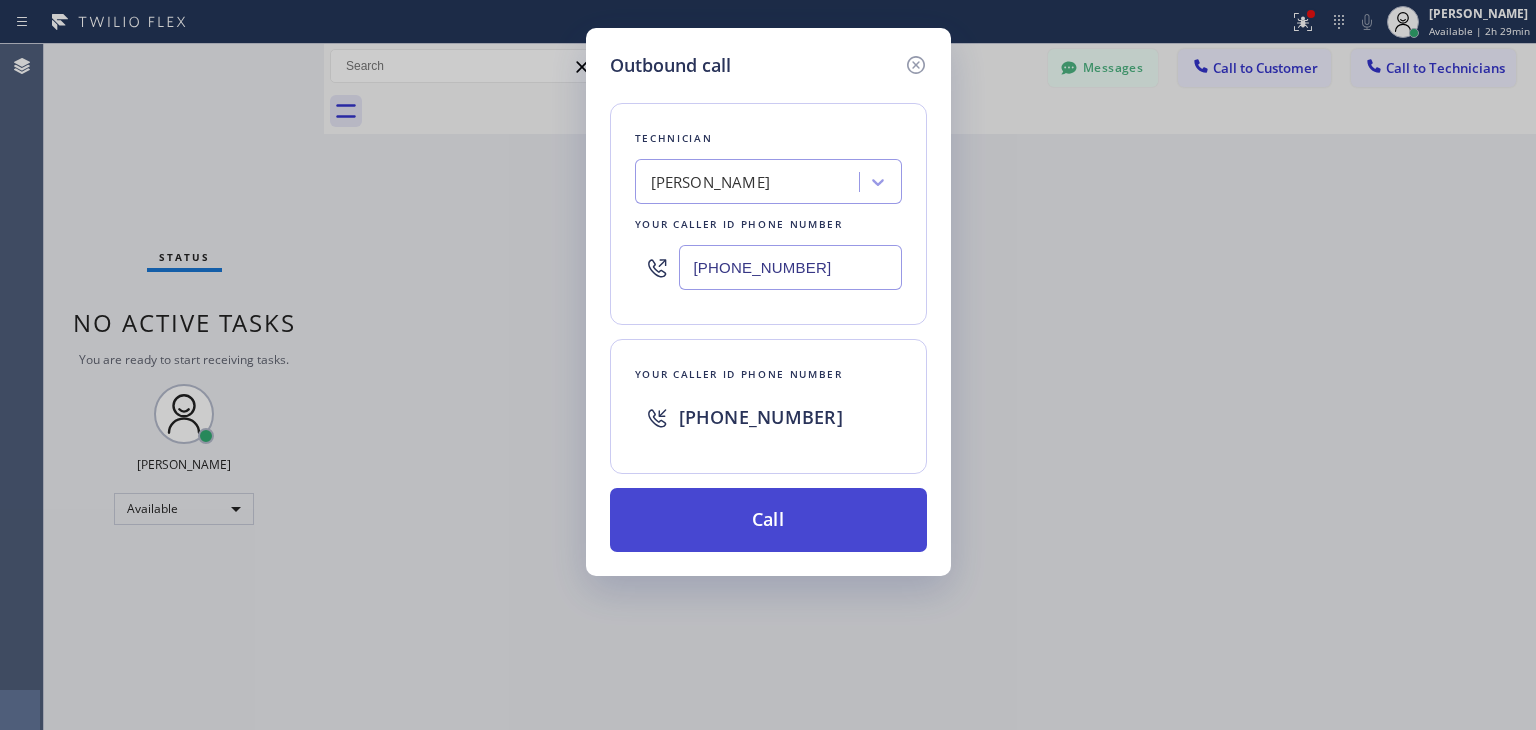 click on "Call" at bounding box center (768, 520) 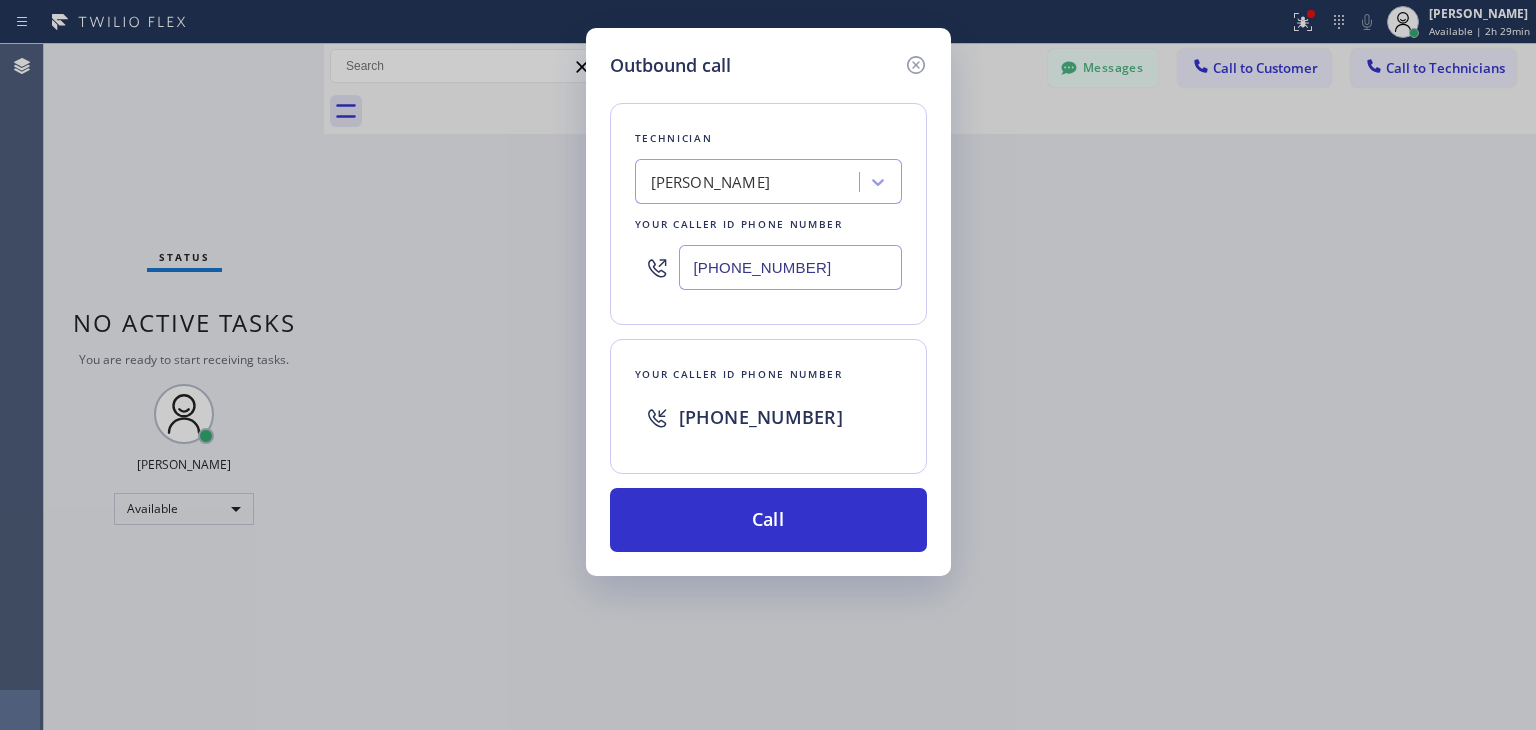 type 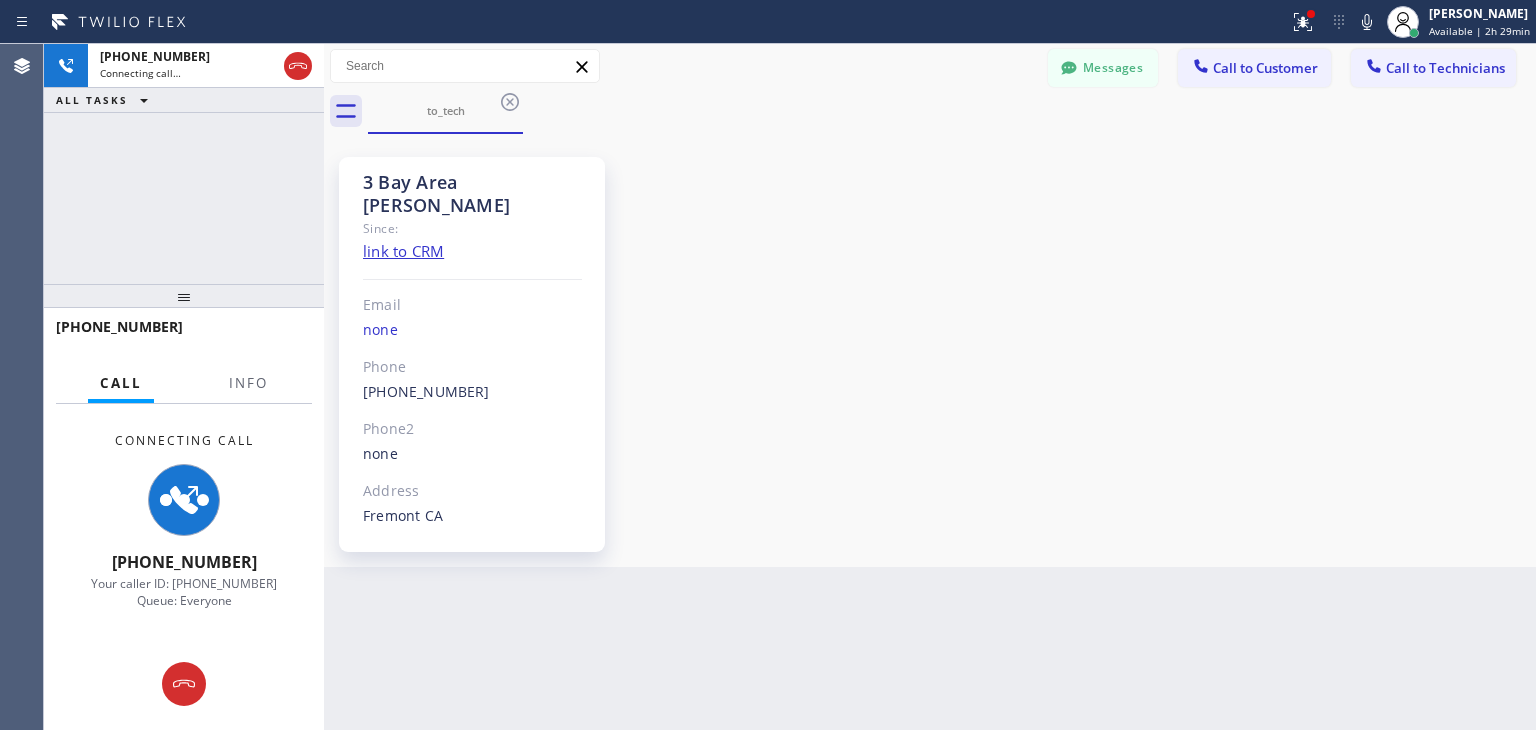 scroll, scrollTop: 854, scrollLeft: 0, axis: vertical 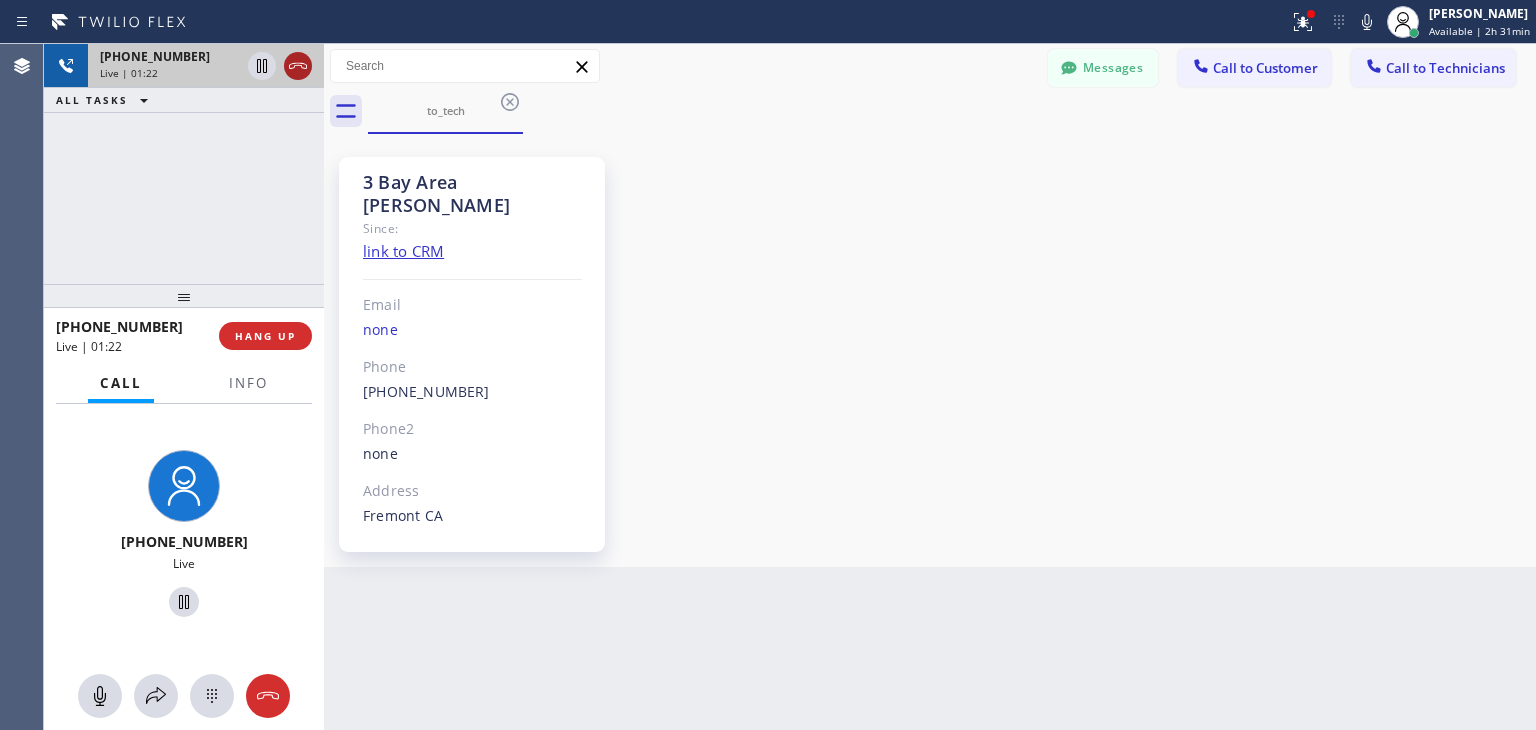 click 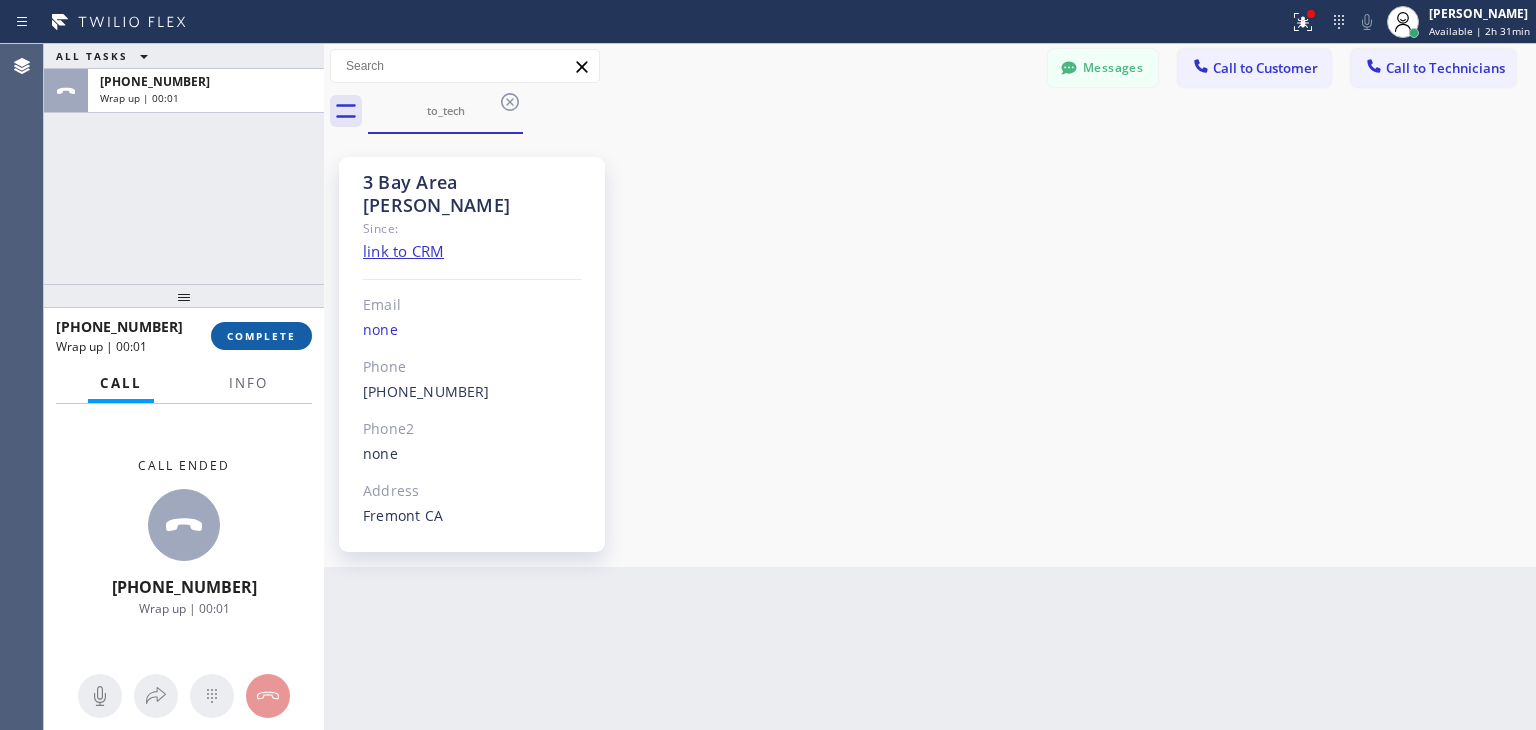 click on "COMPLETE" at bounding box center [261, 336] 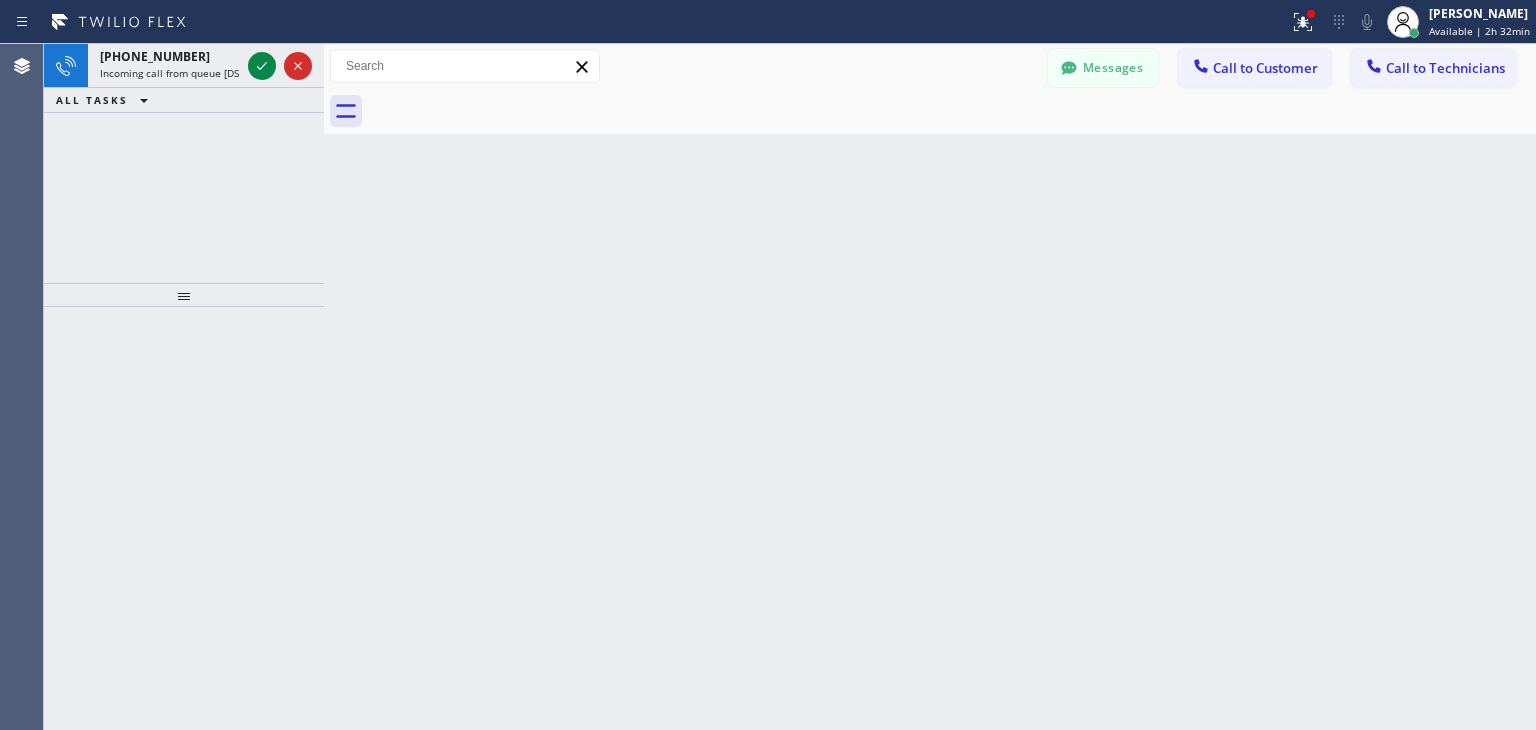 drag, startPoint x: 120, startPoint y: 278, endPoint x: 129, endPoint y: 225, distance: 53.75872 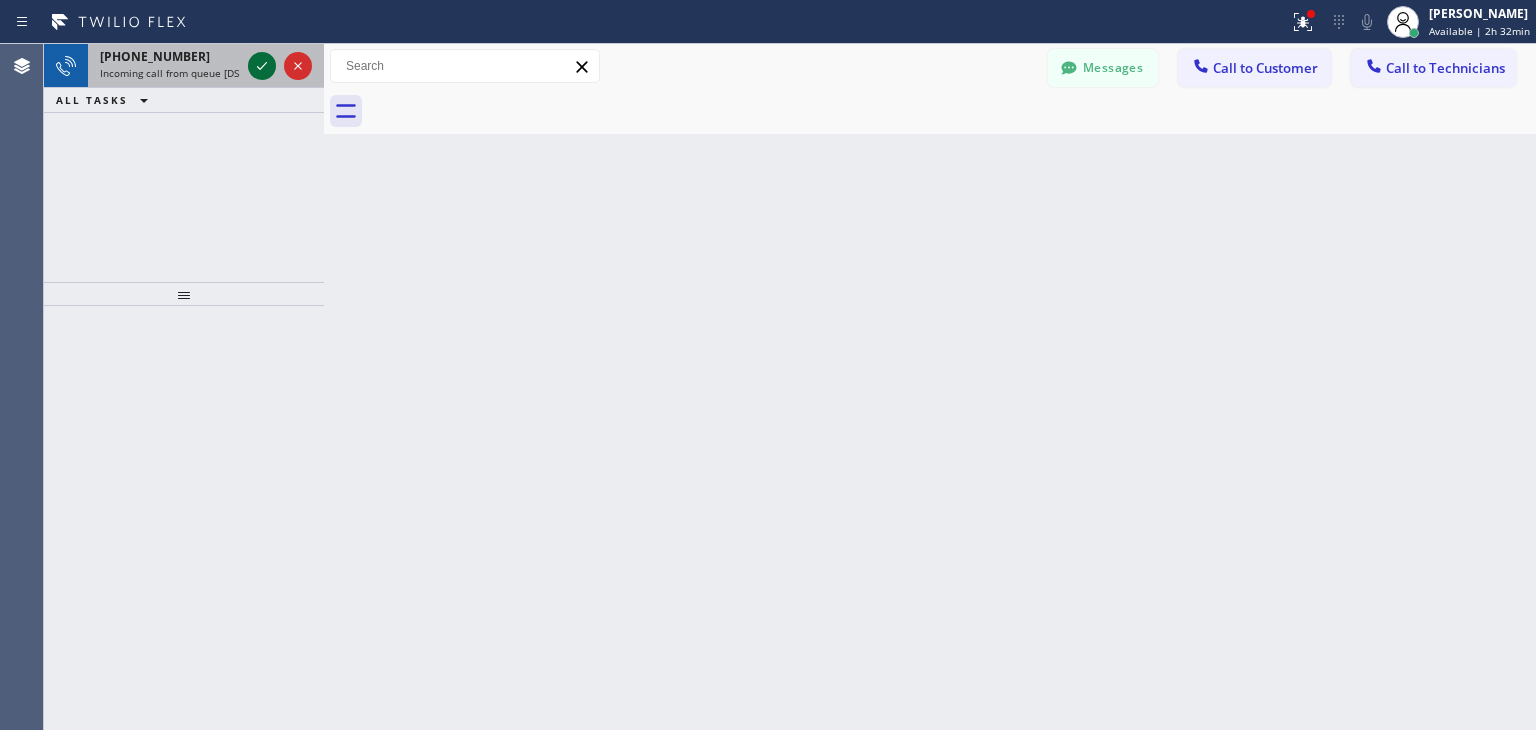 click 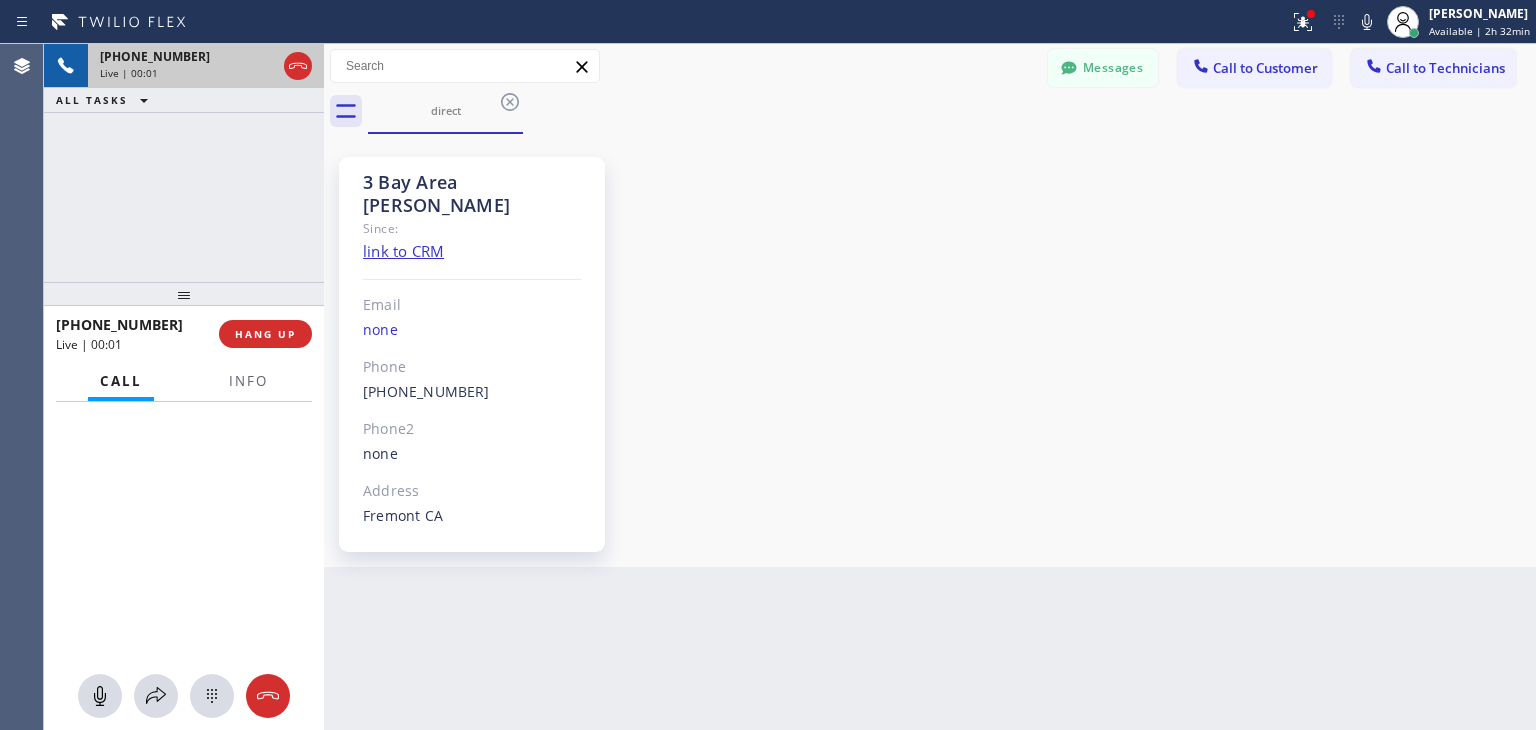 scroll, scrollTop: 854, scrollLeft: 0, axis: vertical 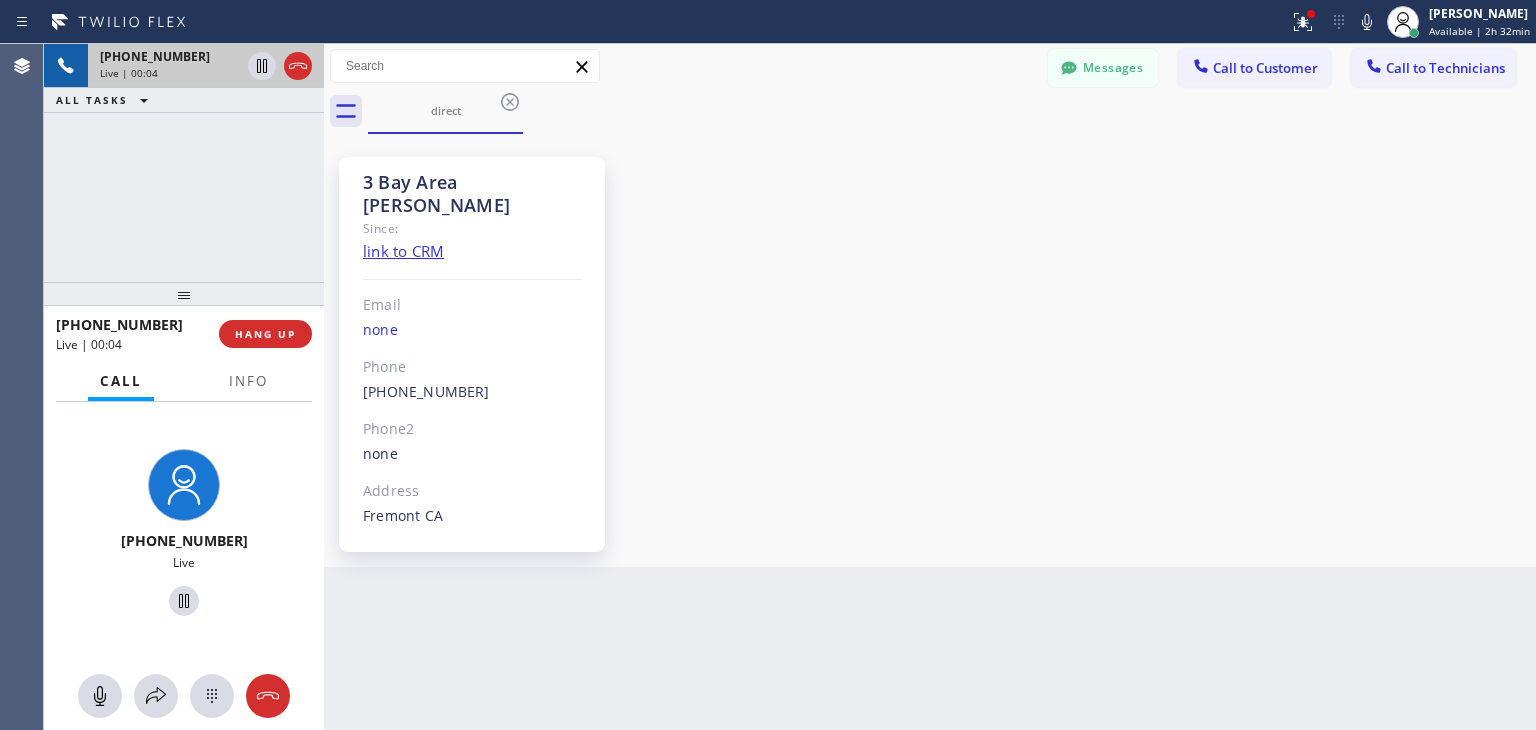 click on "+14156095761 Live | 00:04 ALL TASKS ALL TASKS ACTIVE TASKS TASKS IN WRAP UP" at bounding box center [184, 163] 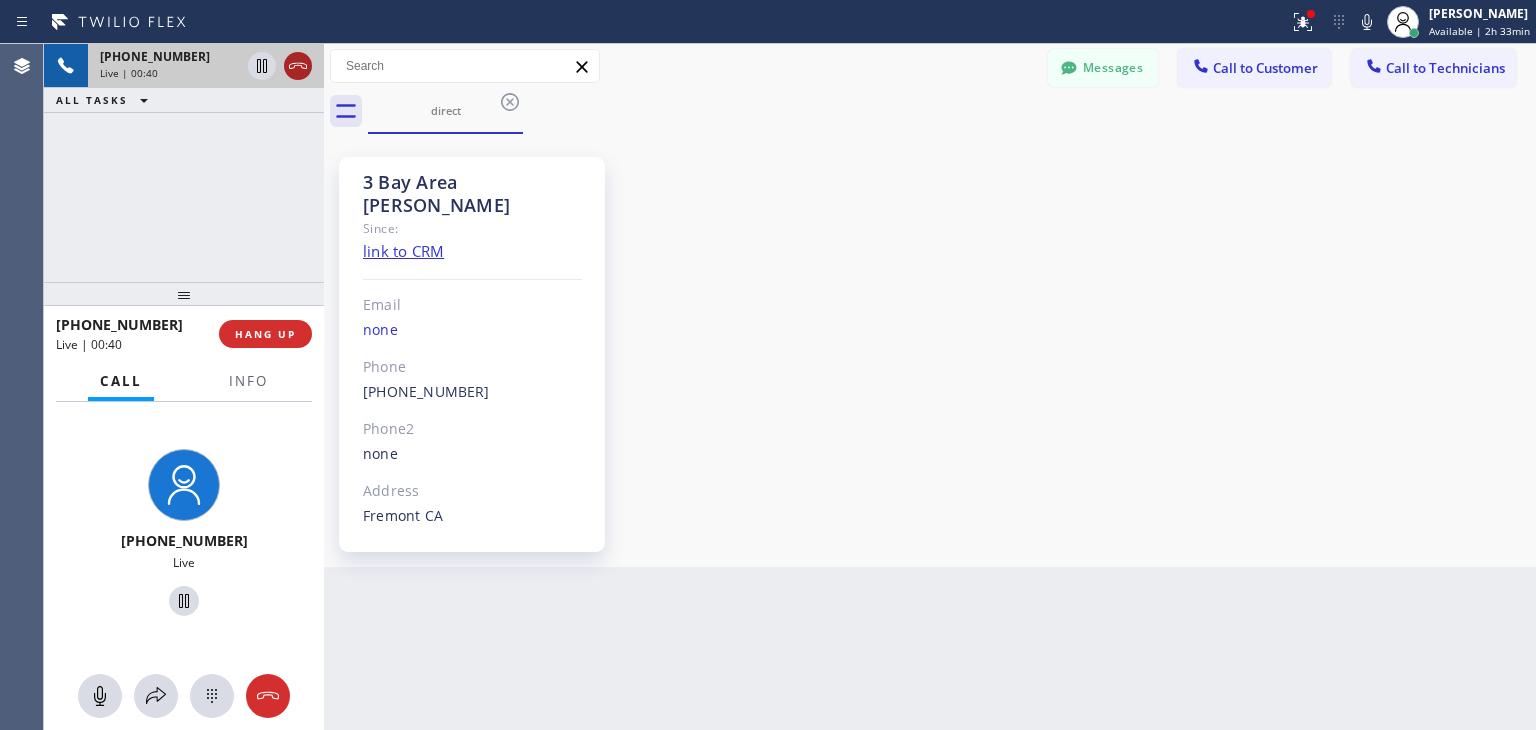 click 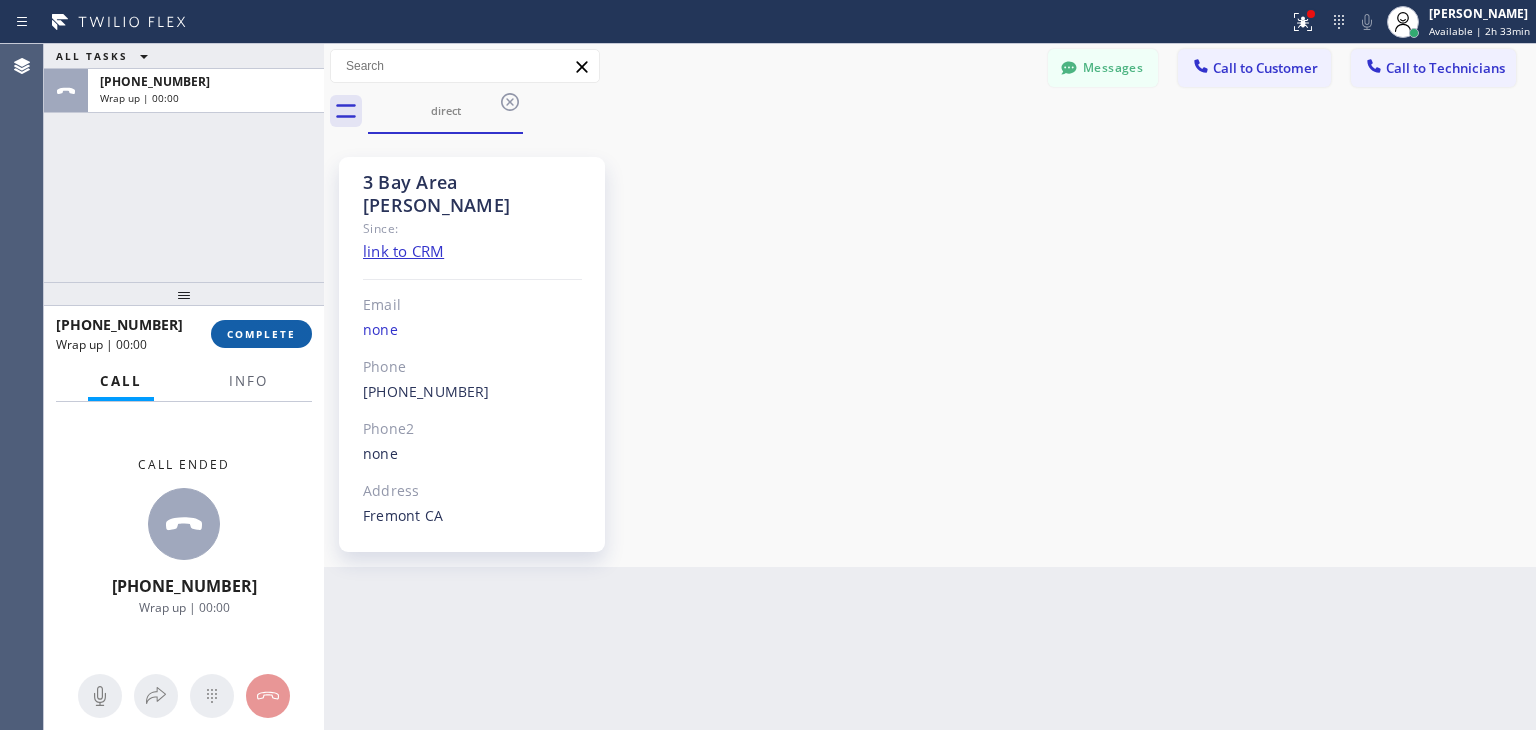 drag, startPoint x: 279, startPoint y: 334, endPoint x: 339, endPoint y: 365, distance: 67.53518 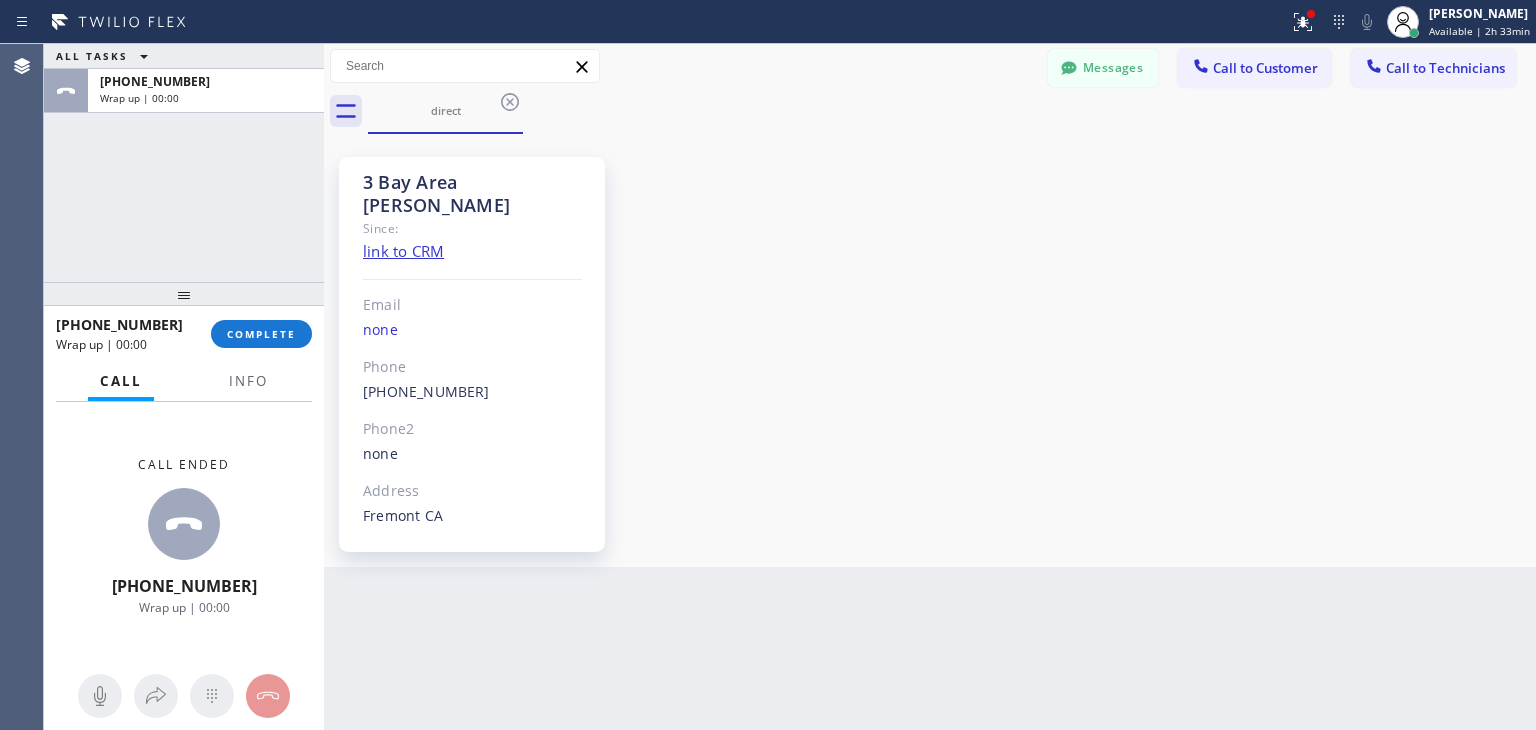 click on "COMPLETE" at bounding box center [261, 334] 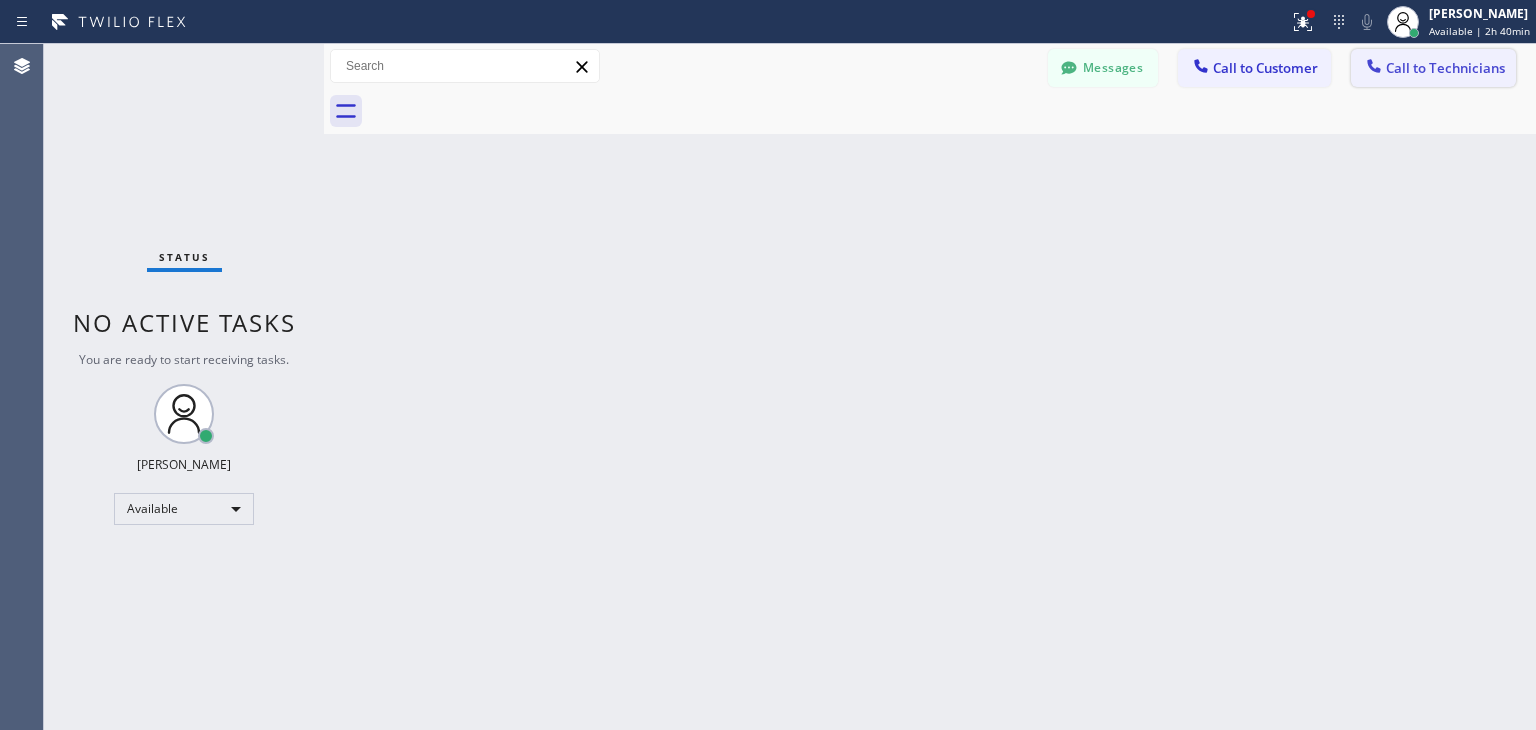 drag, startPoint x: 1435, startPoint y: 72, endPoint x: 1153, endPoint y: 93, distance: 282.78082 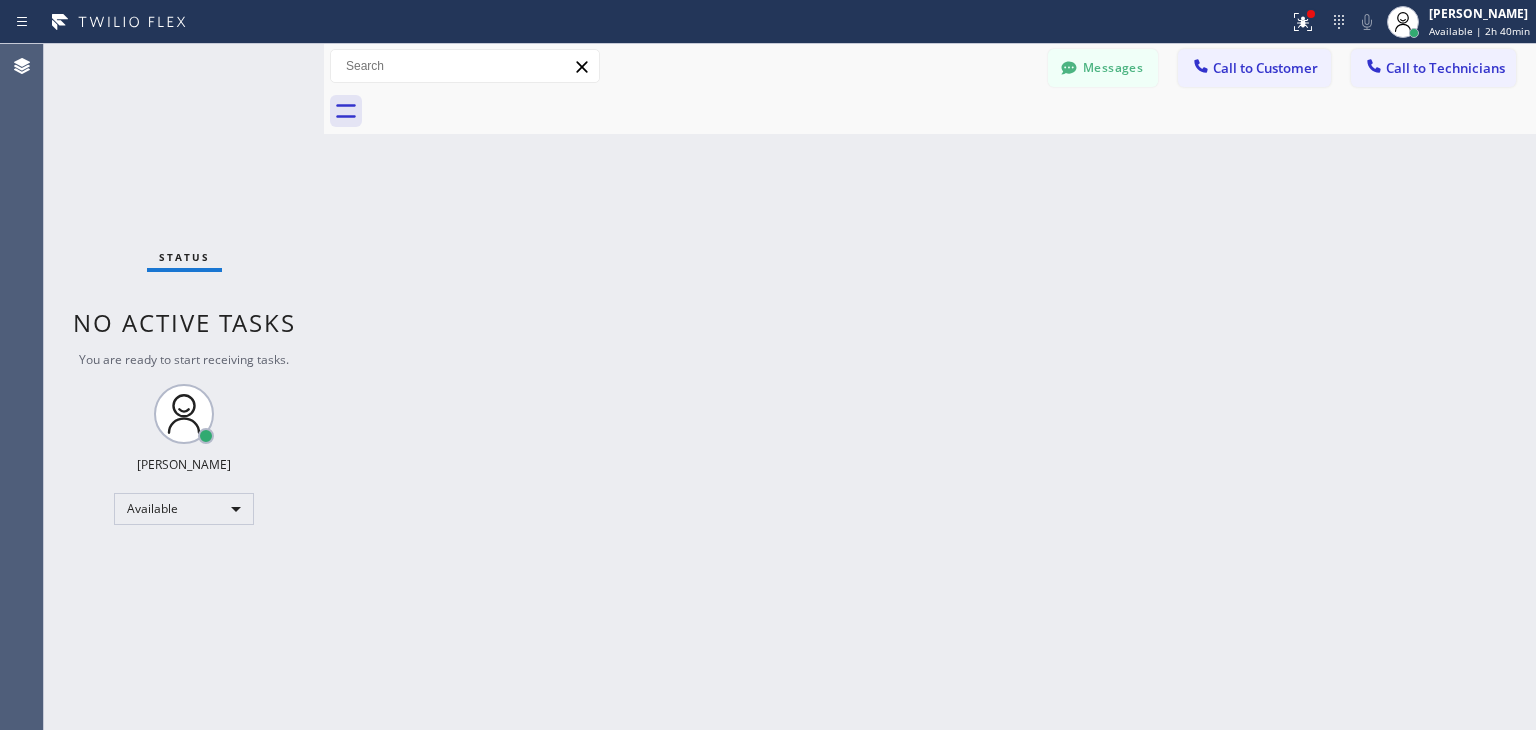 click on "Call to Technicians" at bounding box center (1445, 68) 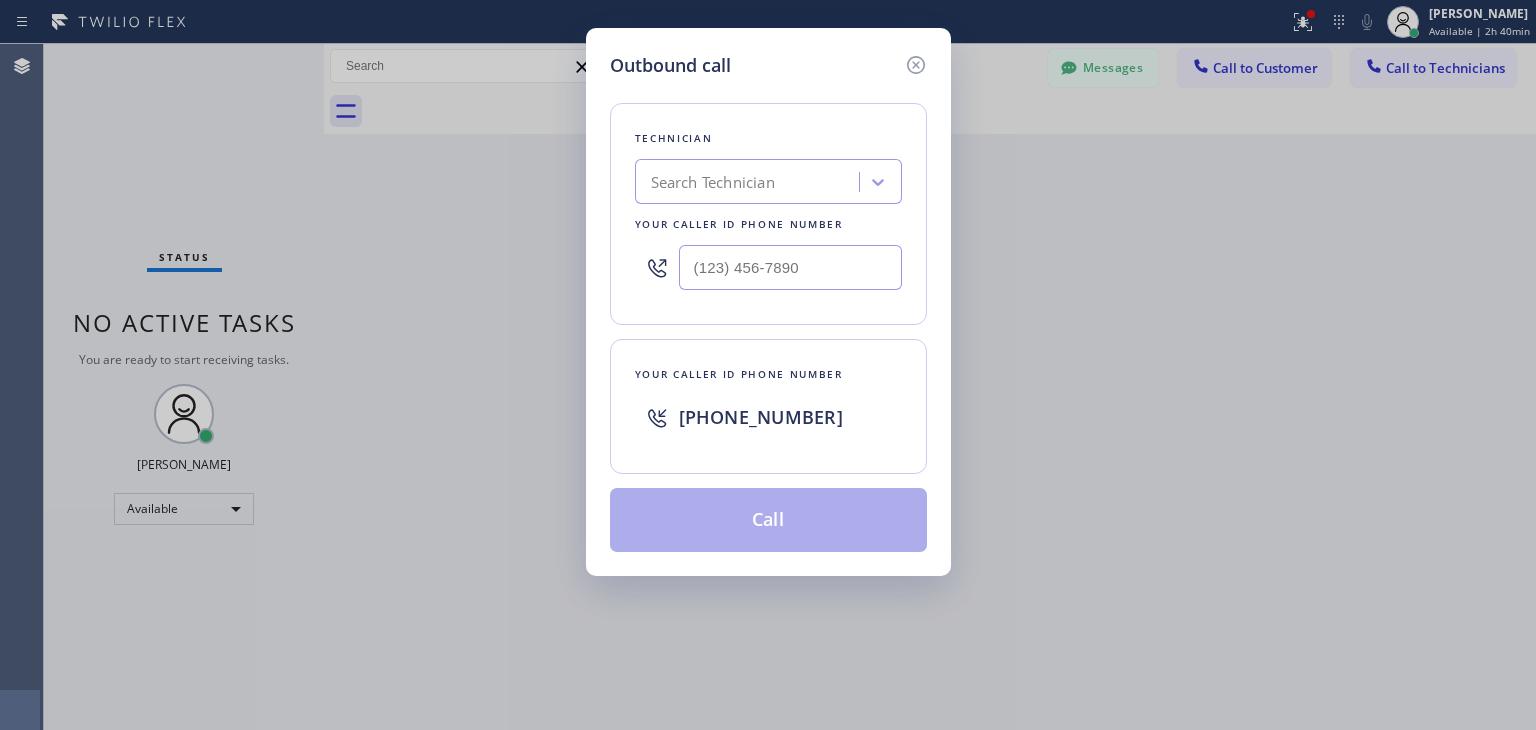 click on "Search Technician" at bounding box center (750, 182) 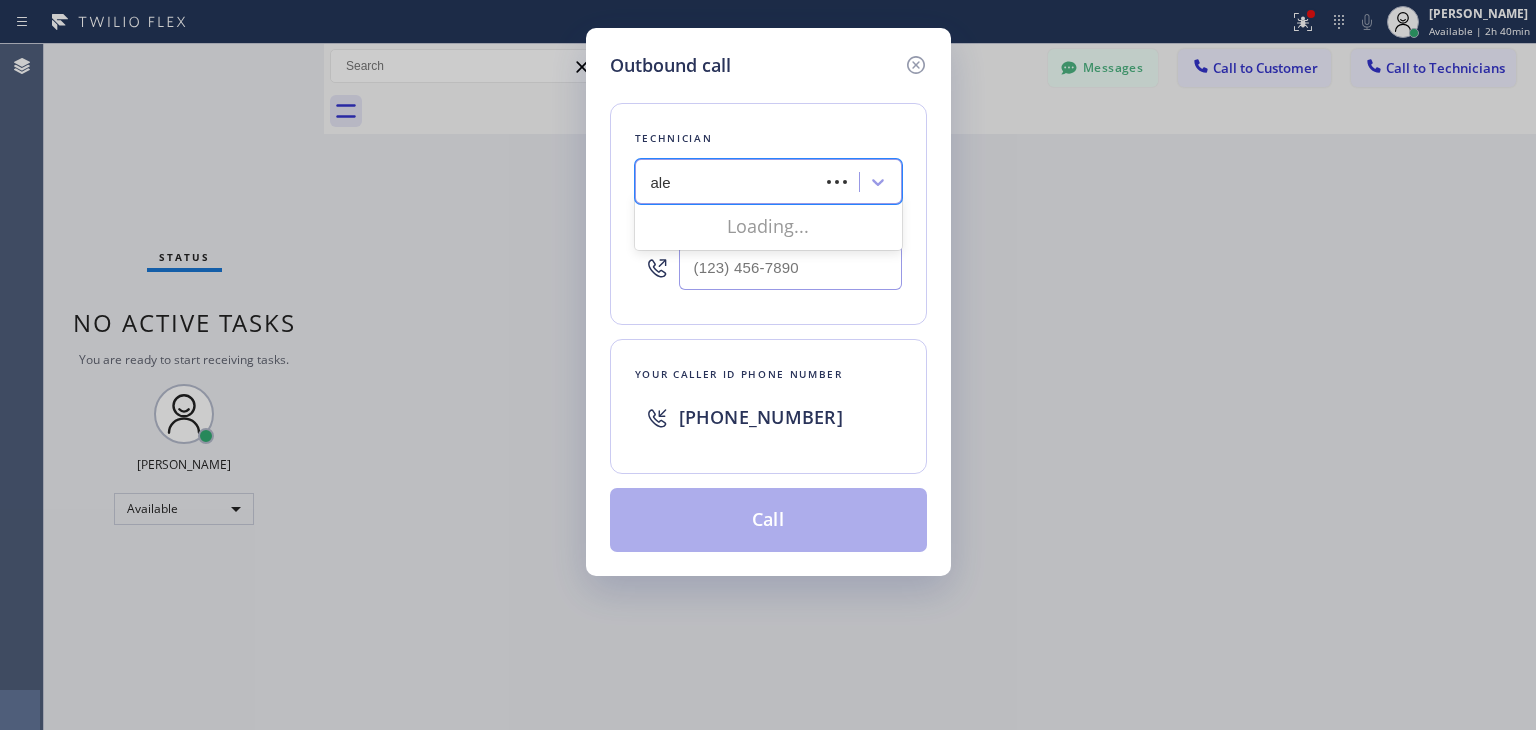 type on "ale" 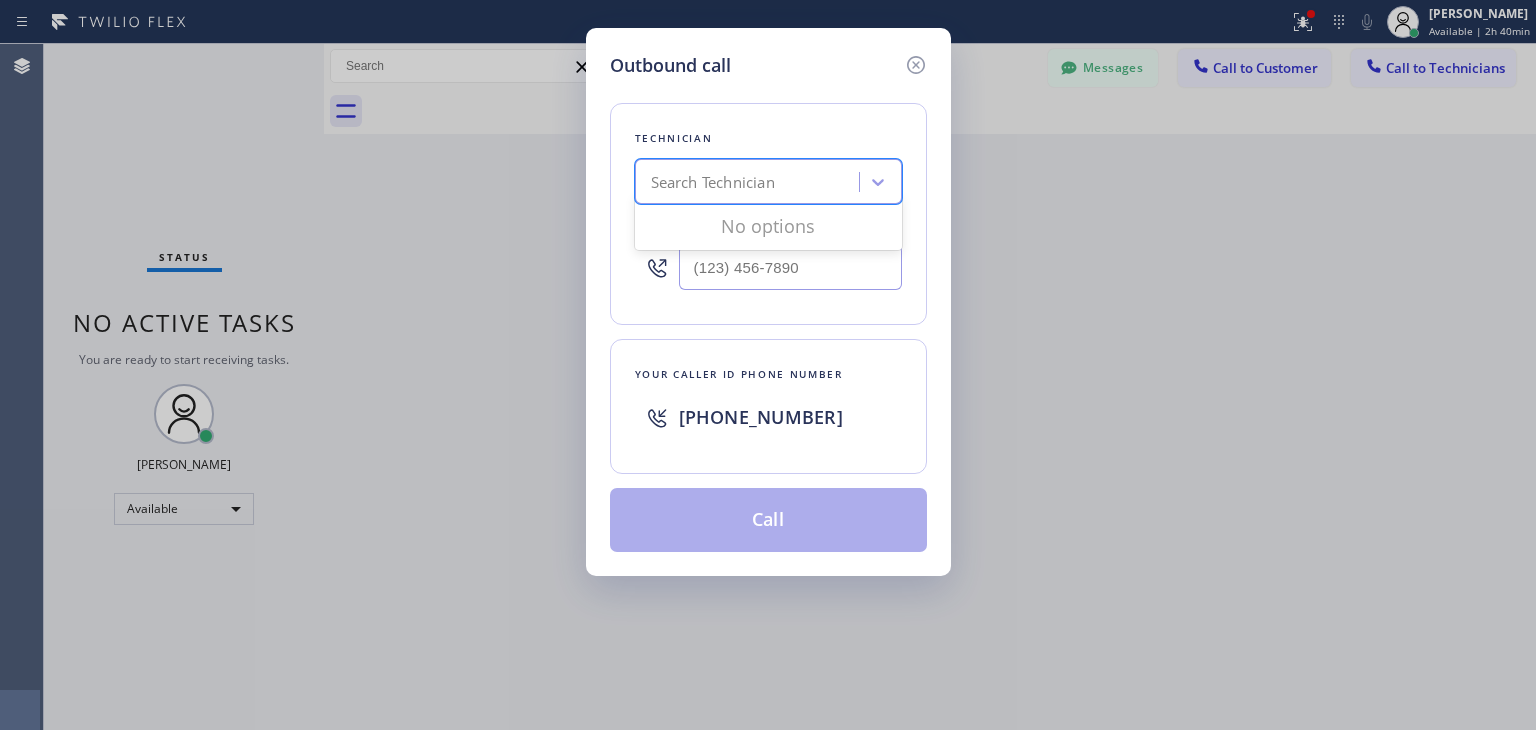 click on "Search Technician" at bounding box center [713, 182] 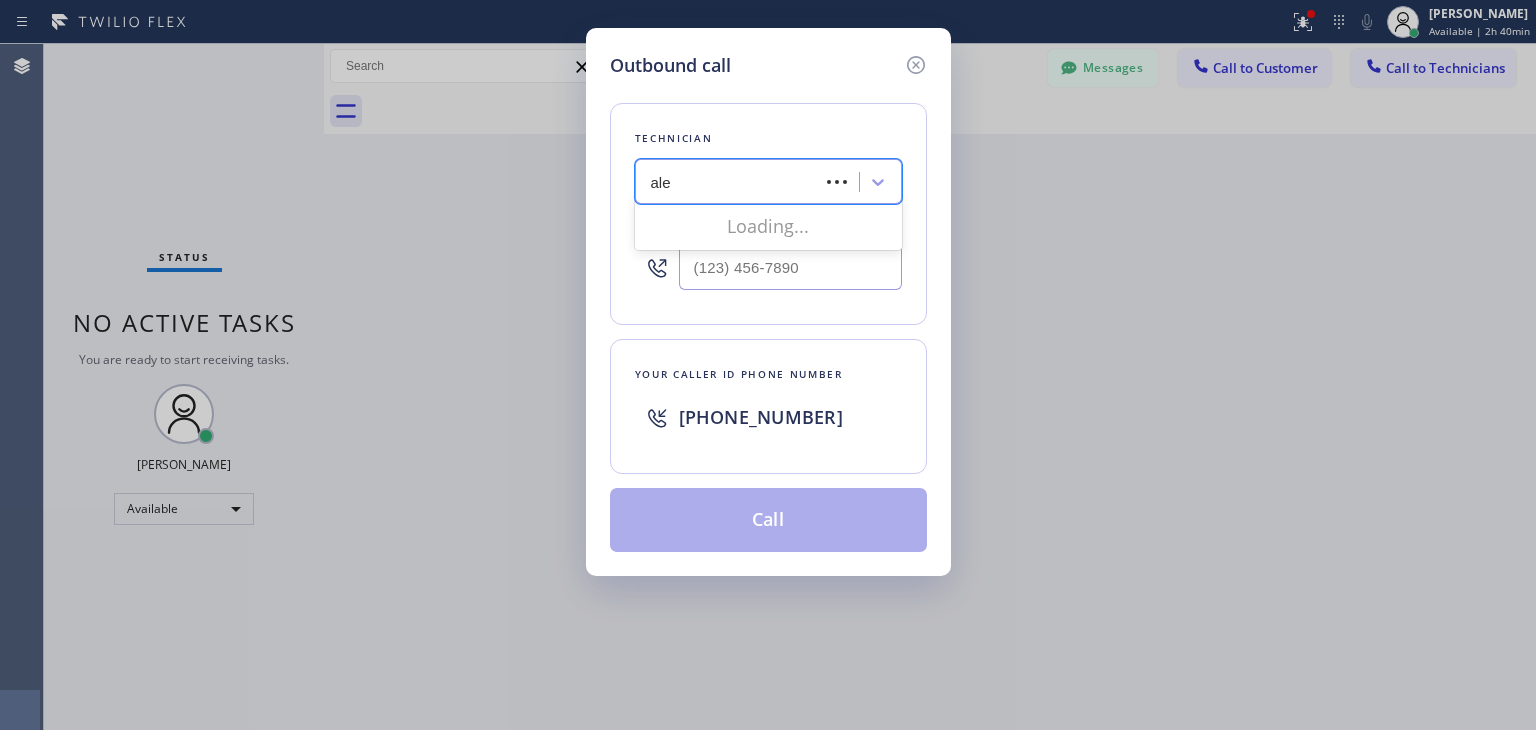 type on "alex" 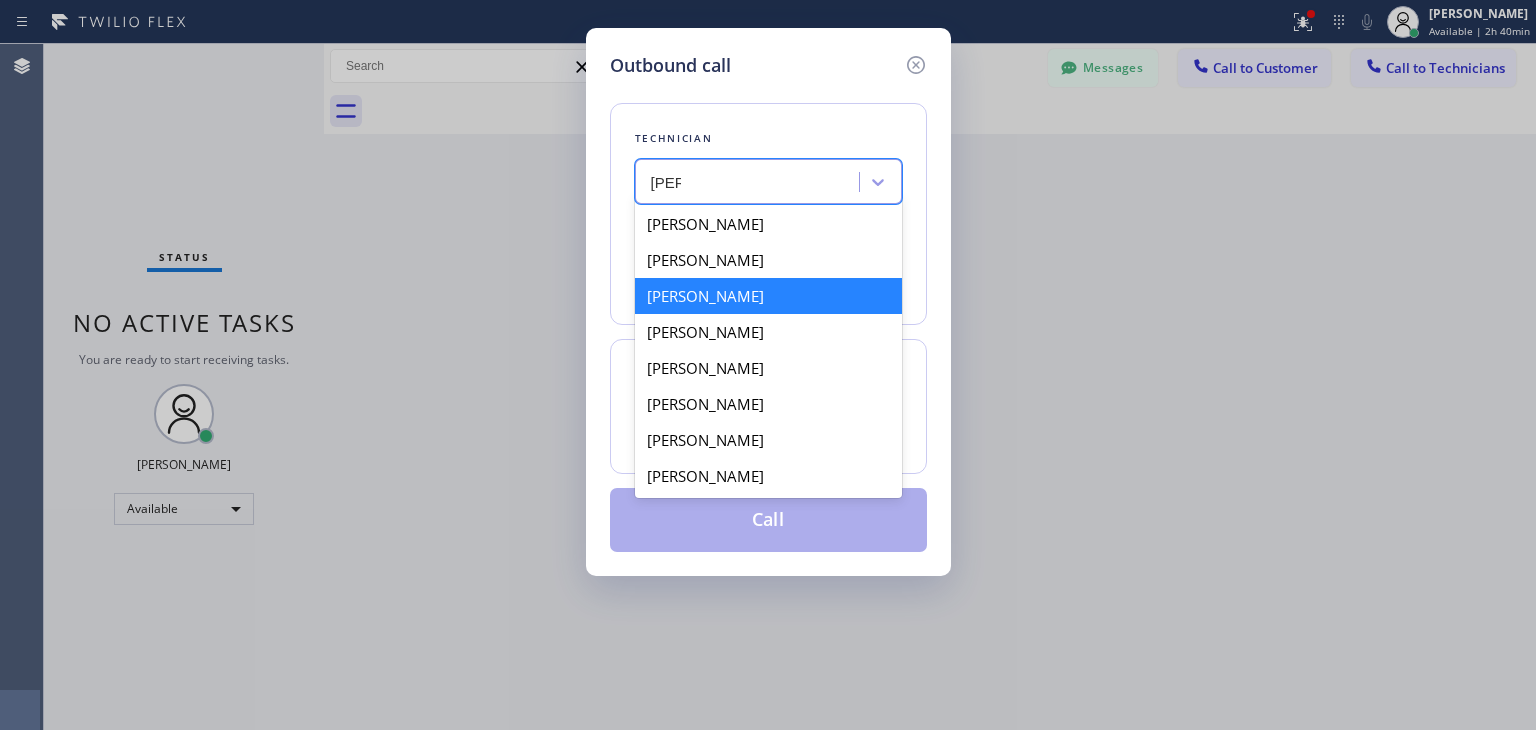 click on "[PERSON_NAME]" at bounding box center [768, 296] 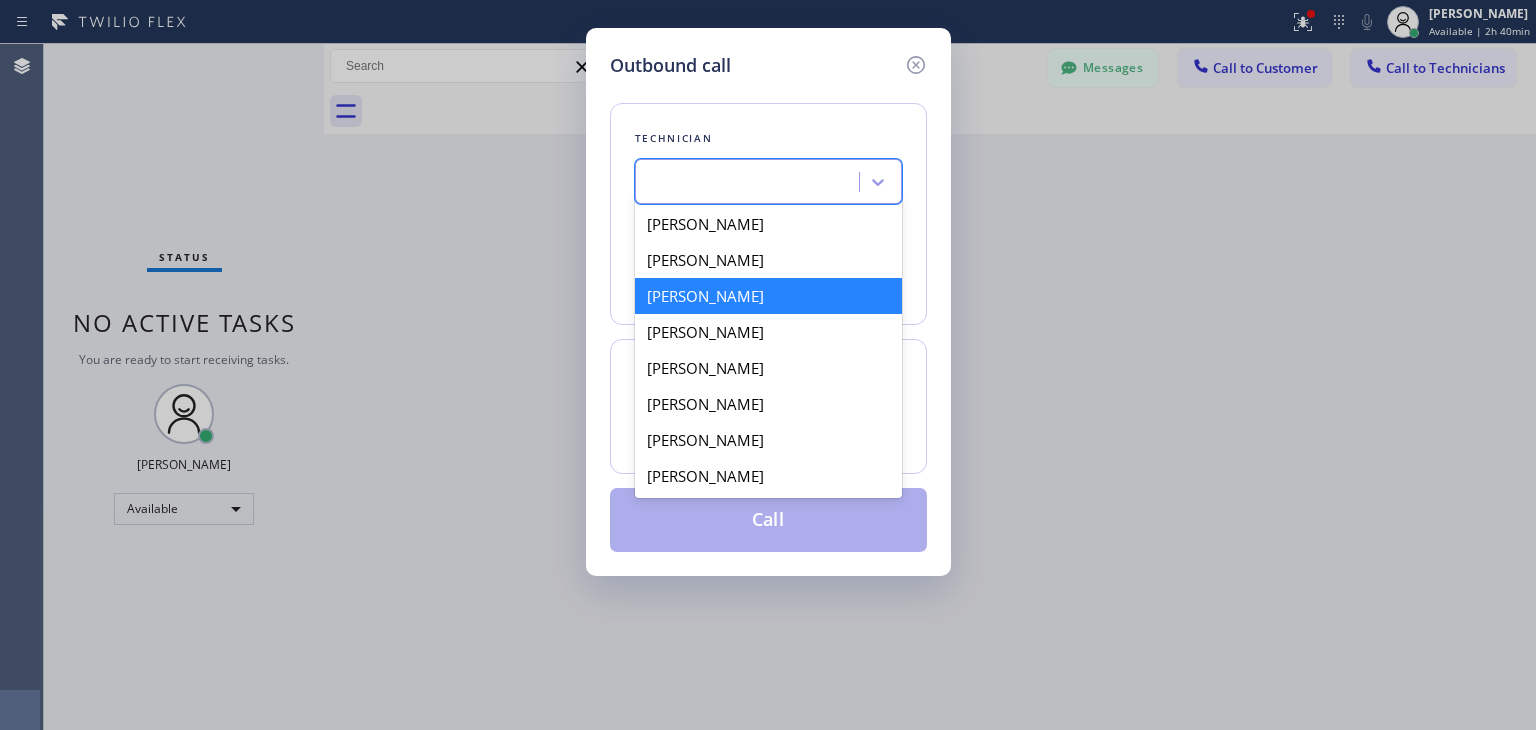 type on "(415) 609-5761" 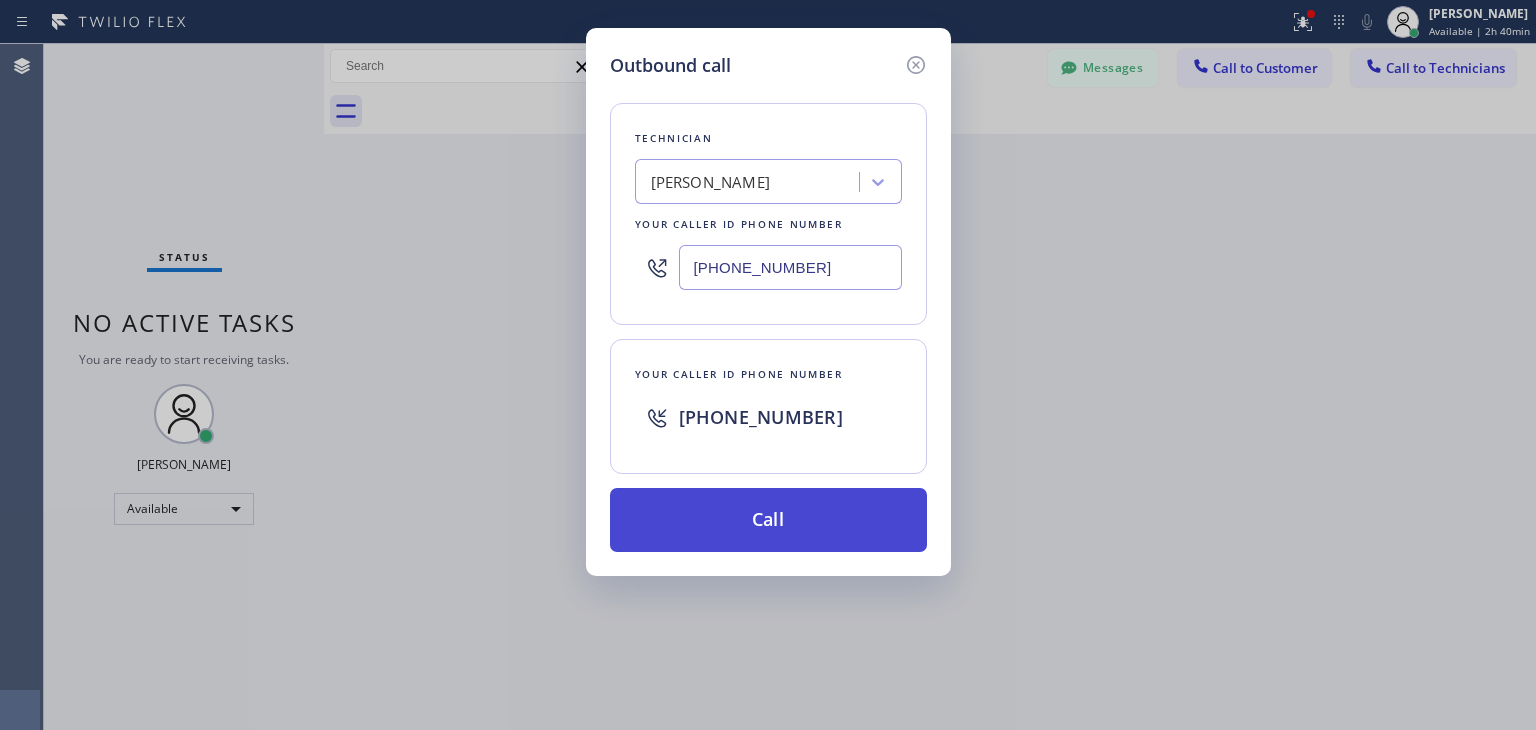 click on "Call" at bounding box center (768, 520) 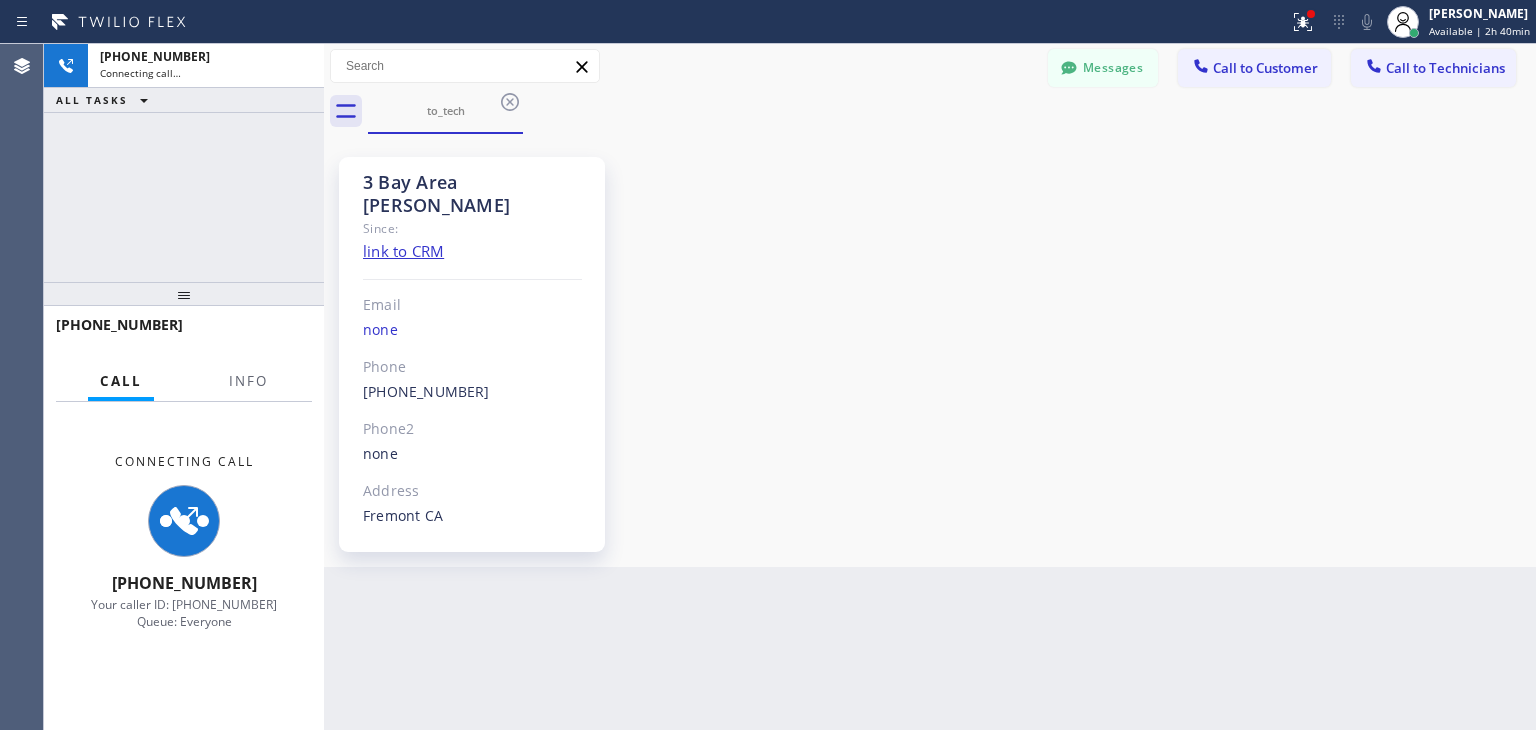 scroll, scrollTop: 854, scrollLeft: 0, axis: vertical 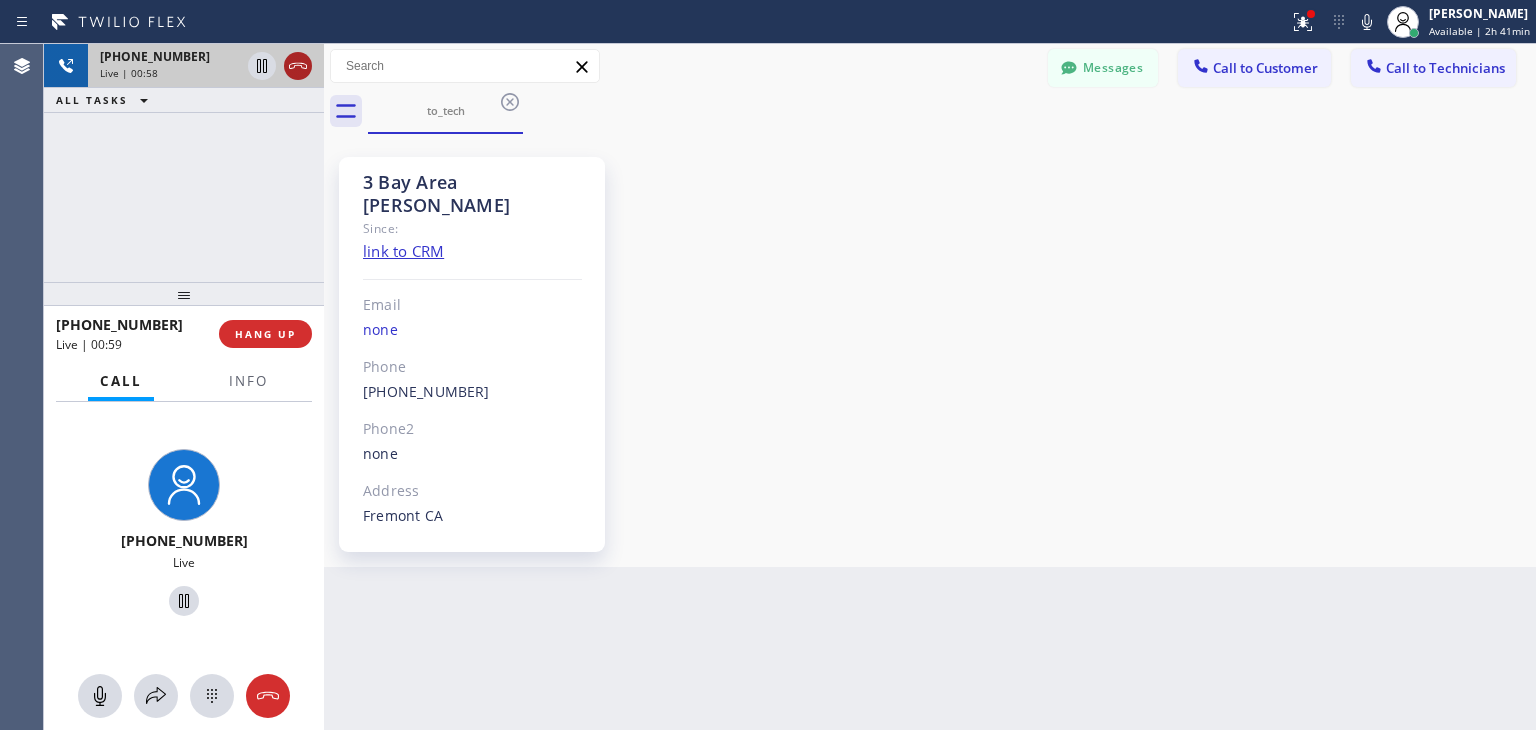 click 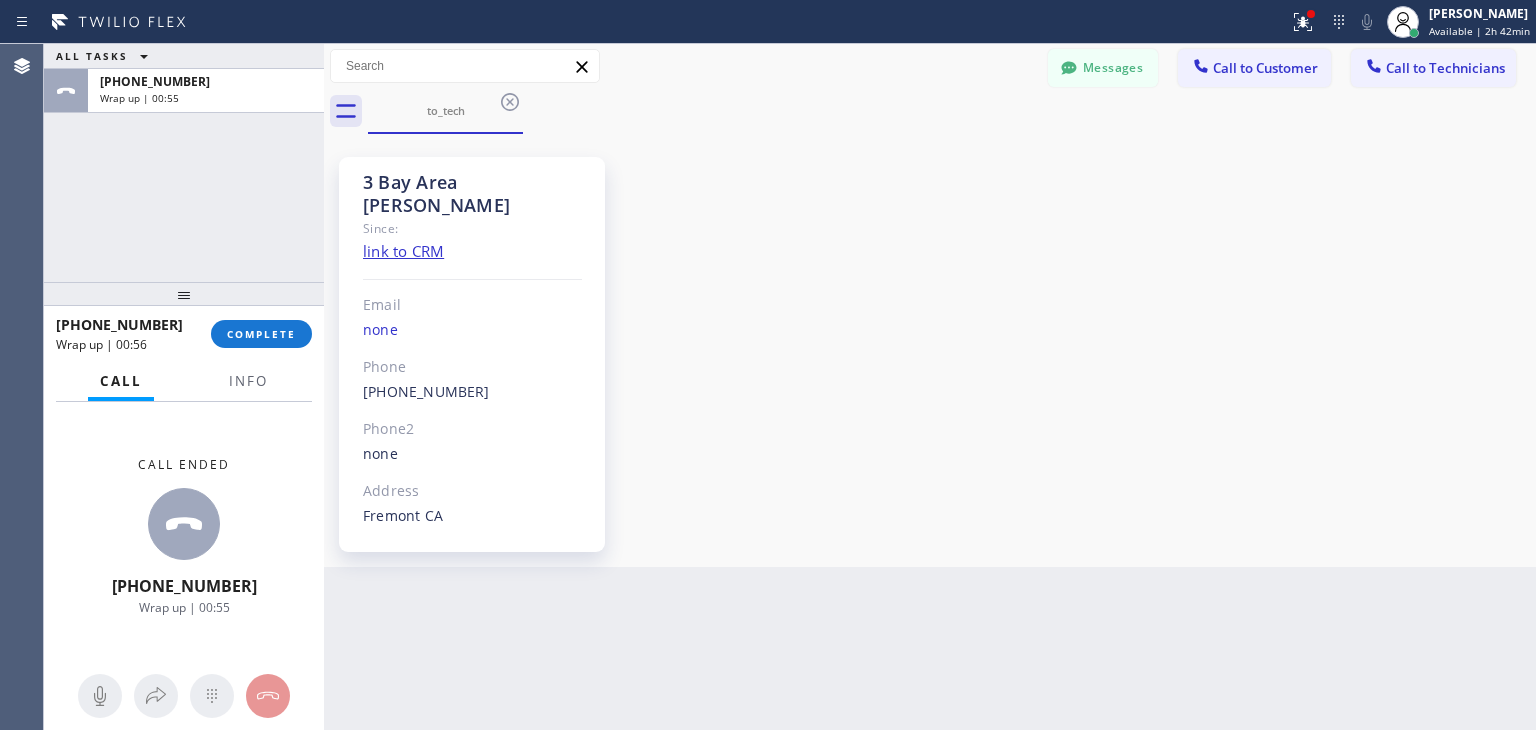 drag, startPoint x: 143, startPoint y: 253, endPoint x: 143, endPoint y: 242, distance: 11 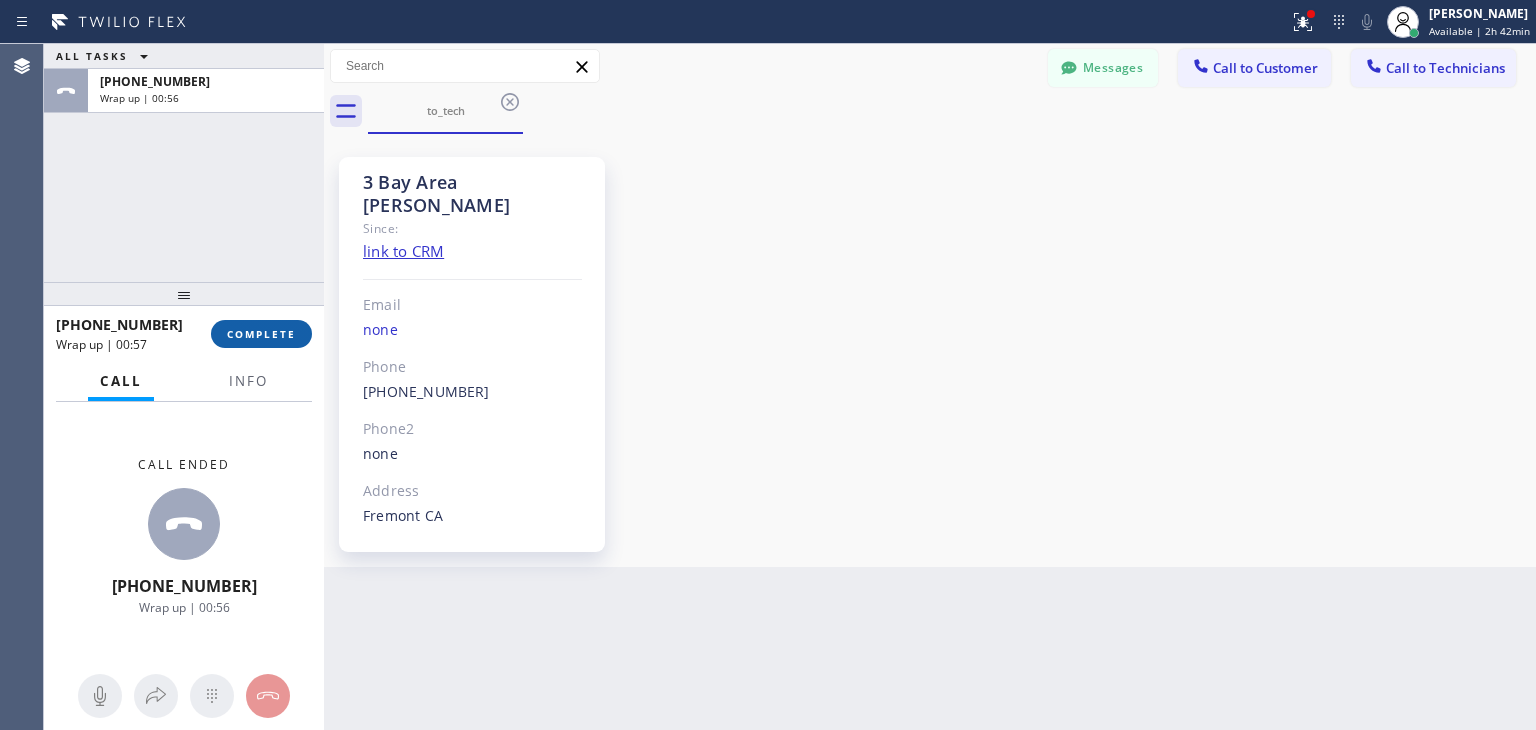 click on "COMPLETE" at bounding box center [261, 334] 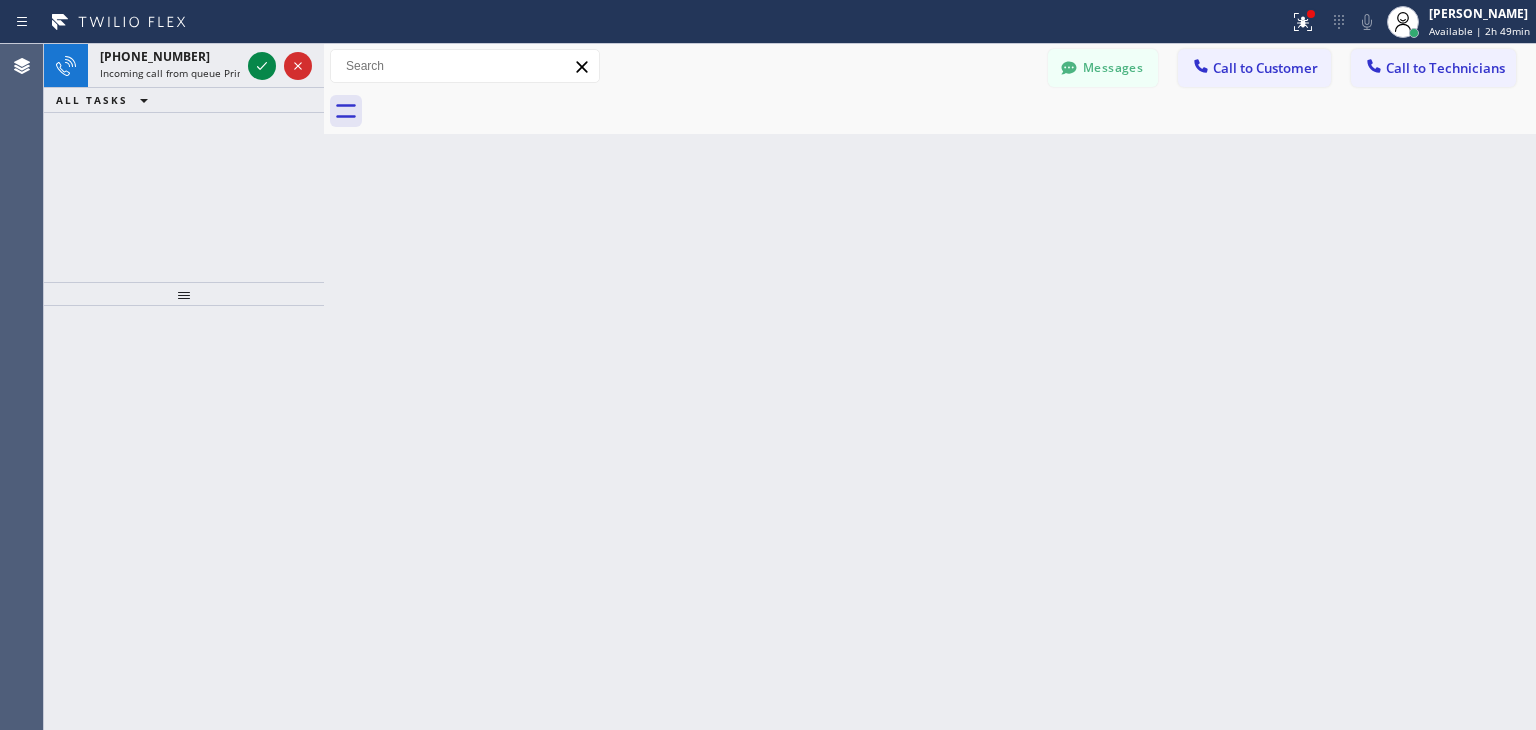drag, startPoint x: 135, startPoint y: 185, endPoint x: 147, endPoint y: 164, distance: 24.186773 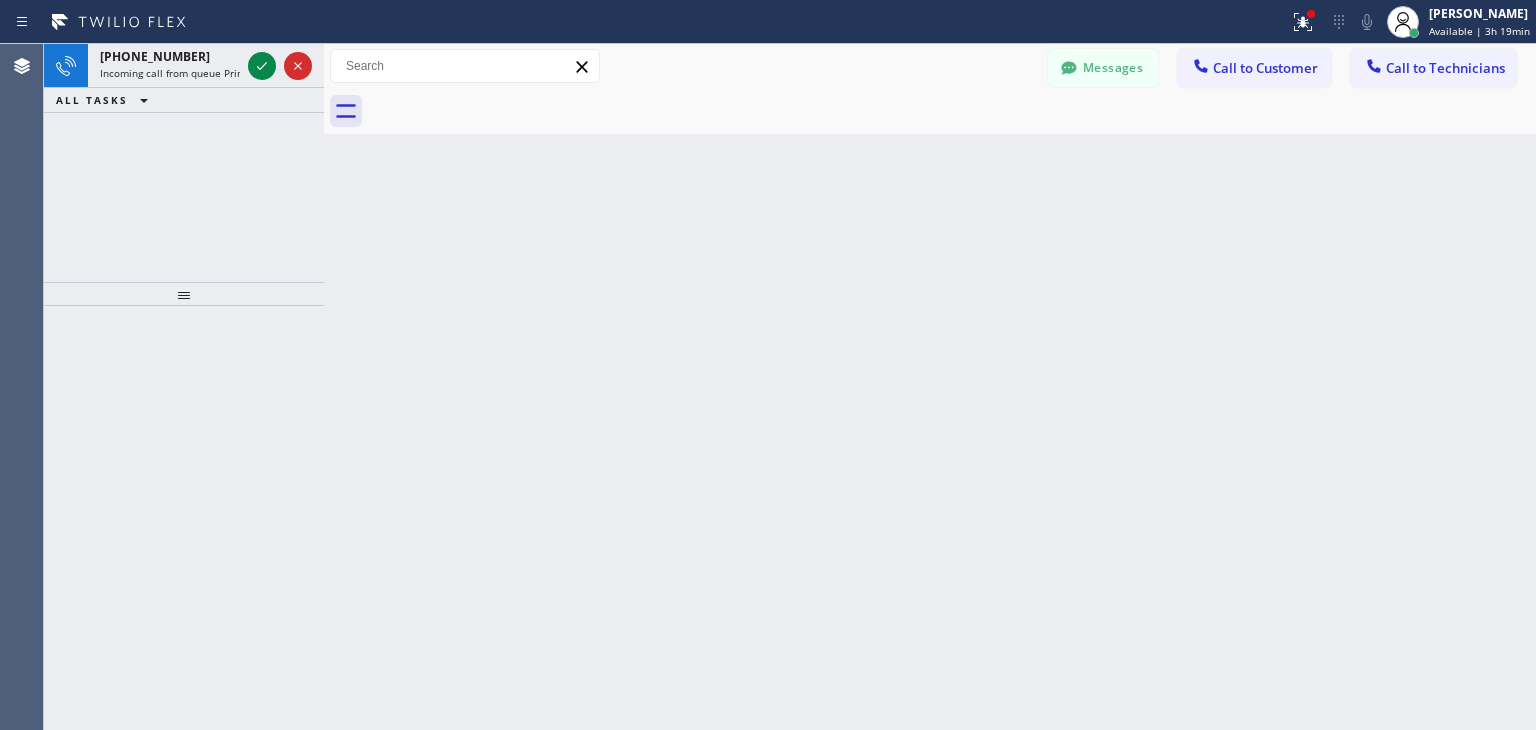 click on "+19182307600 Incoming call from queue Primary EL ALL TASKS ALL TASKS ACTIVE TASKS TASKS IN WRAP UP" at bounding box center [184, 163] 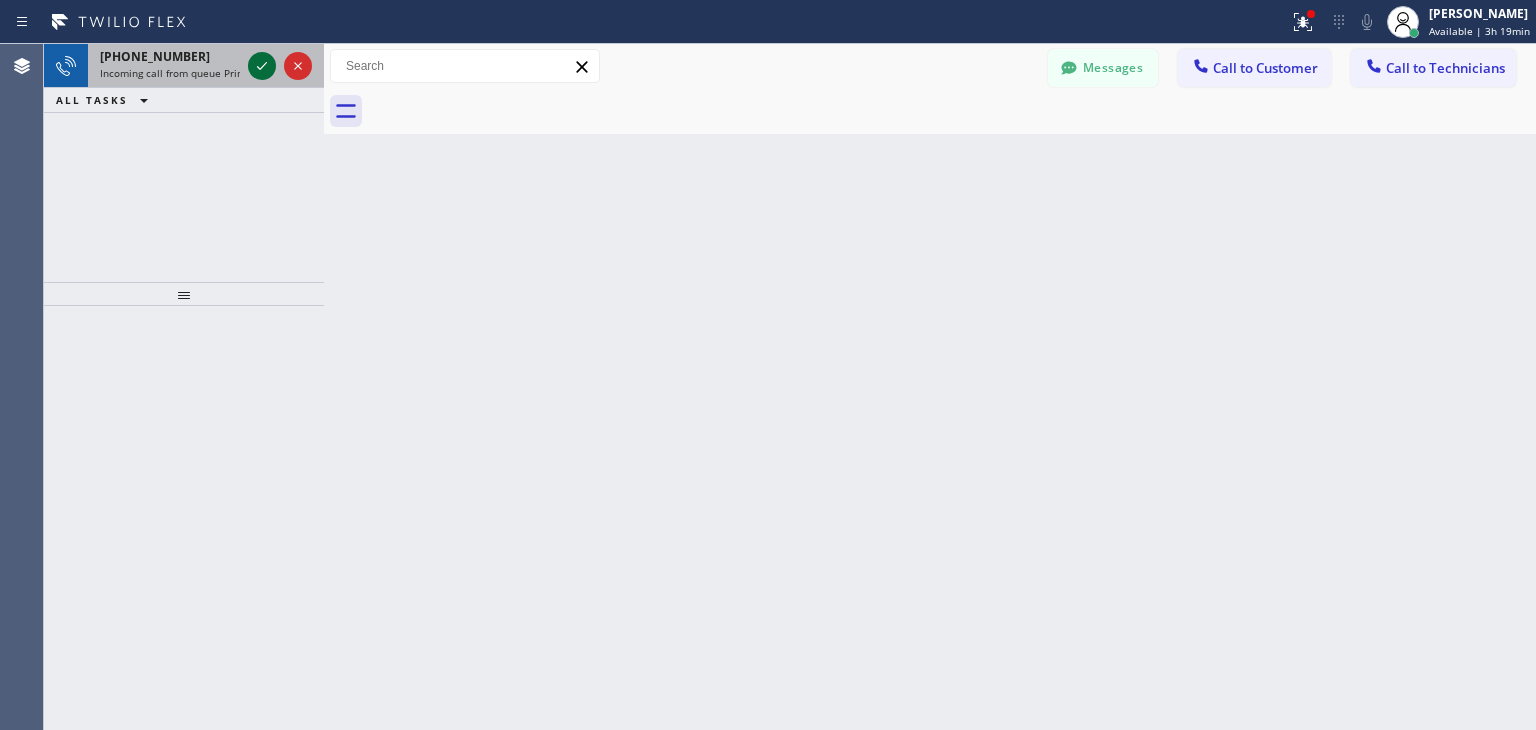 click 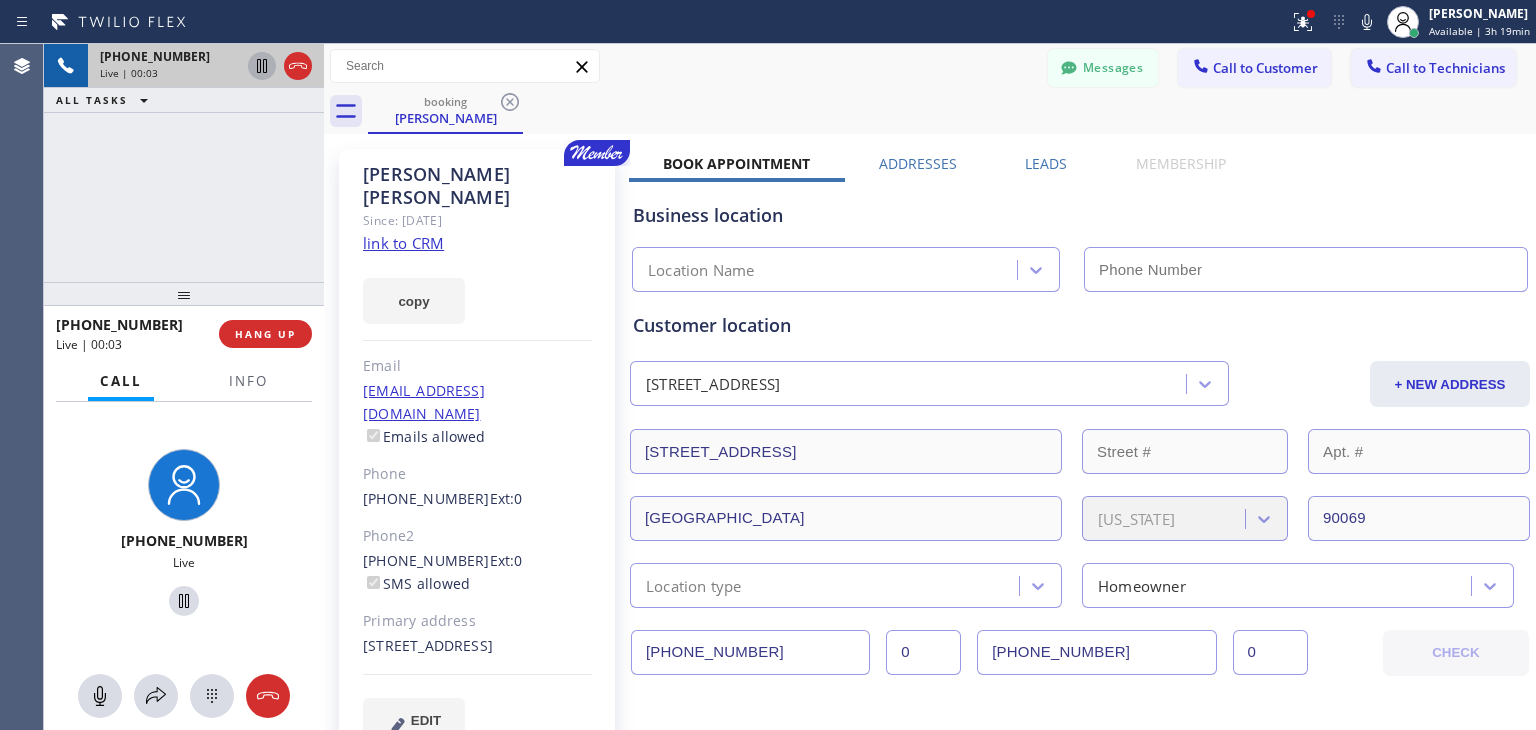 type on "(800) 568-8664" 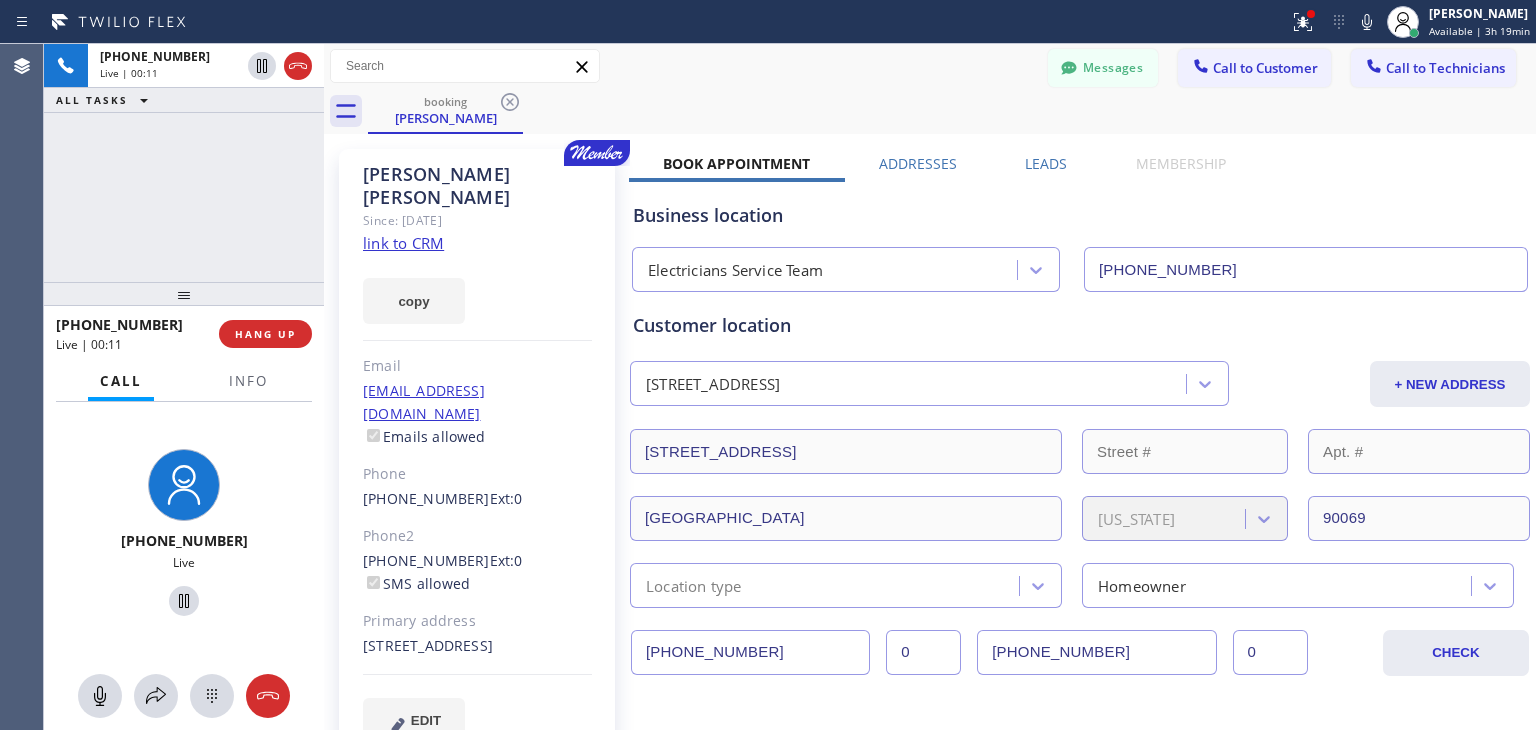 click on "deyrny@yahoo.com" at bounding box center (424, 402) 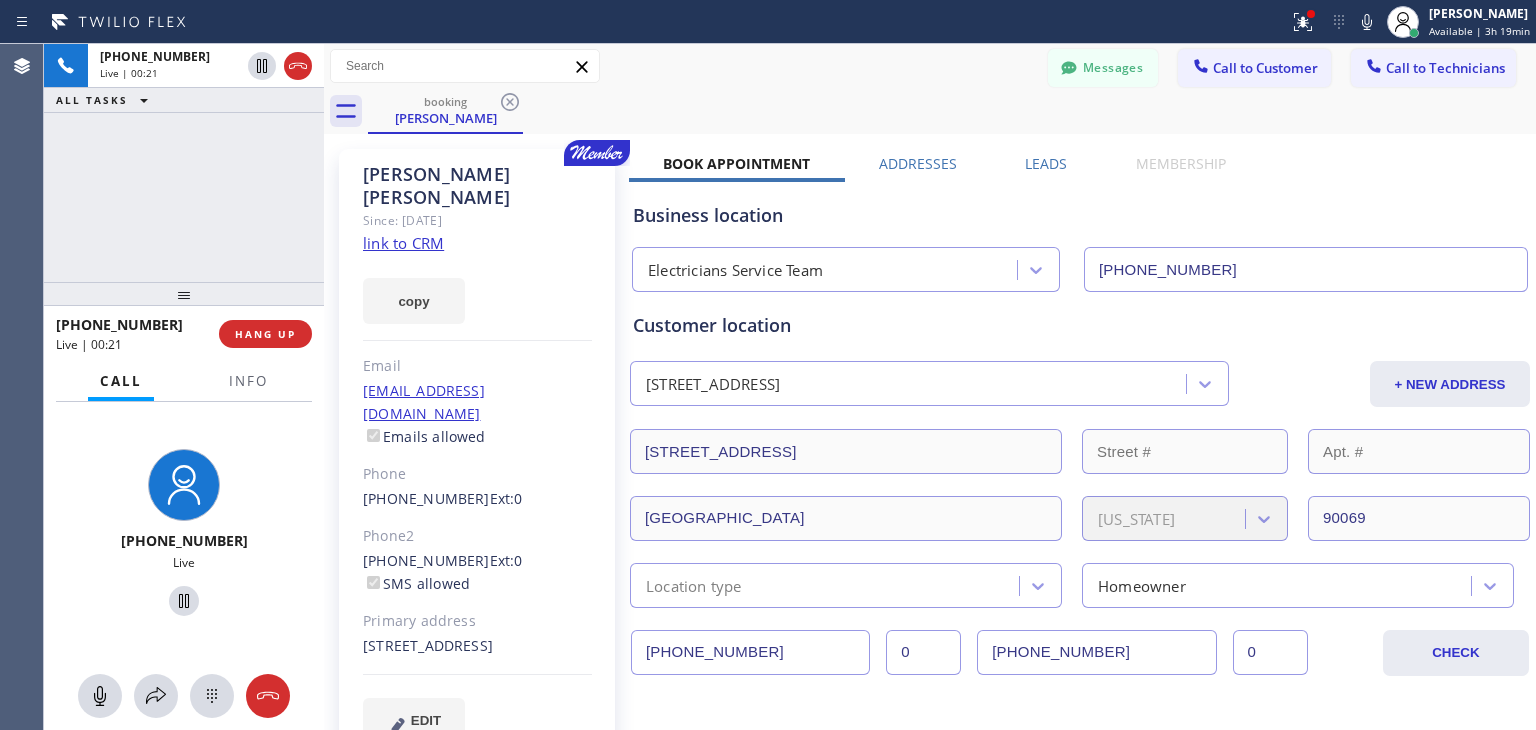 click on "link to CRM" at bounding box center (403, 243) 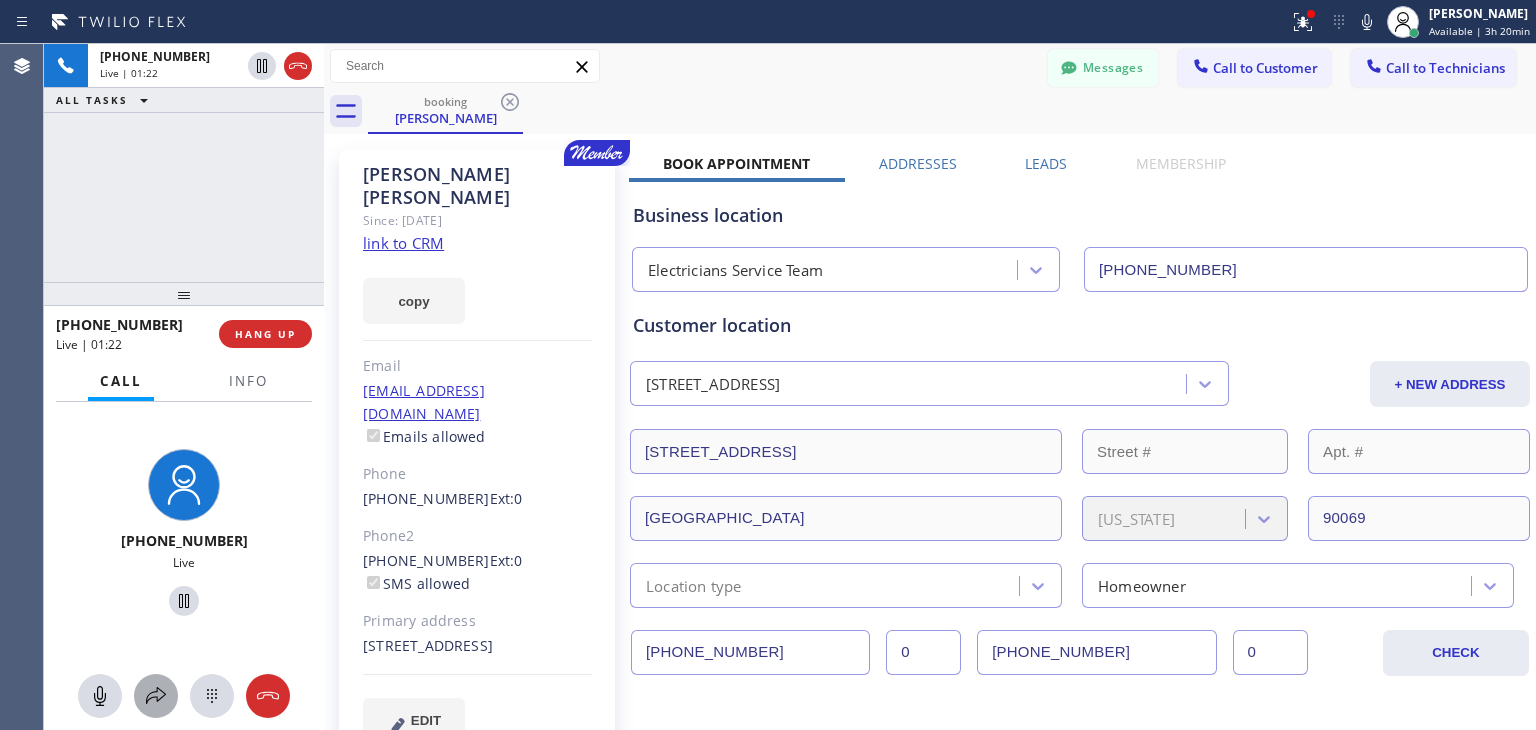 click 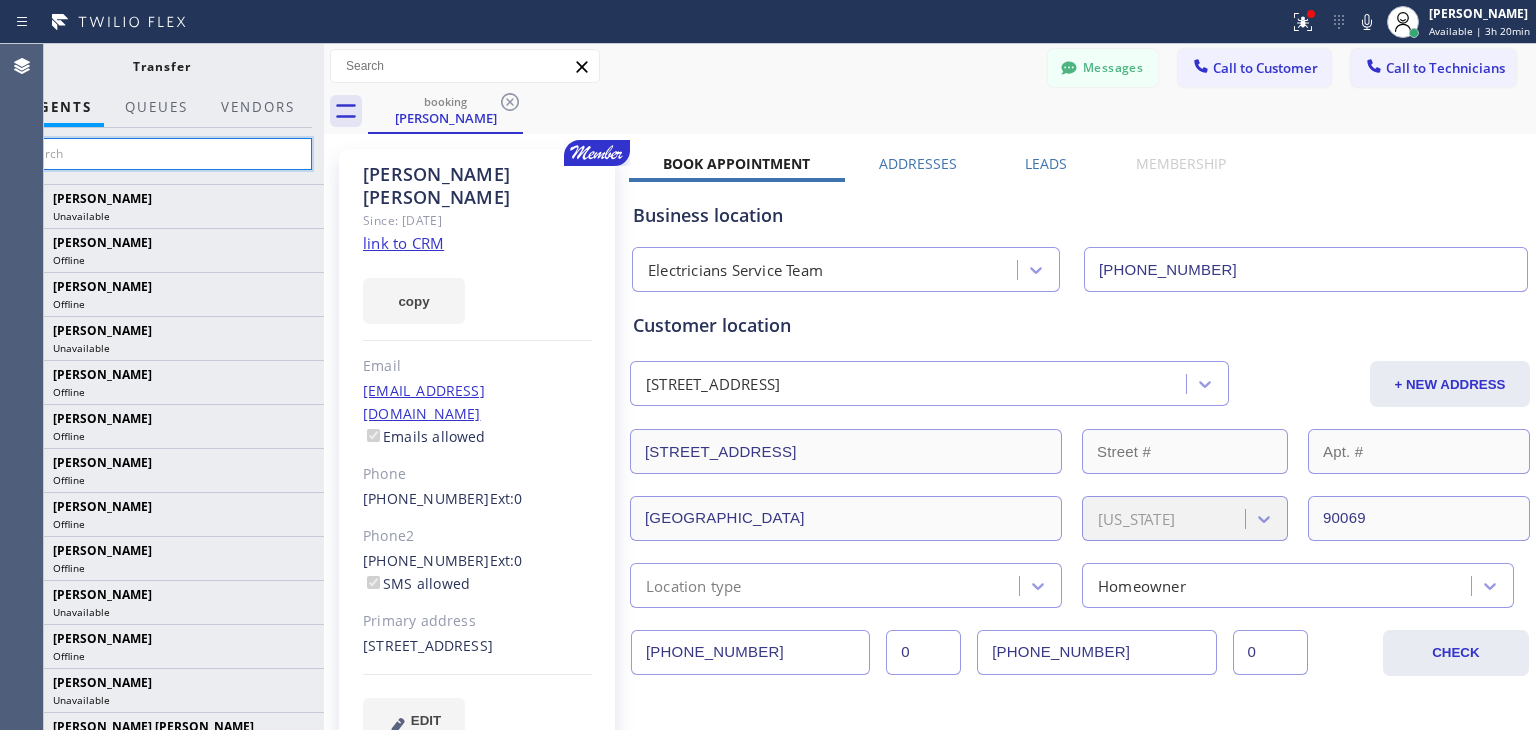 click at bounding box center [161, 154] 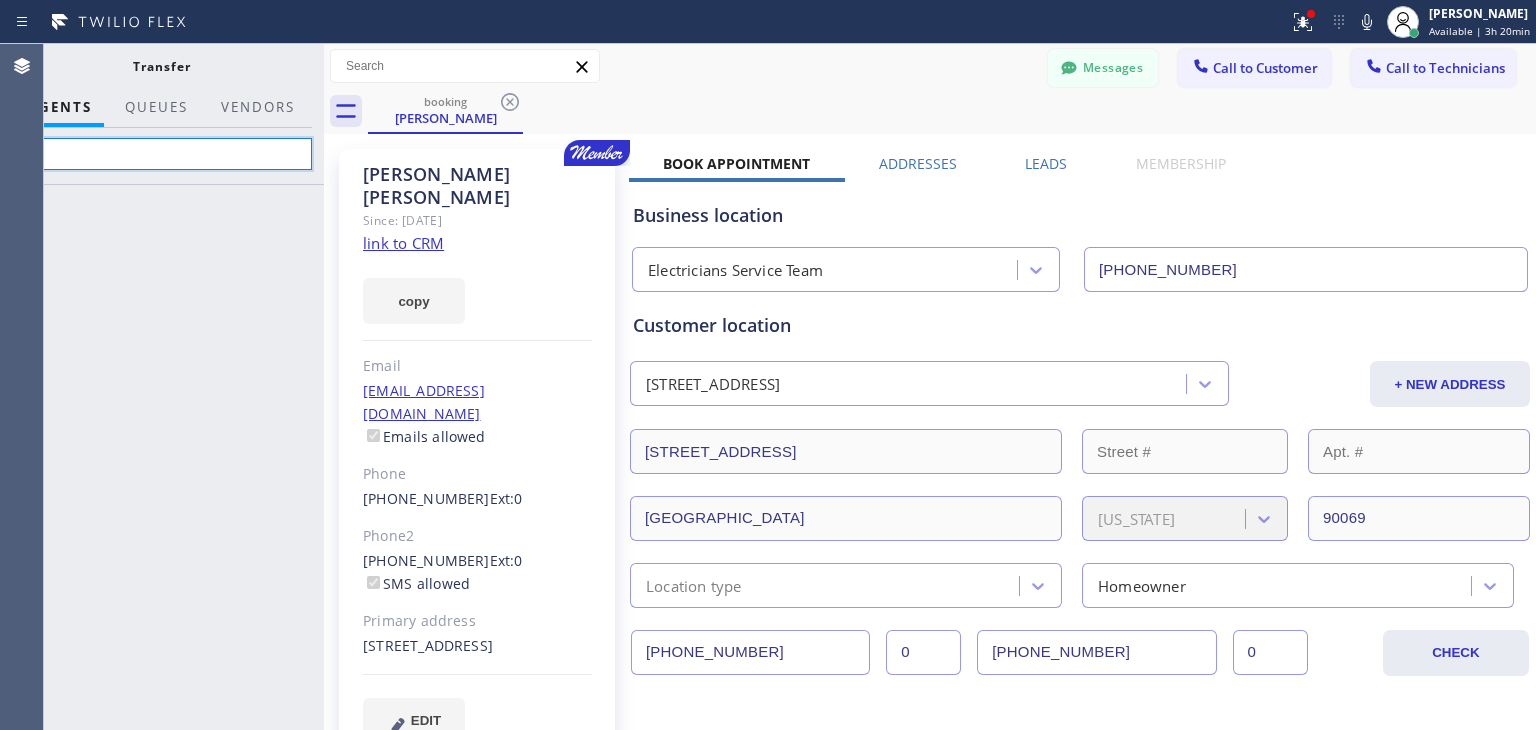 type on "g" 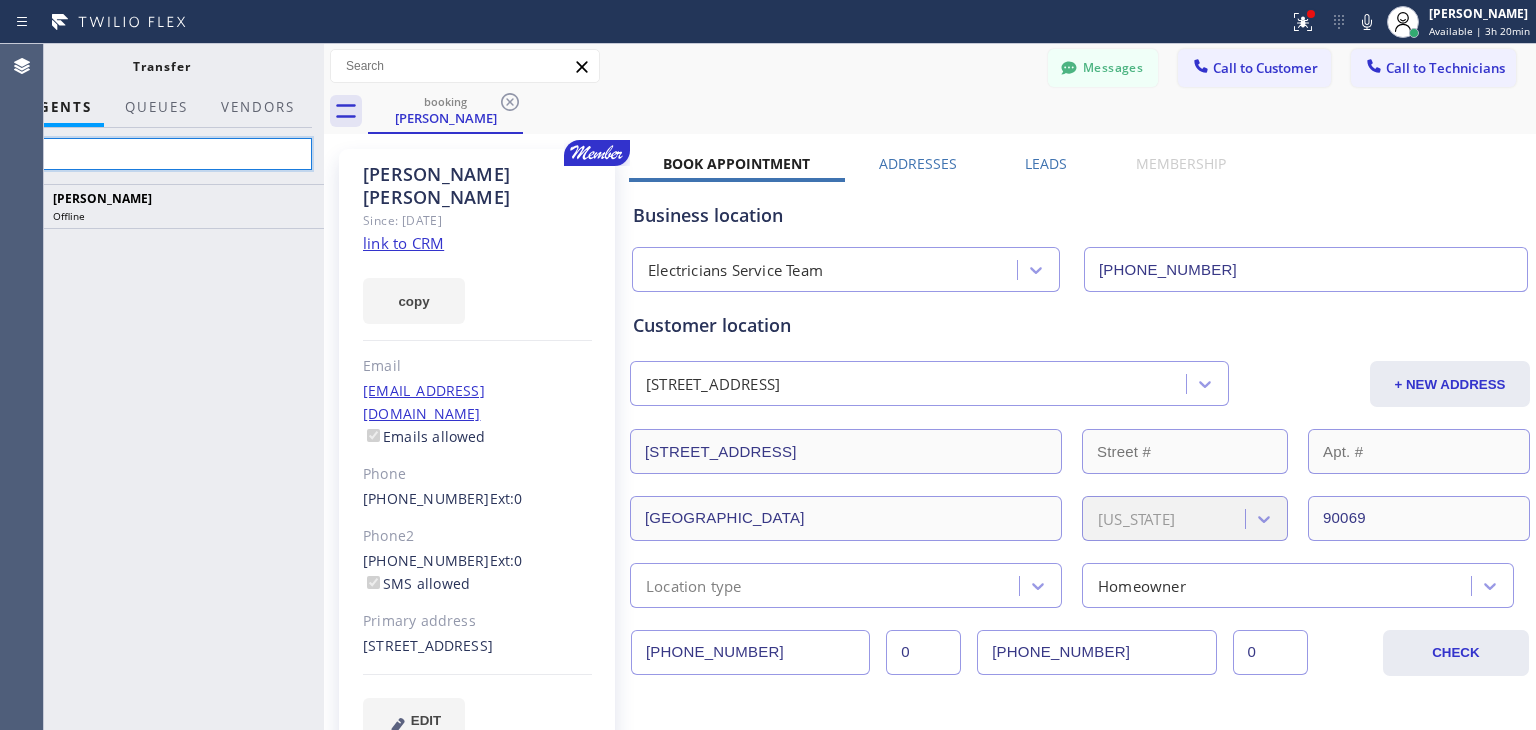 click on "gr" at bounding box center [161, 154] 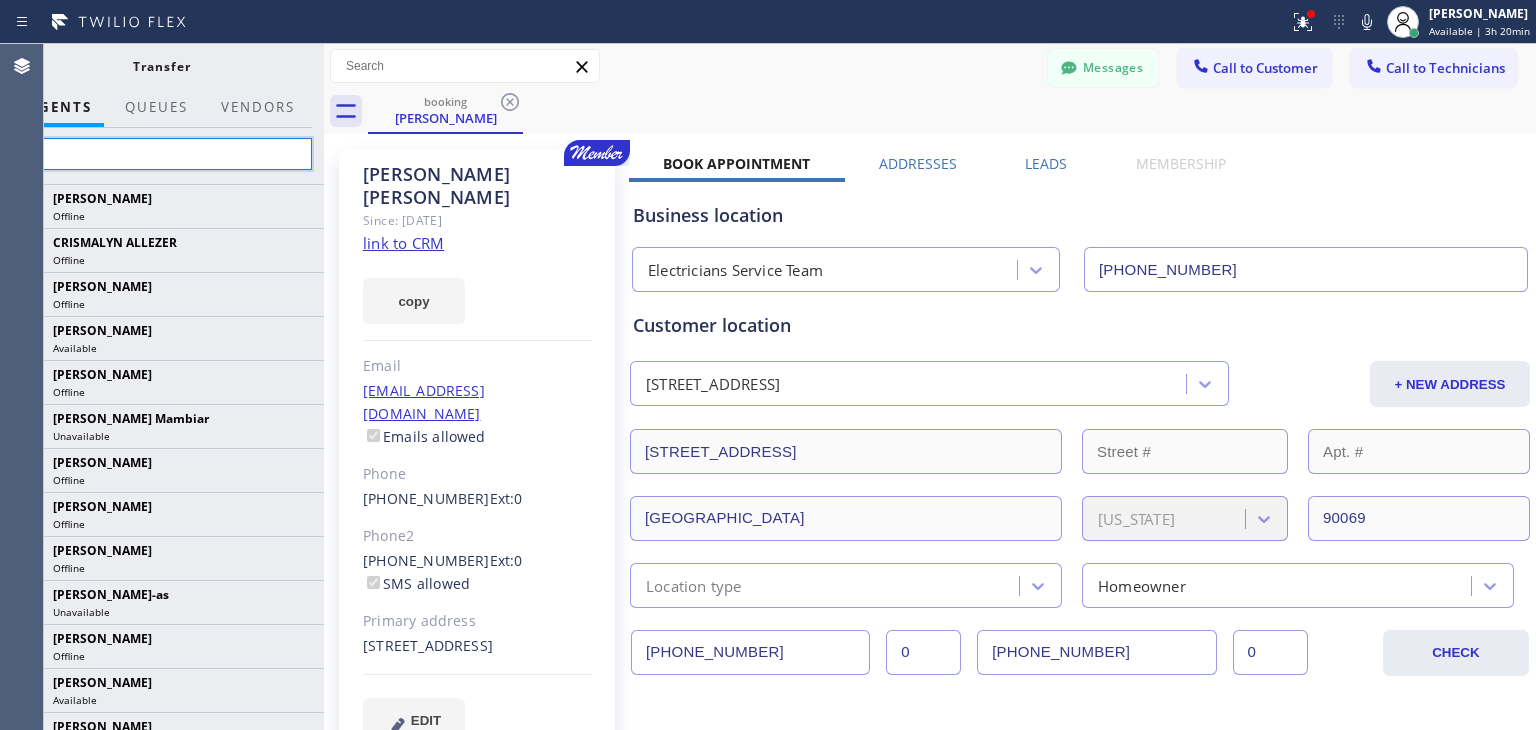 type on "m" 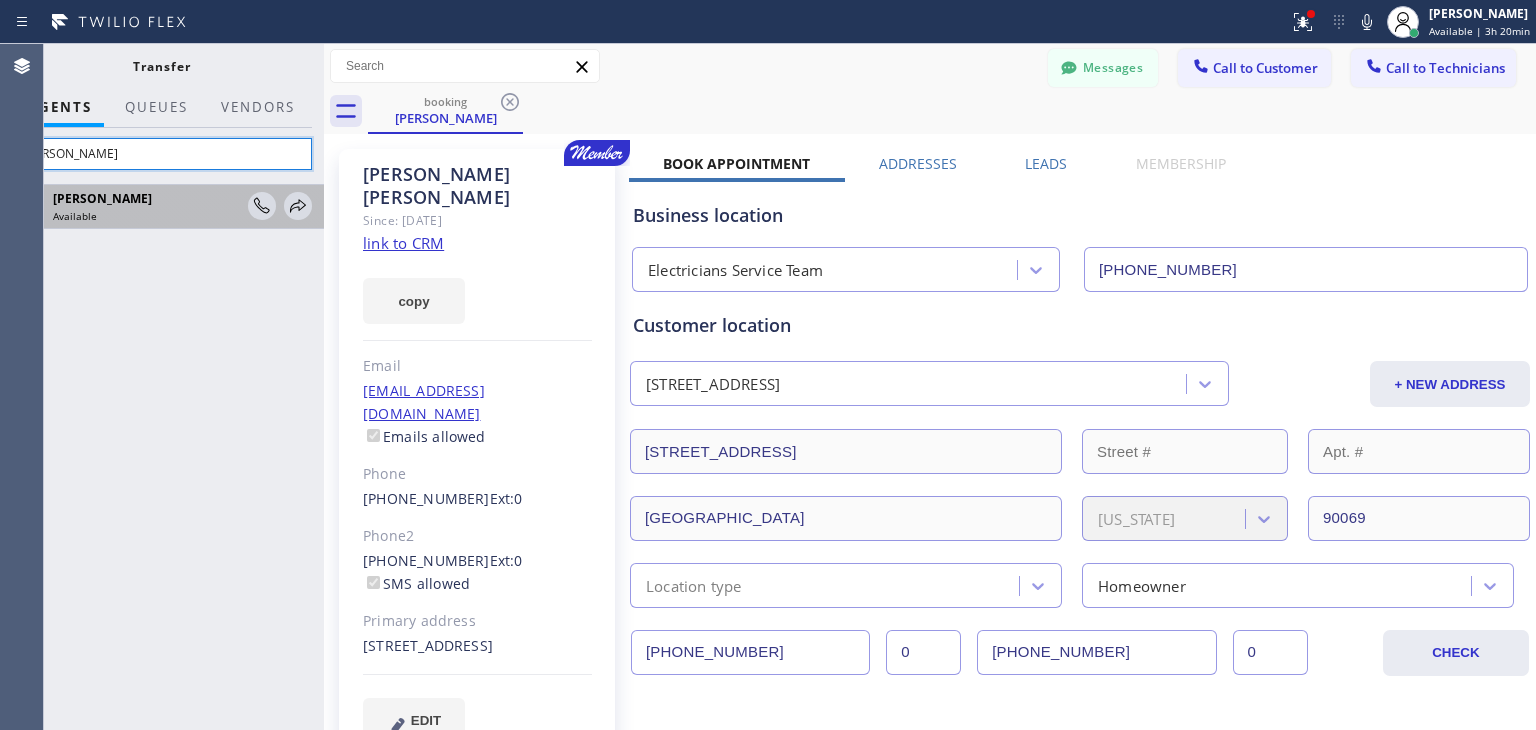 type on "maria" 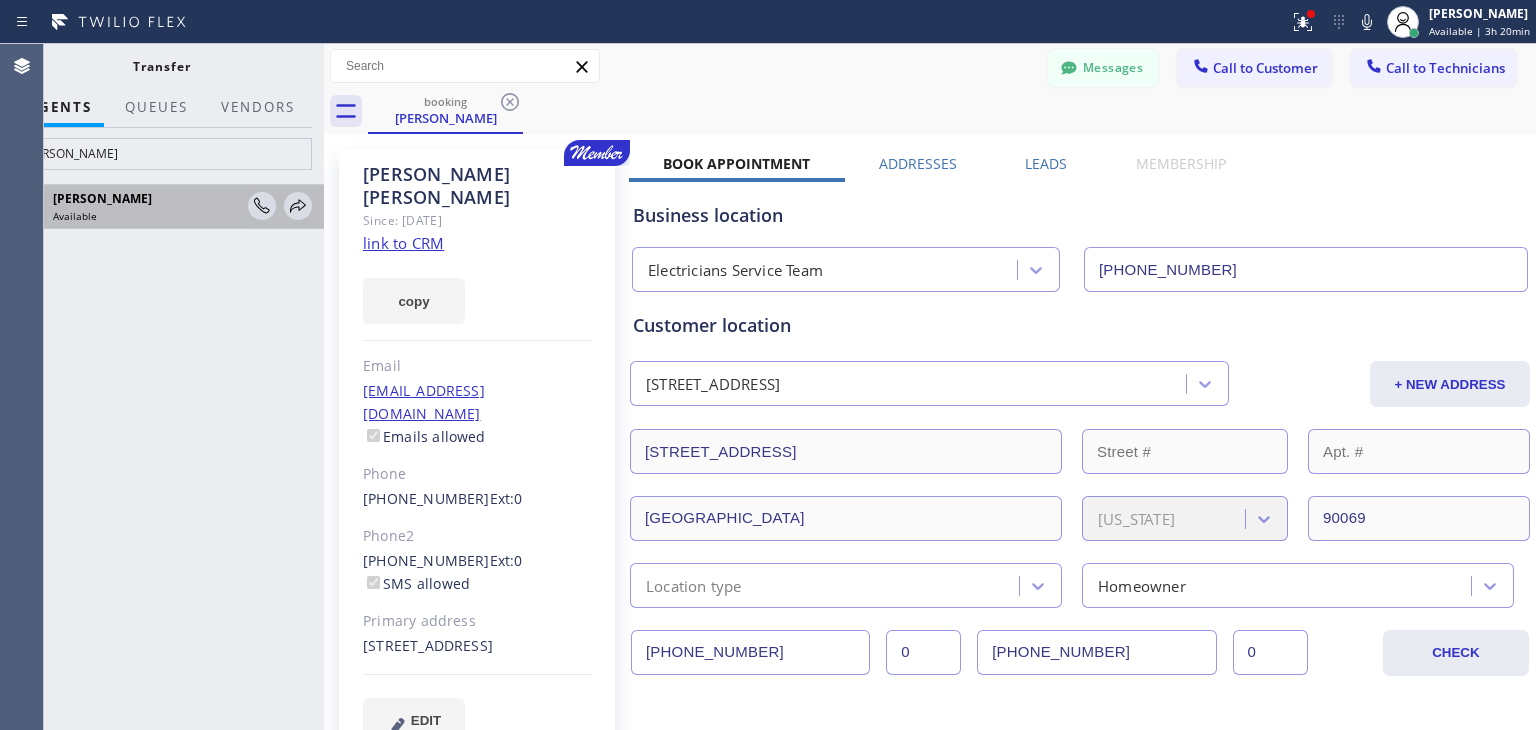 click on "Available" at bounding box center (147, 216) 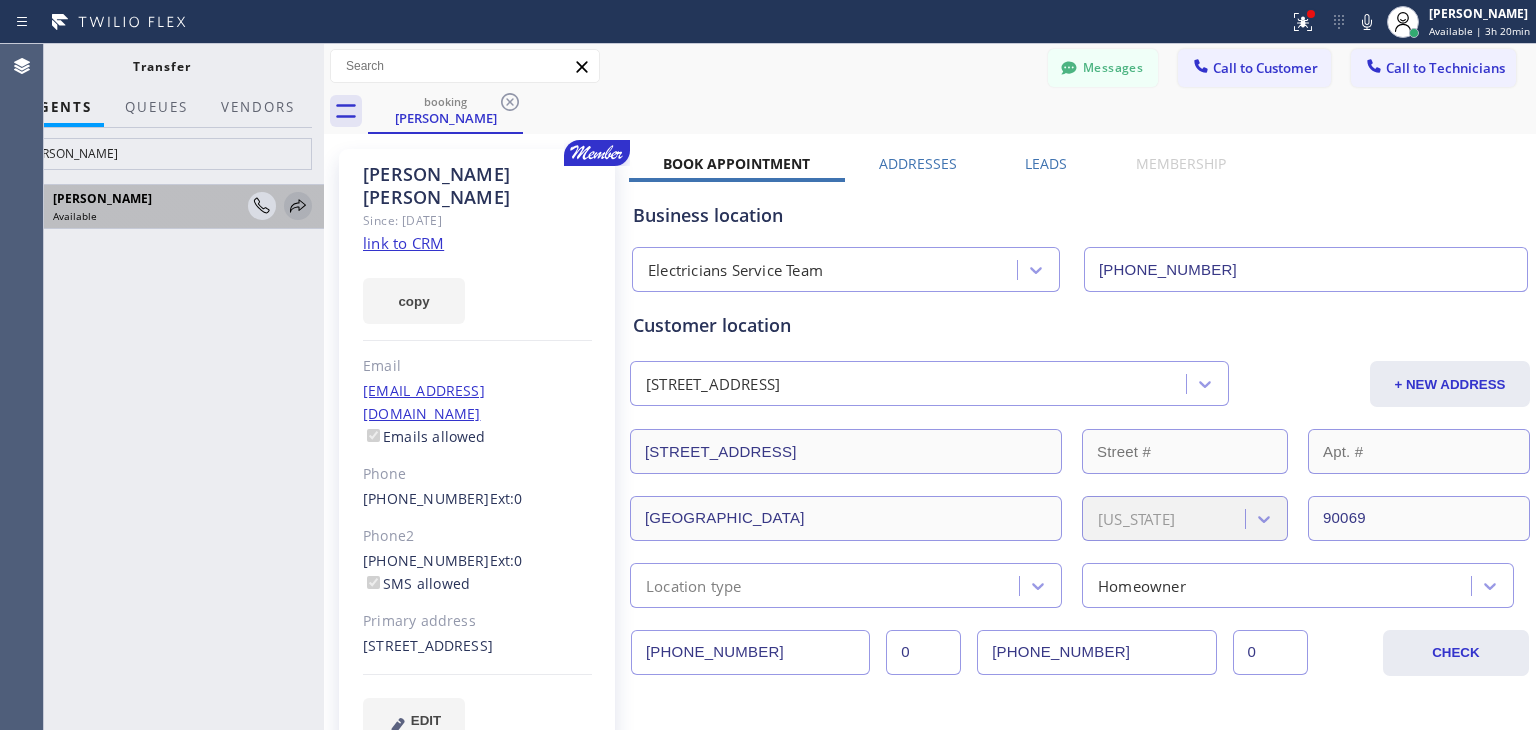 click 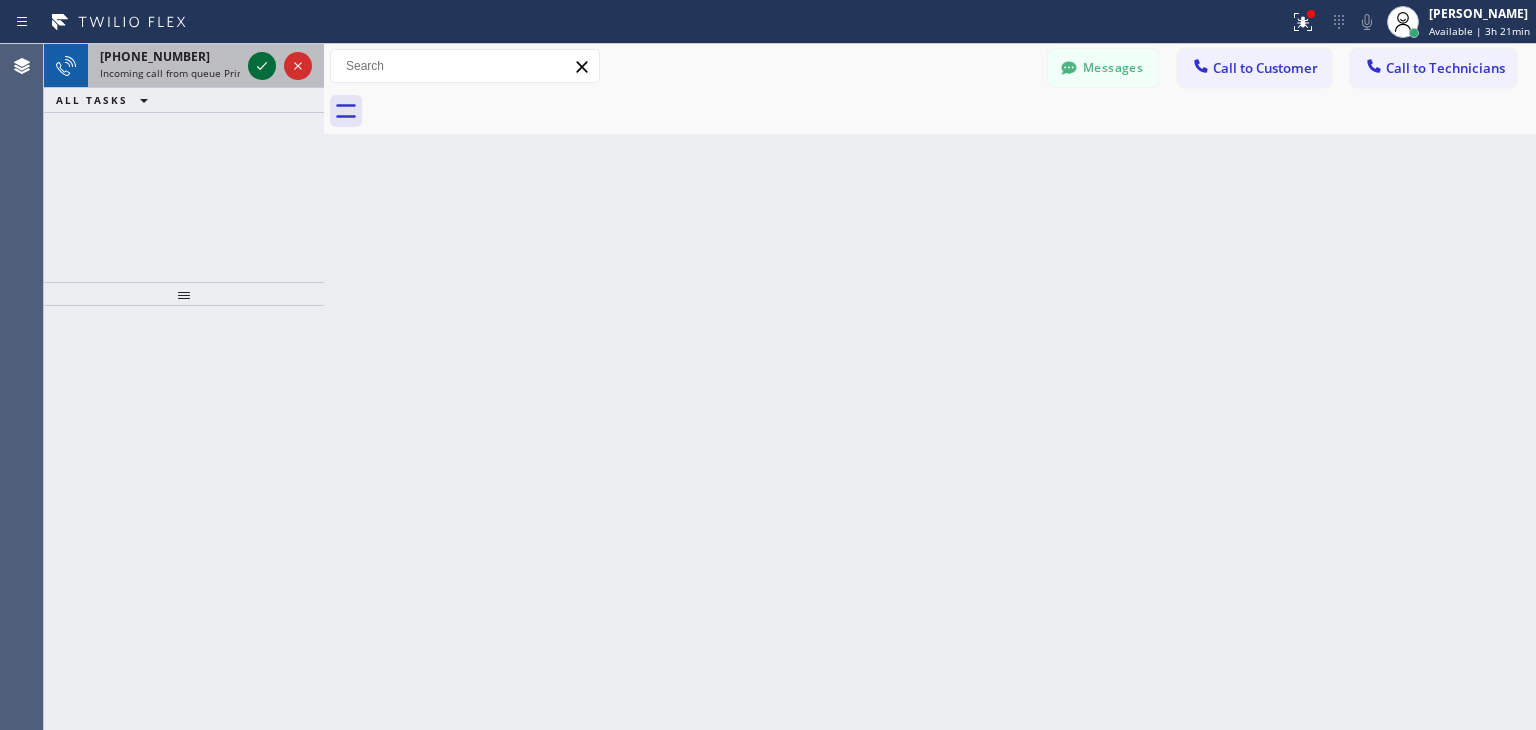 click 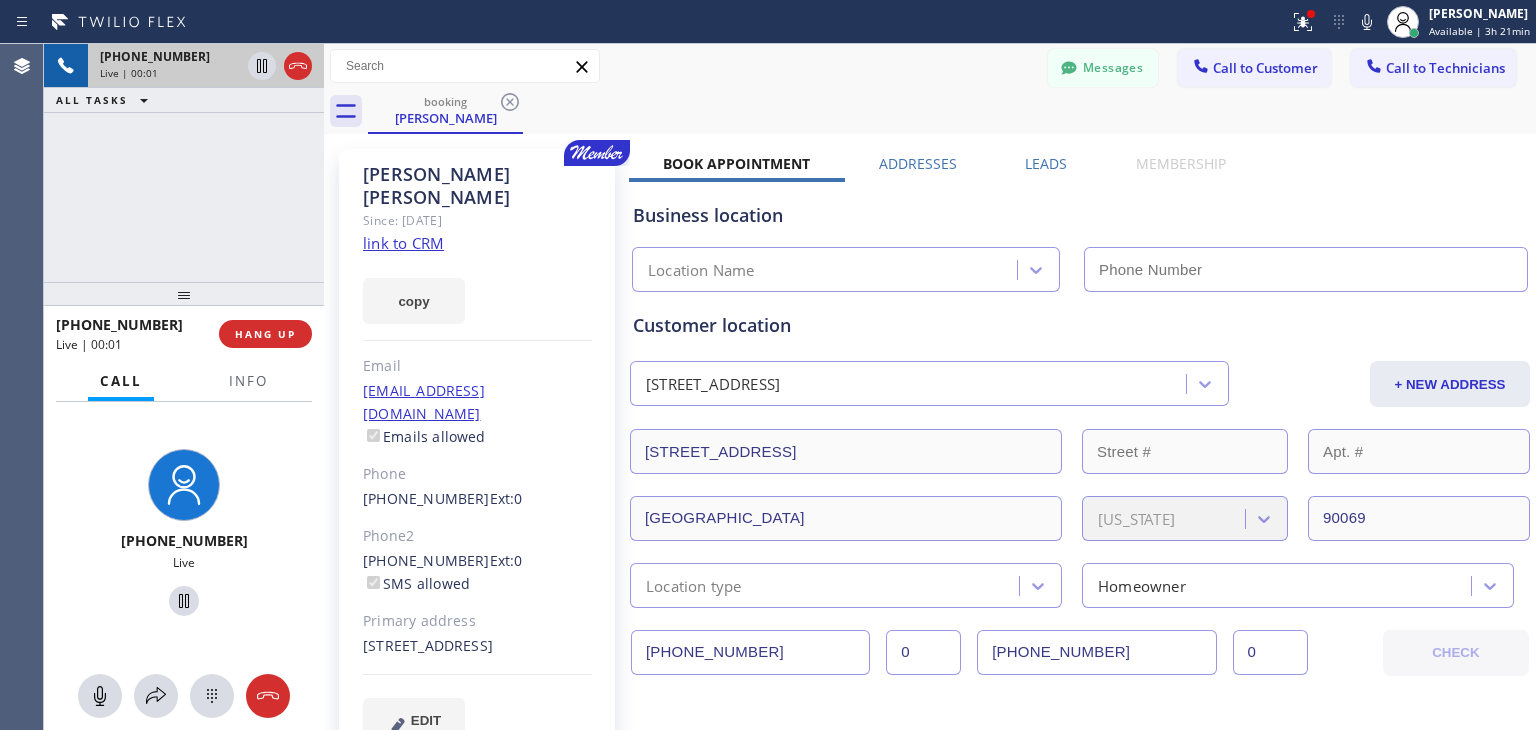 type on "(800) 568-8664" 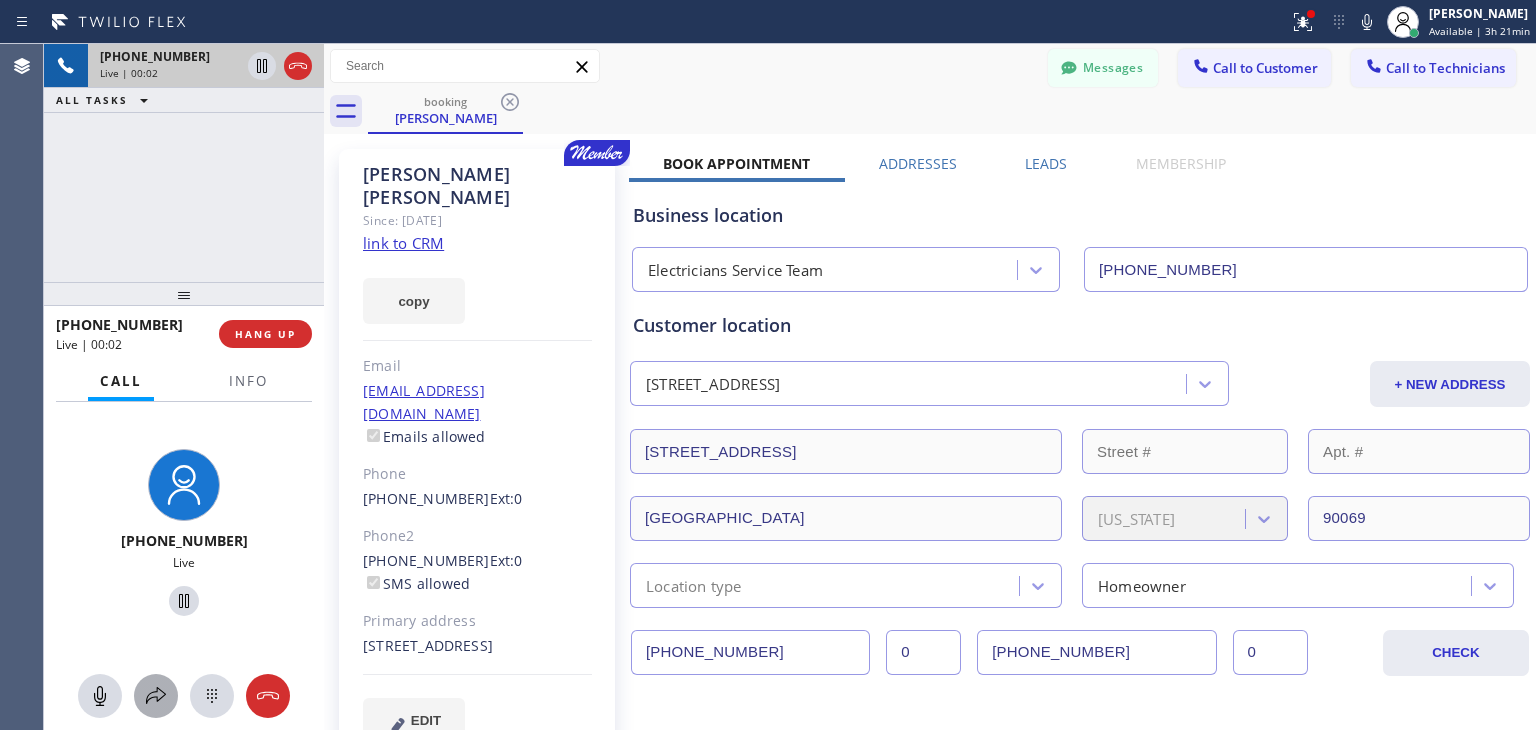 click at bounding box center [156, 696] 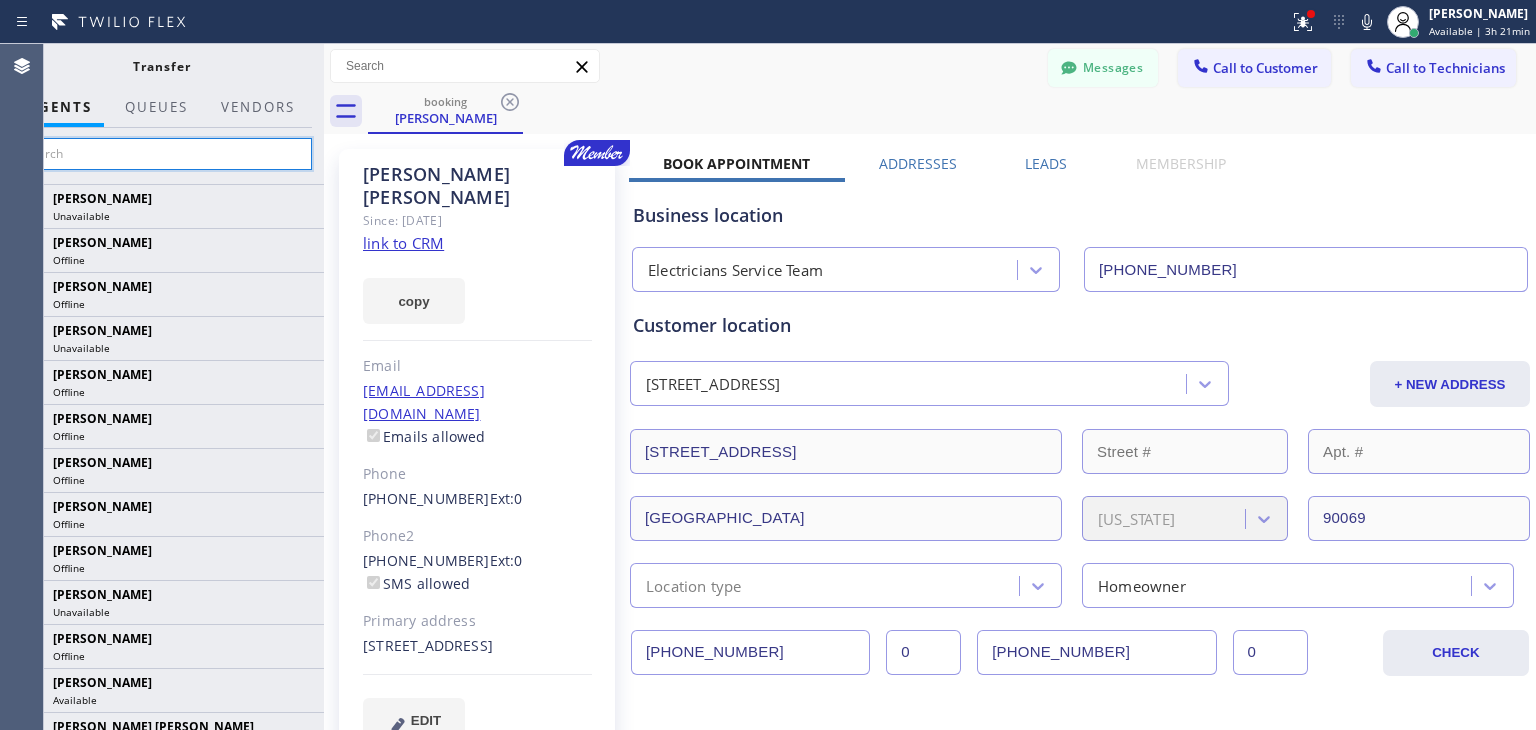 click at bounding box center (161, 154) 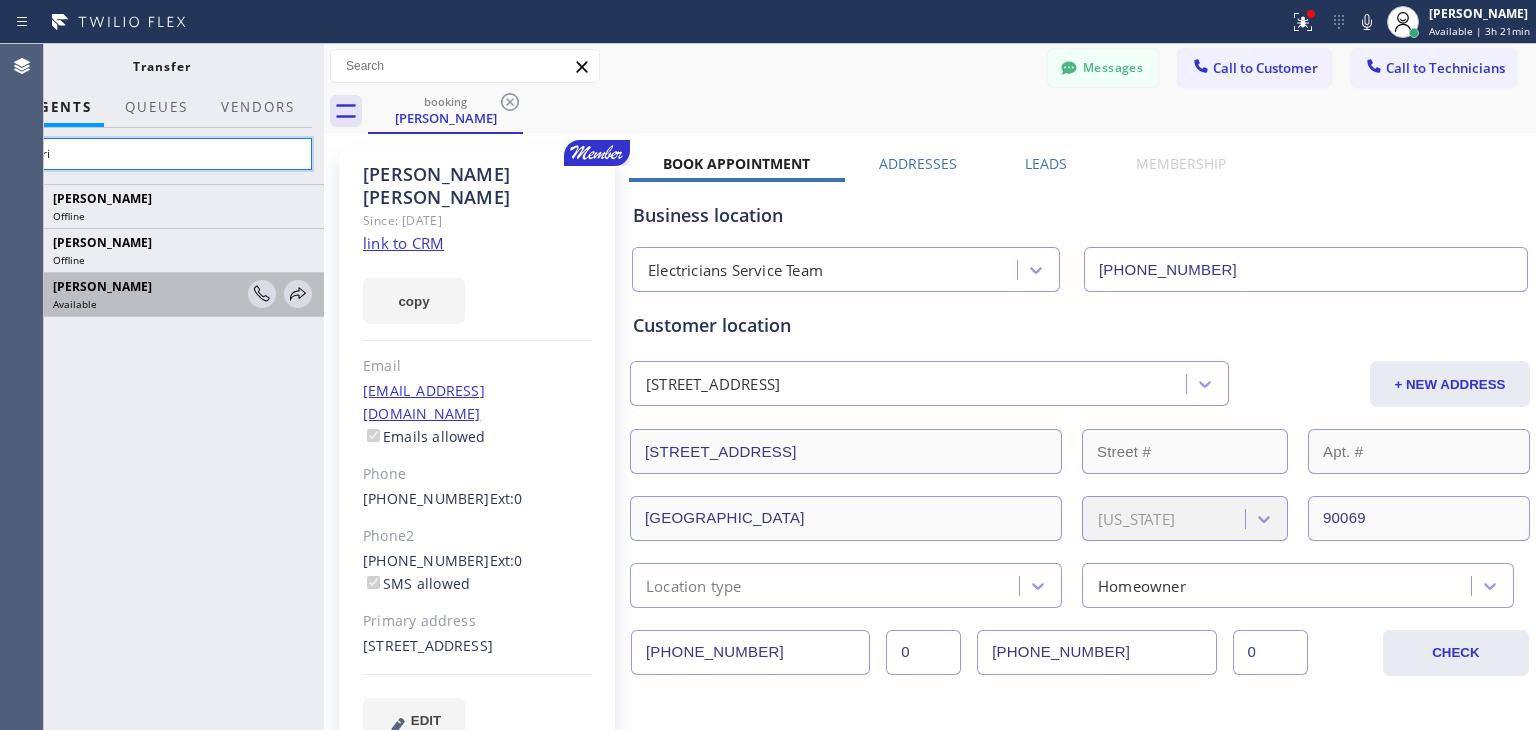 type on "mari" 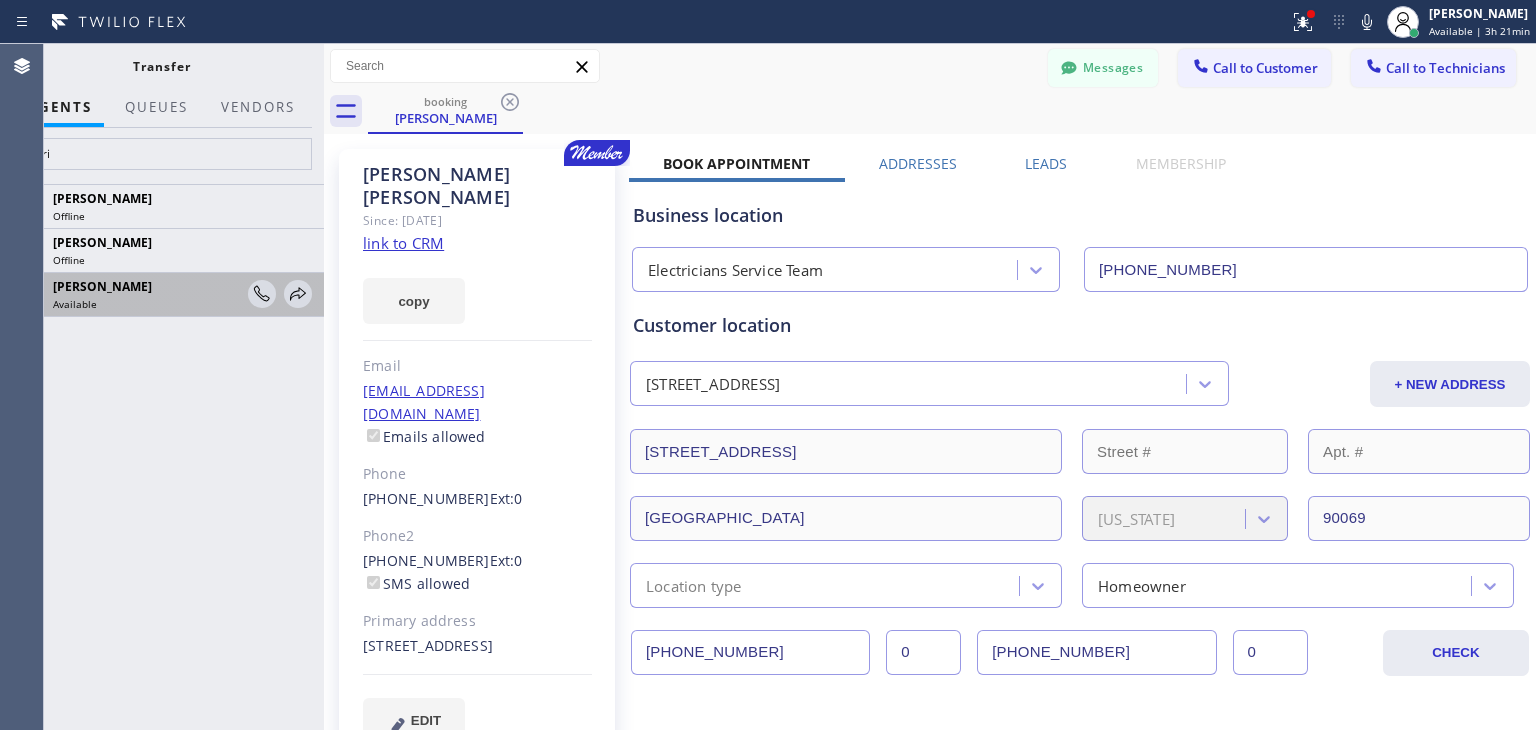 click on "Maria Taratukhina" at bounding box center (102, 286) 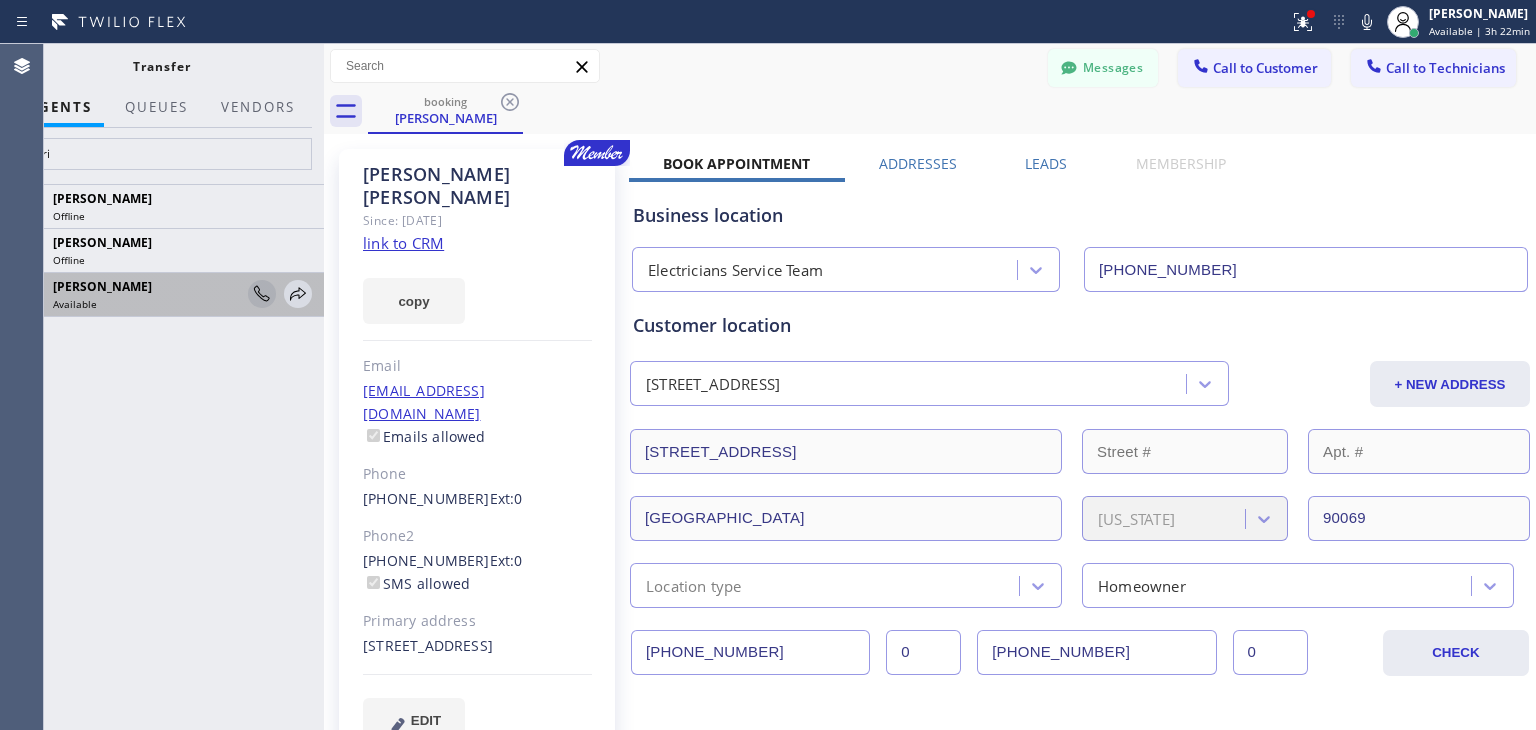 click 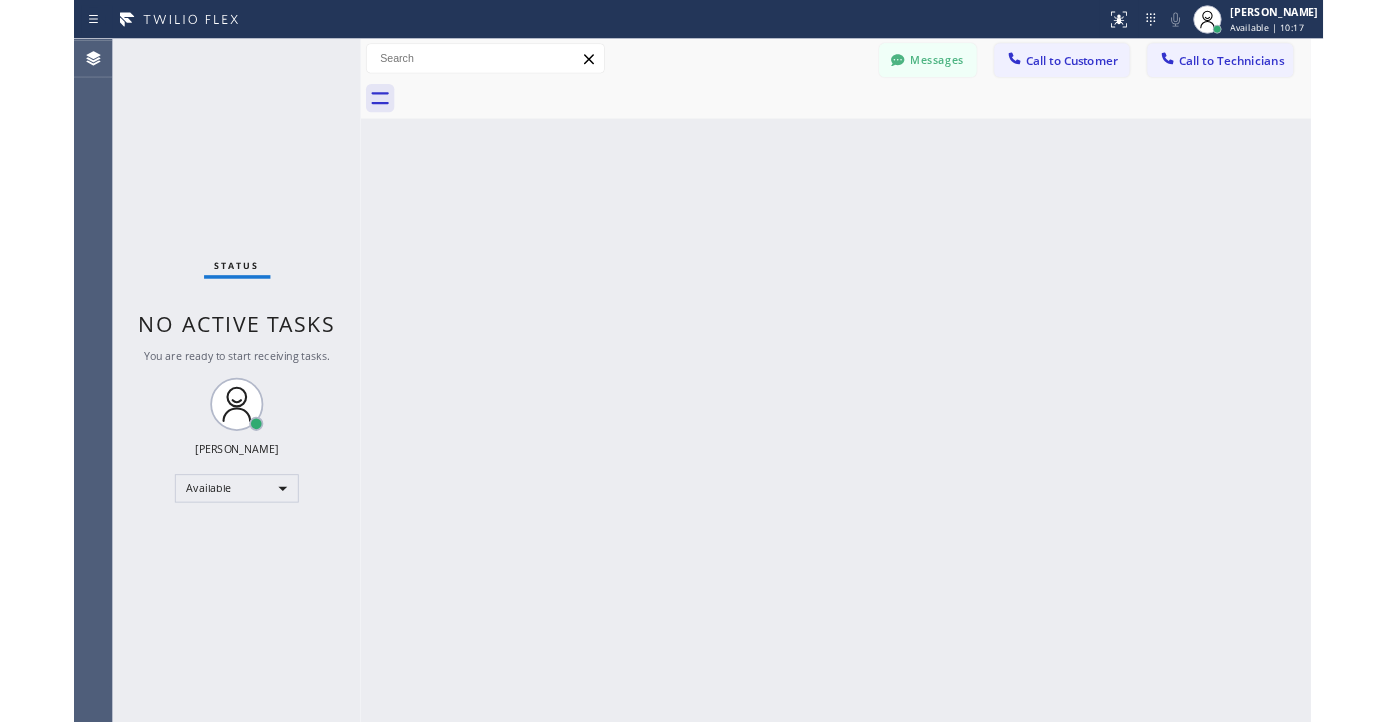 scroll, scrollTop: 0, scrollLeft: 0, axis: both 